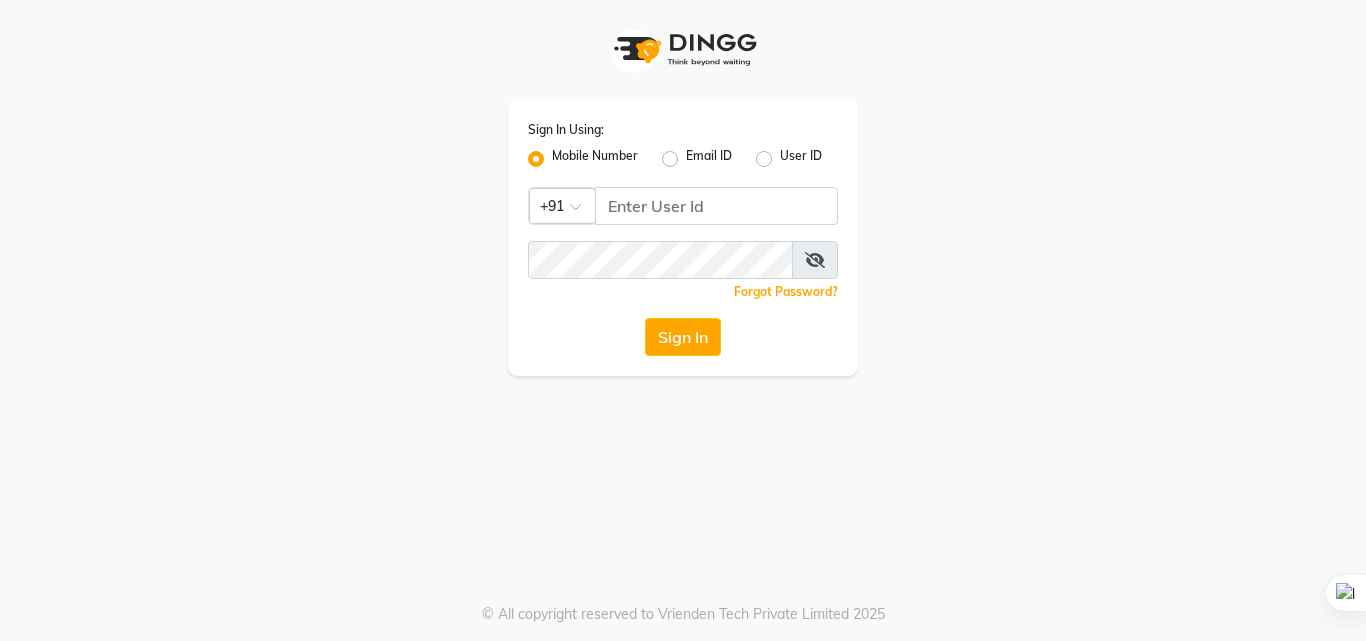 scroll, scrollTop: 0, scrollLeft: 0, axis: both 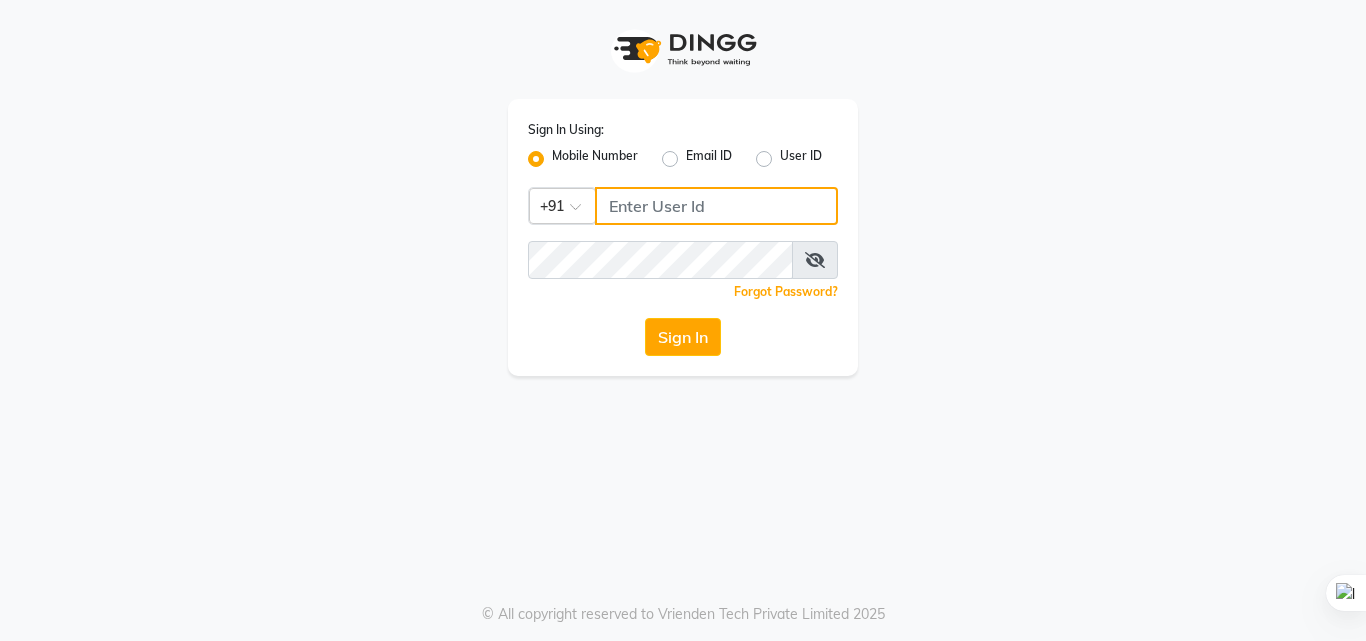 type on "[PHONE]" 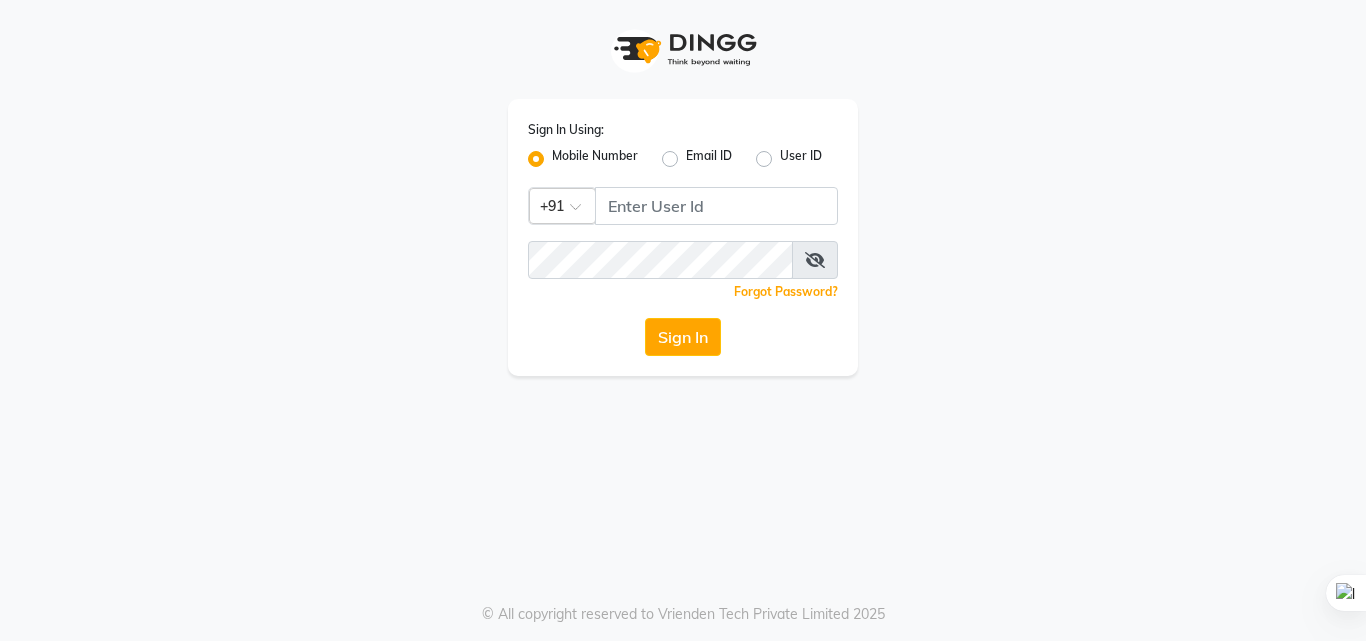 click at bounding box center (815, 260) 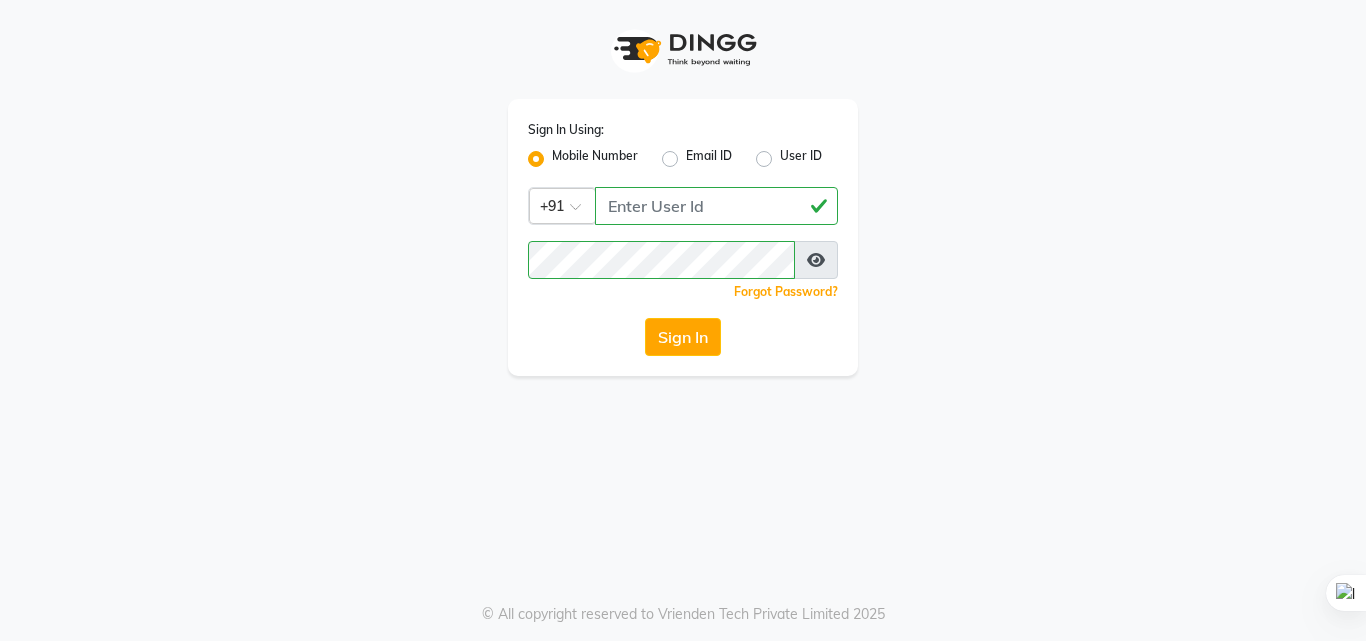 click at bounding box center [816, 260] 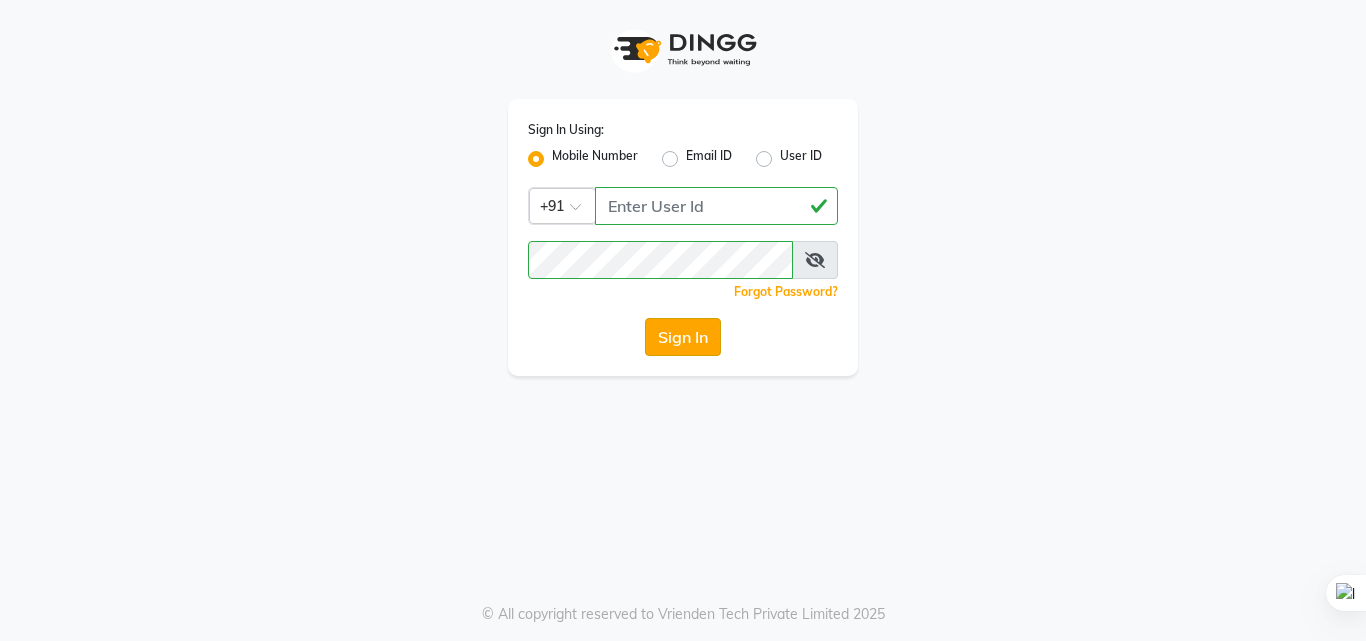click on "Sign In" 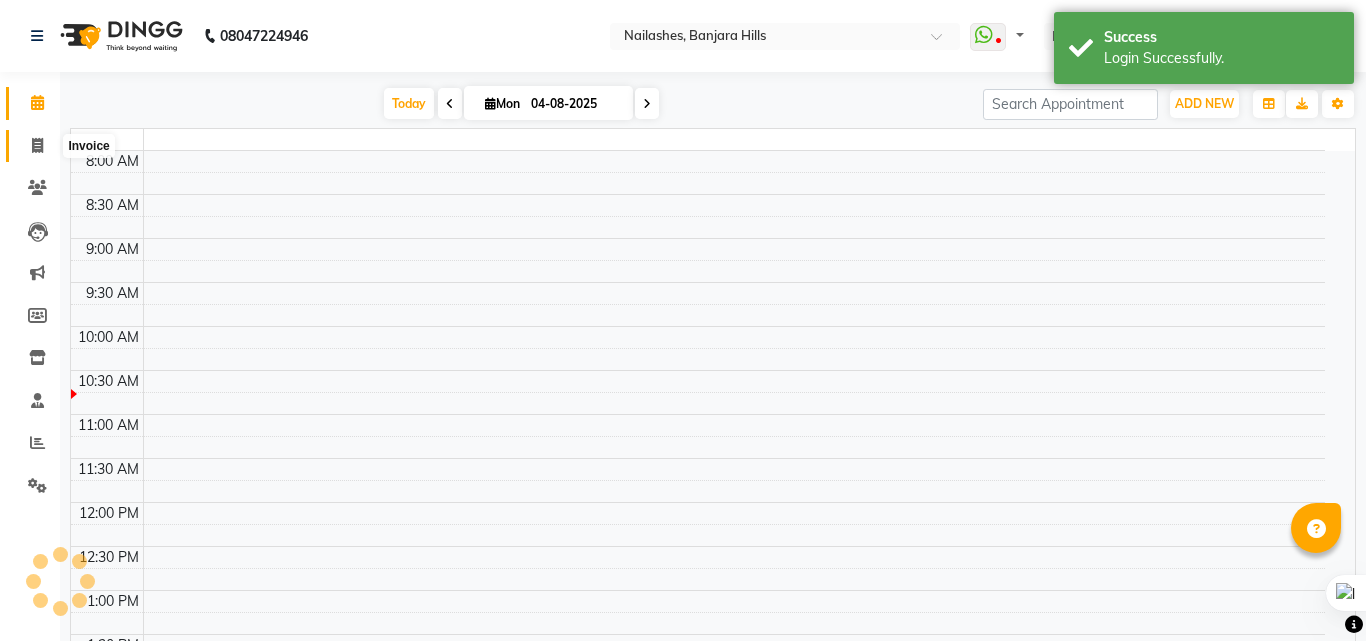 click 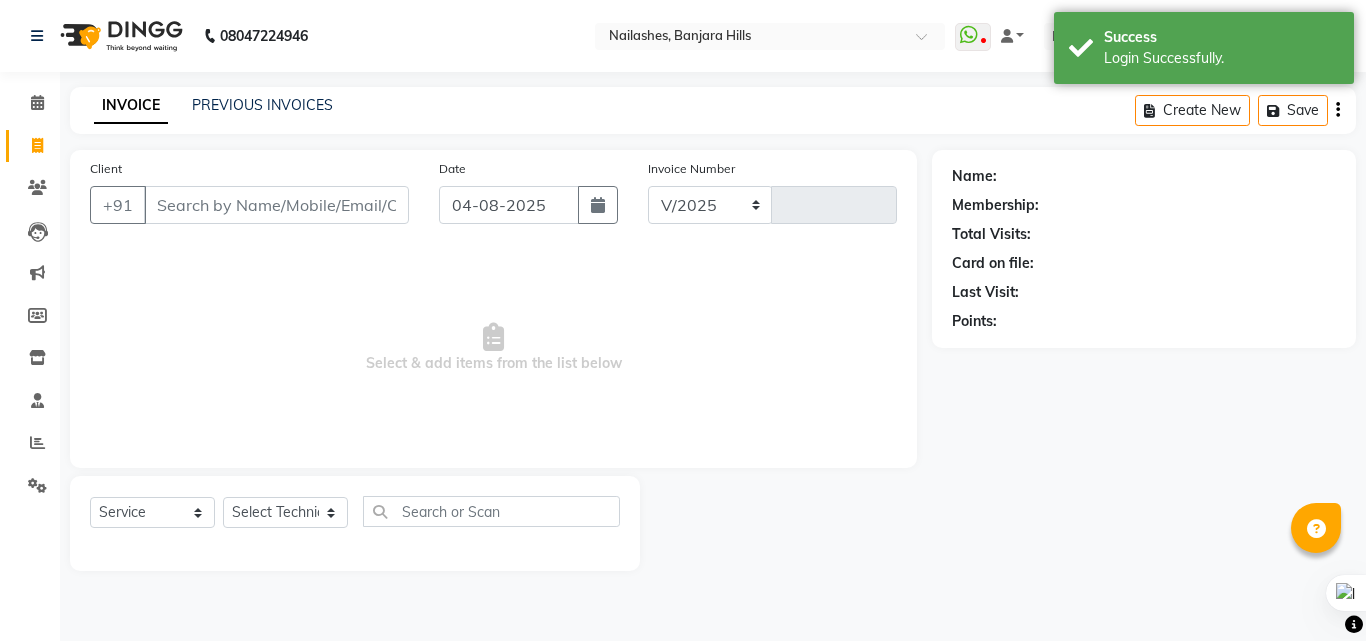 select on "5759" 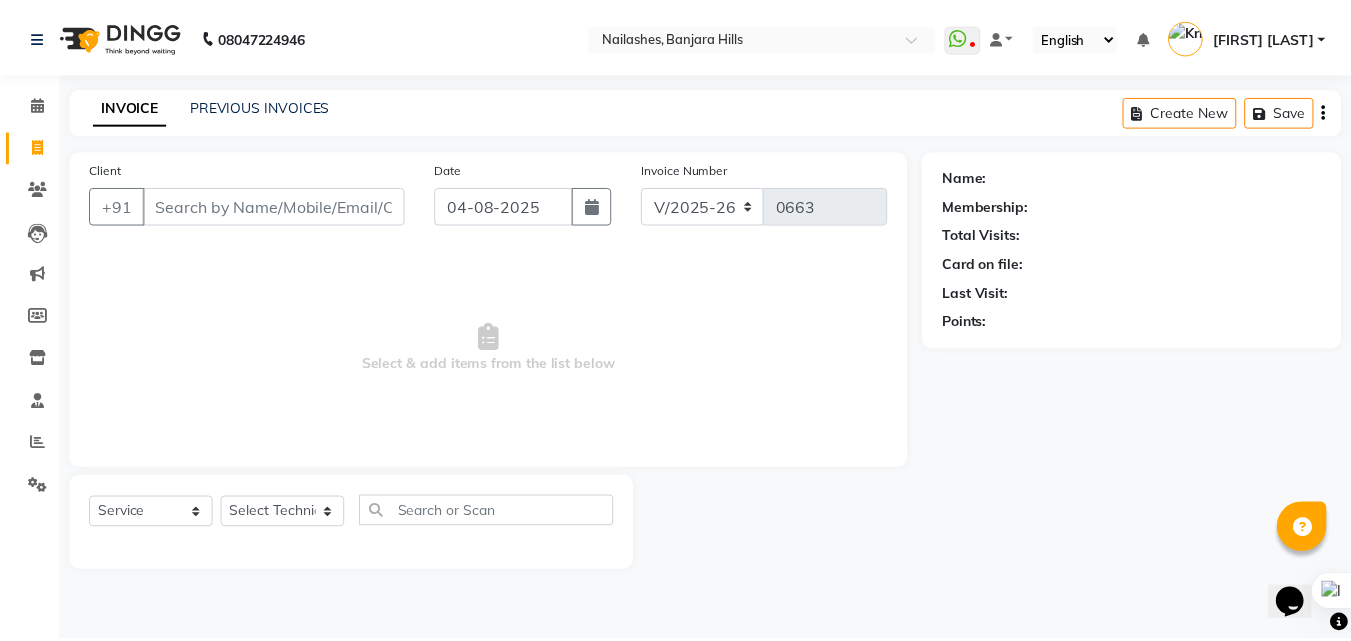 scroll, scrollTop: 0, scrollLeft: 0, axis: both 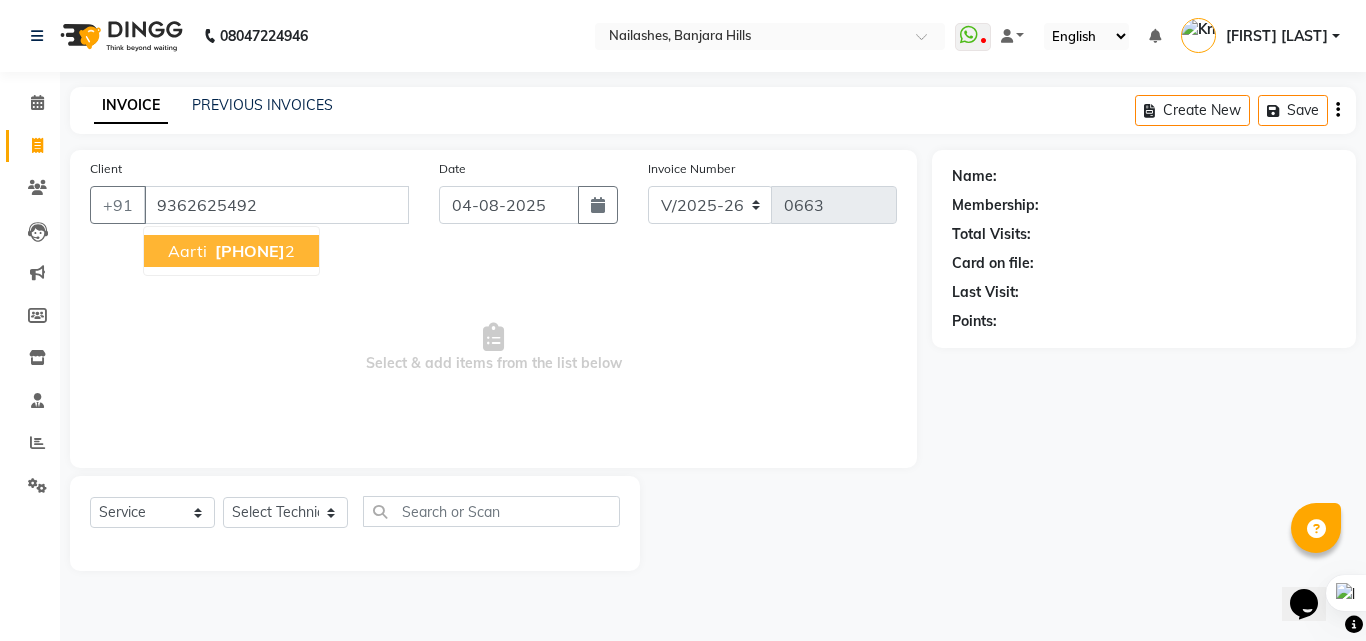 type on "9362625492" 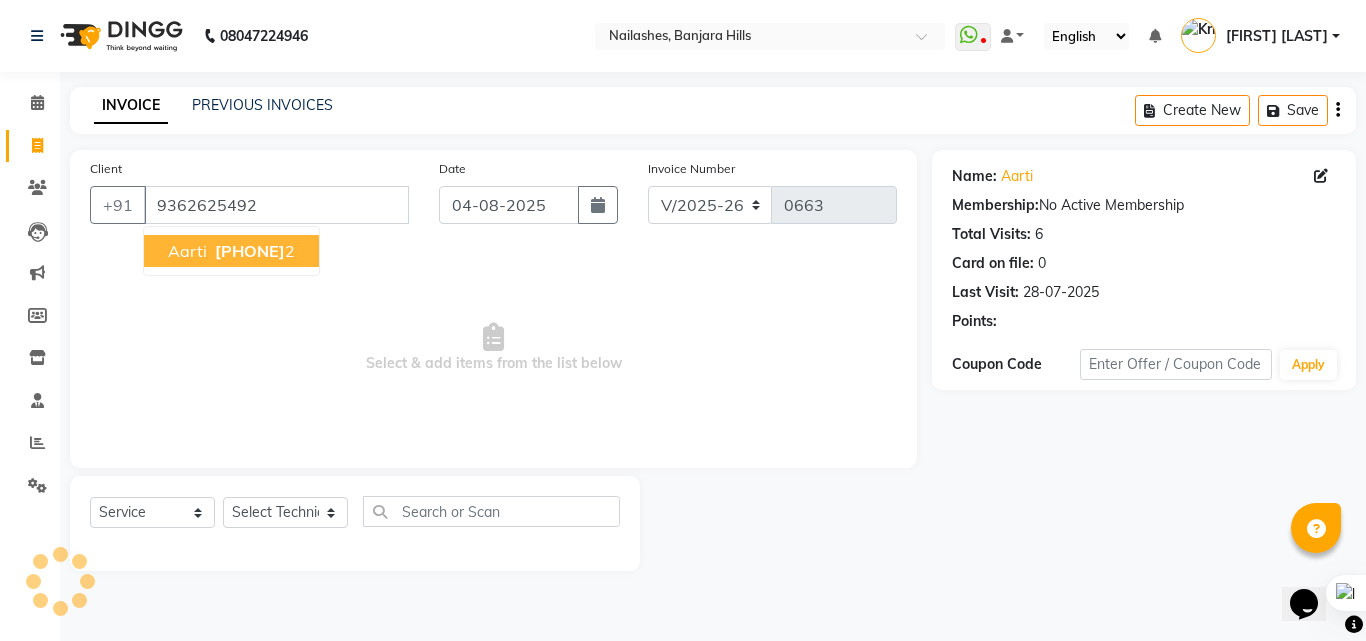 click on "[PHONE]" at bounding box center (250, 251) 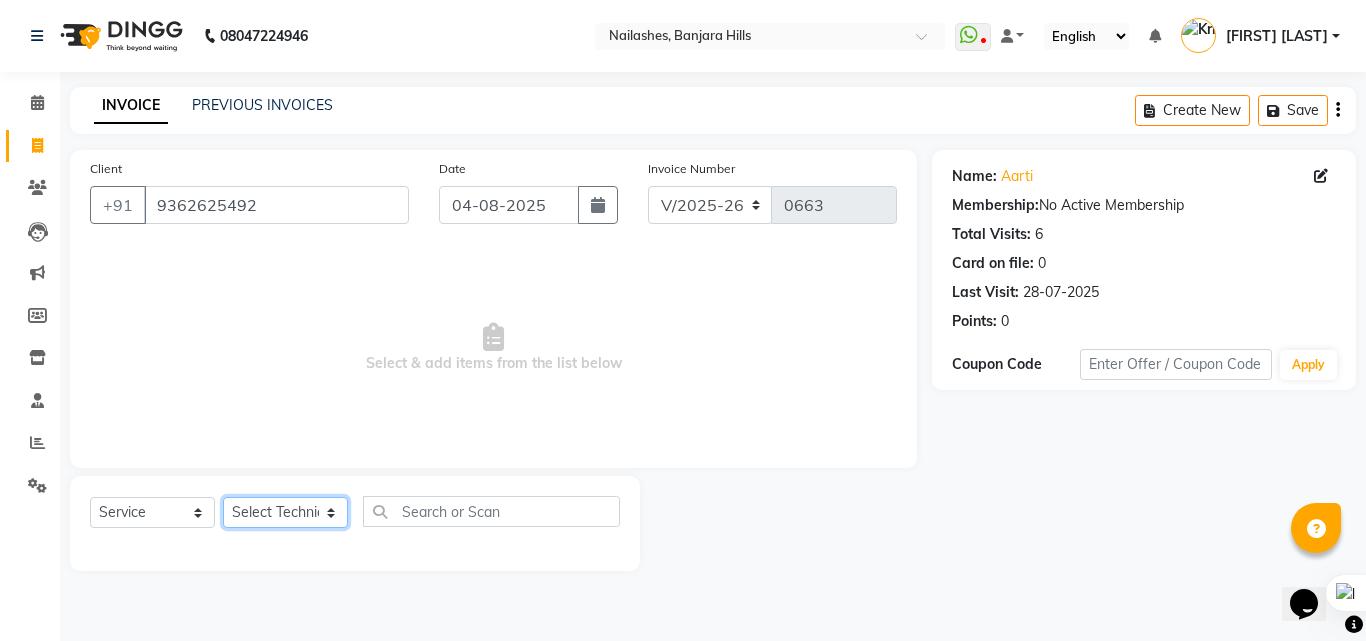 click on "Select Technician Arshad Arshad Asma begum Deepak Kashyap Krishika mam Nakul ringya rishi Ruby singh thei" 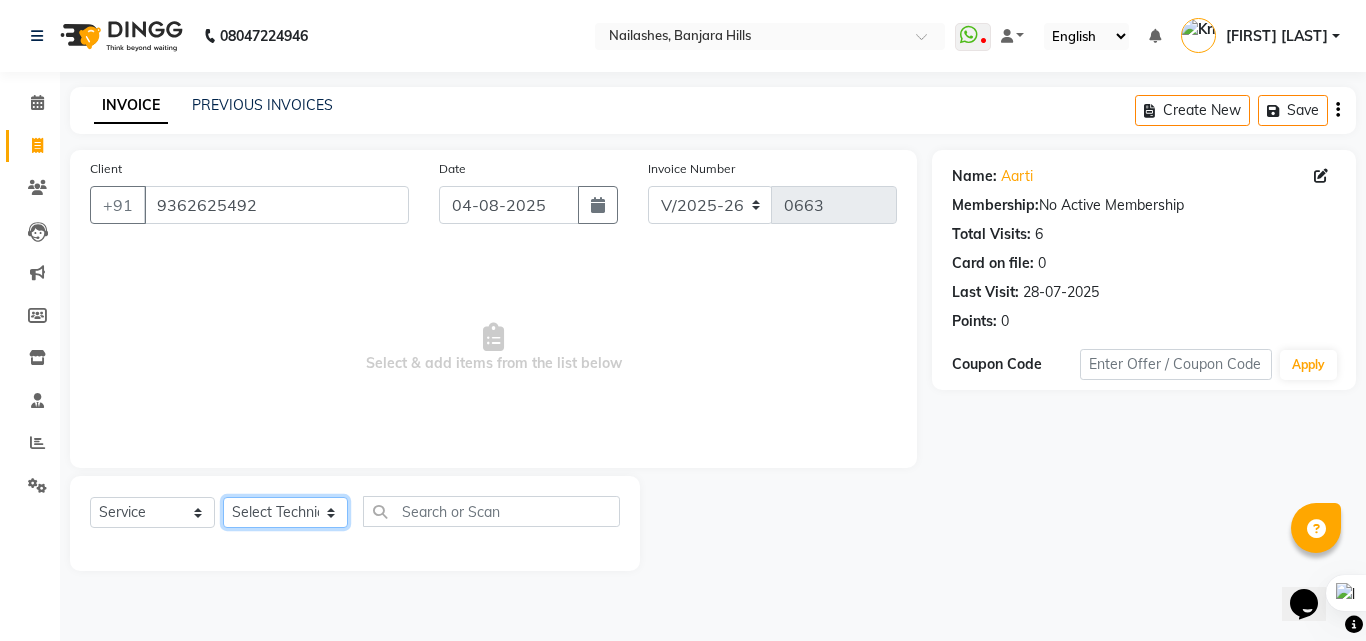 select on "71408" 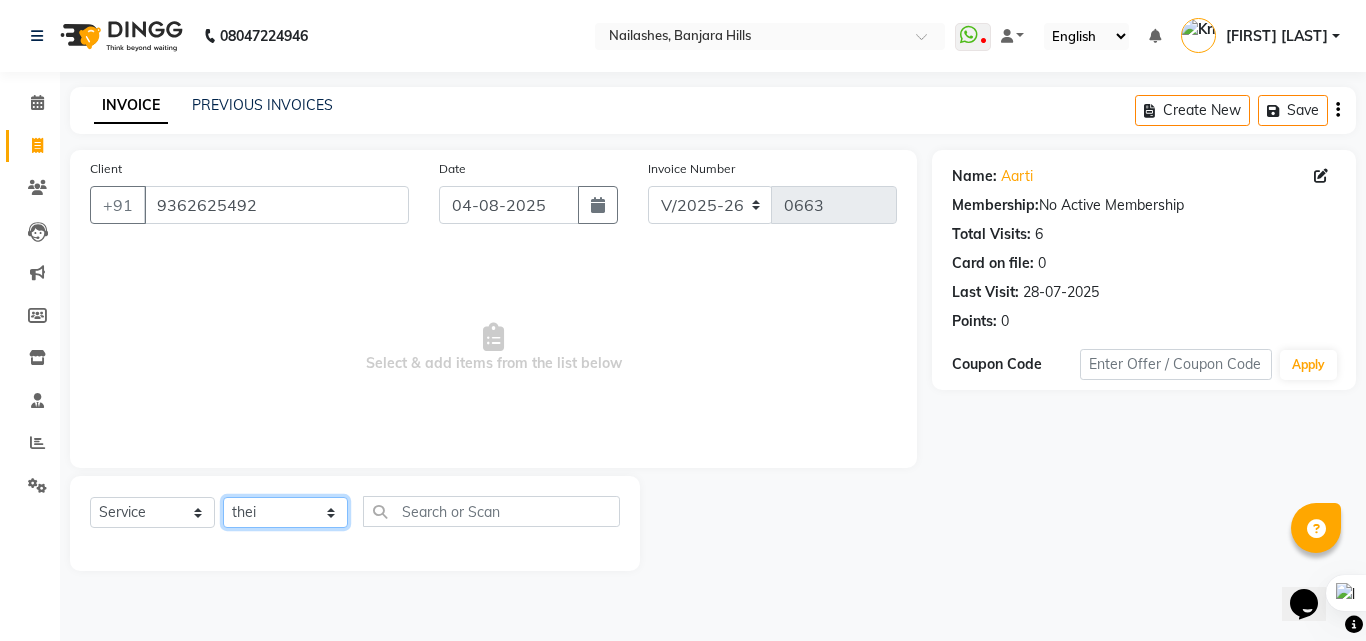 click on "Select Technician Arshad Arshad Asma begum Deepak Kashyap Krishika mam Nakul ringya rishi Ruby singh thei" 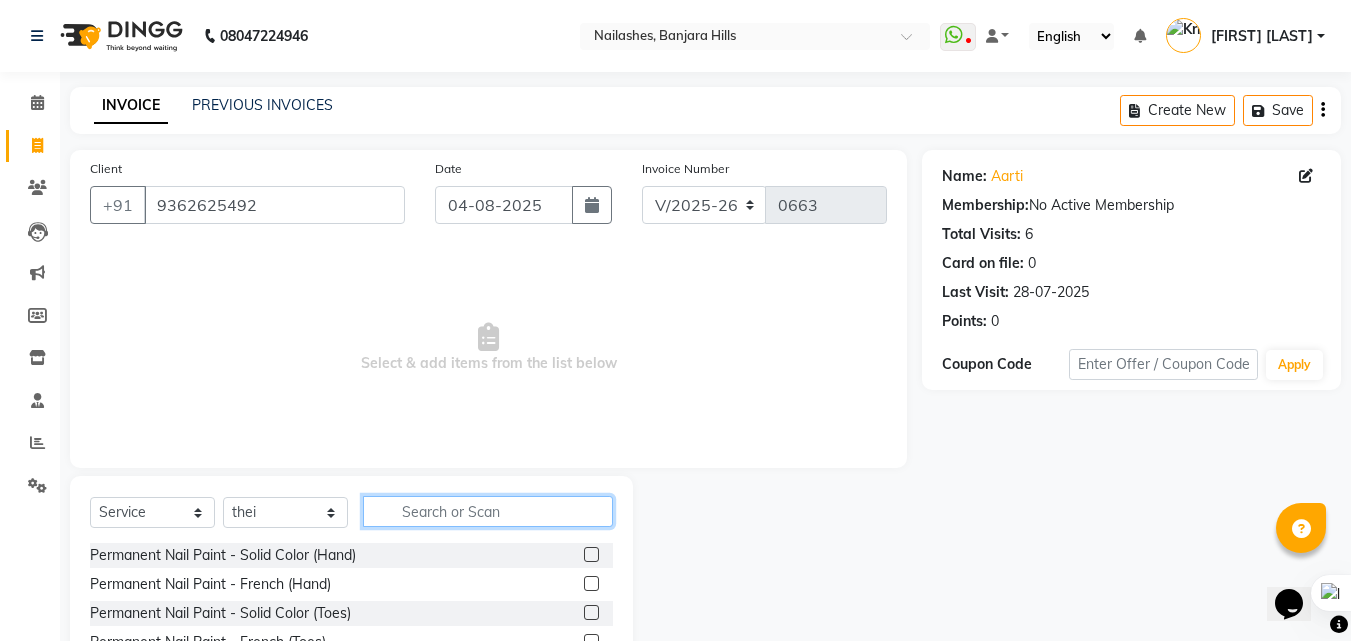 click 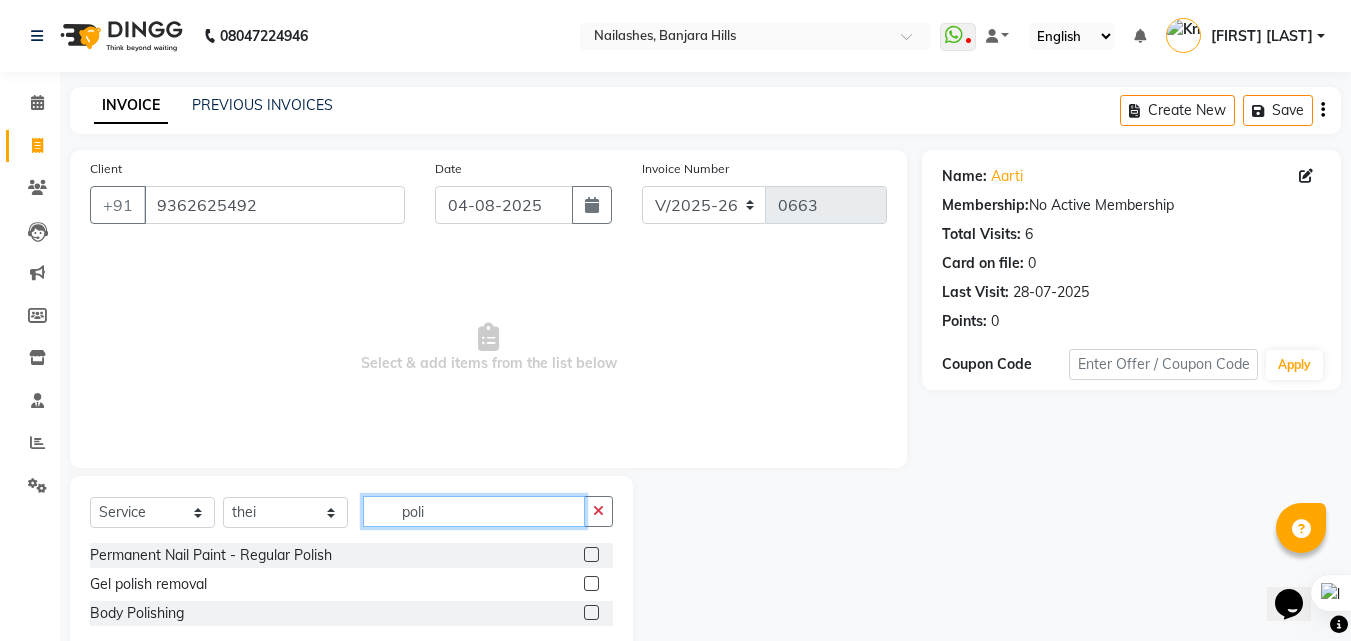 type on "poli" 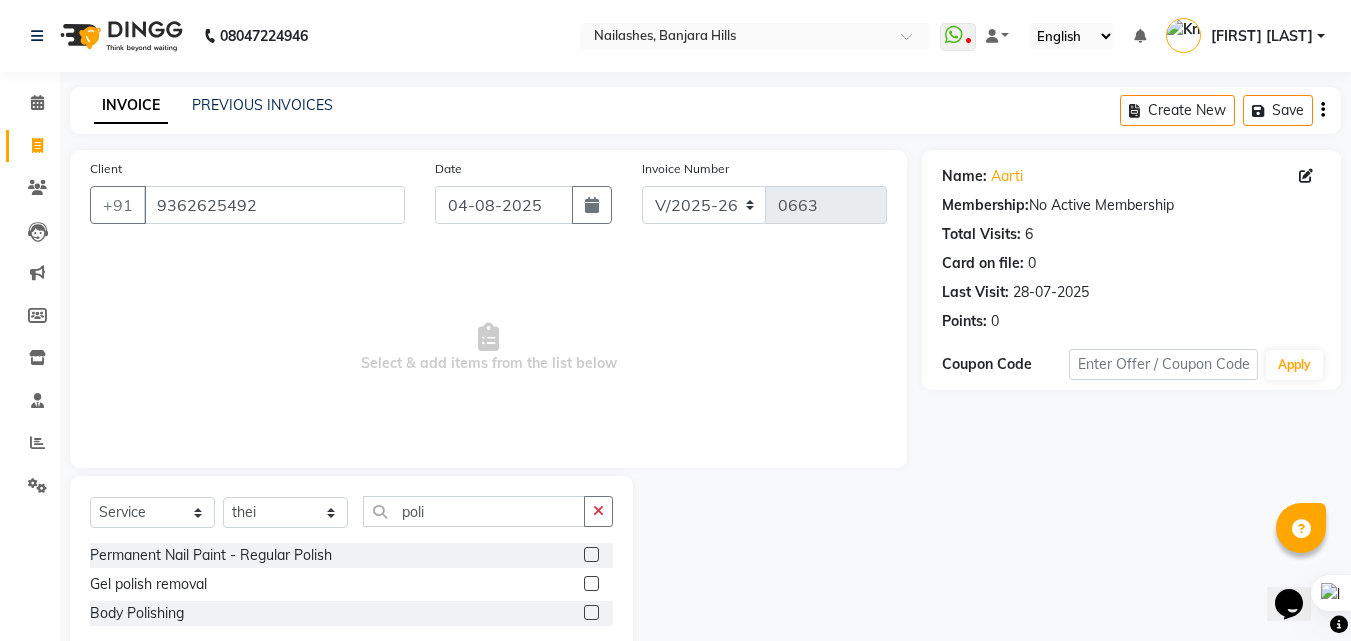 click 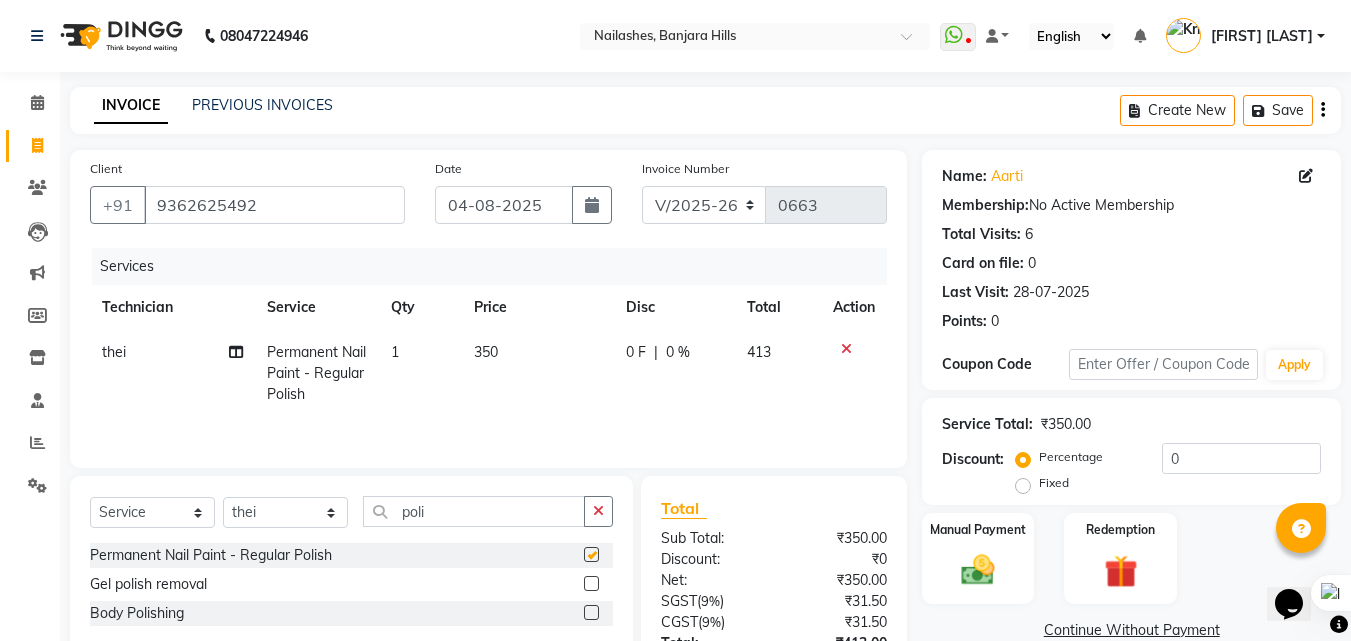 checkbox on "false" 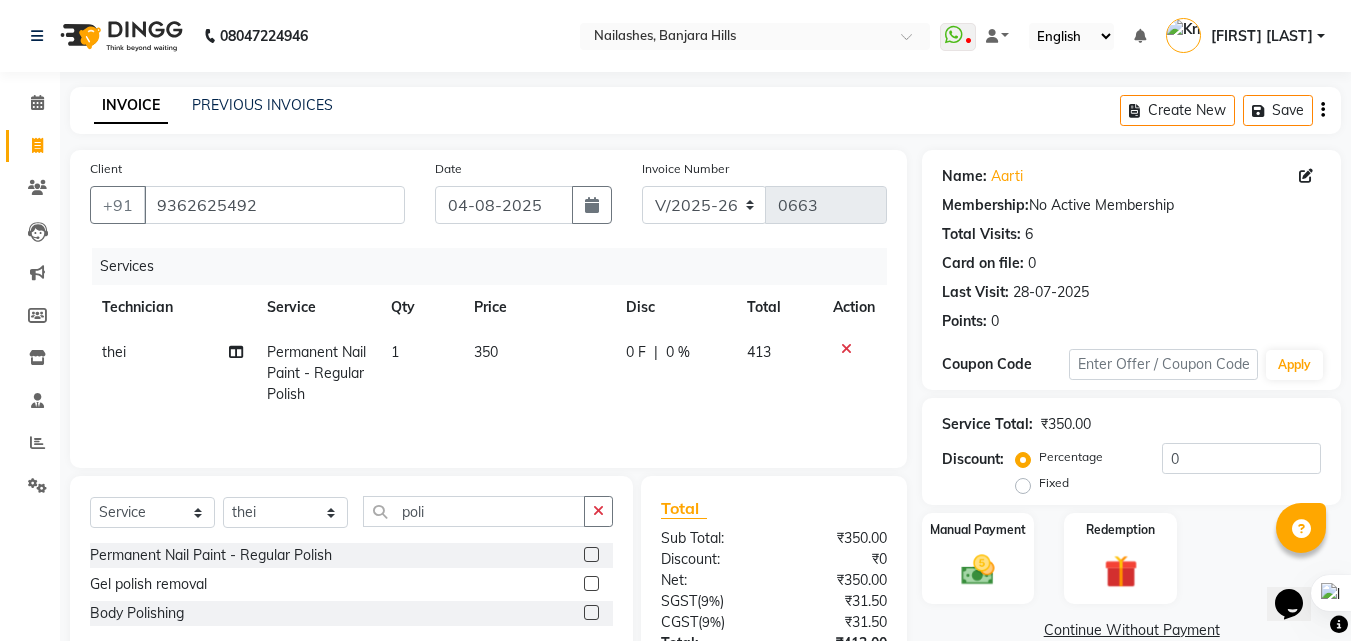 click 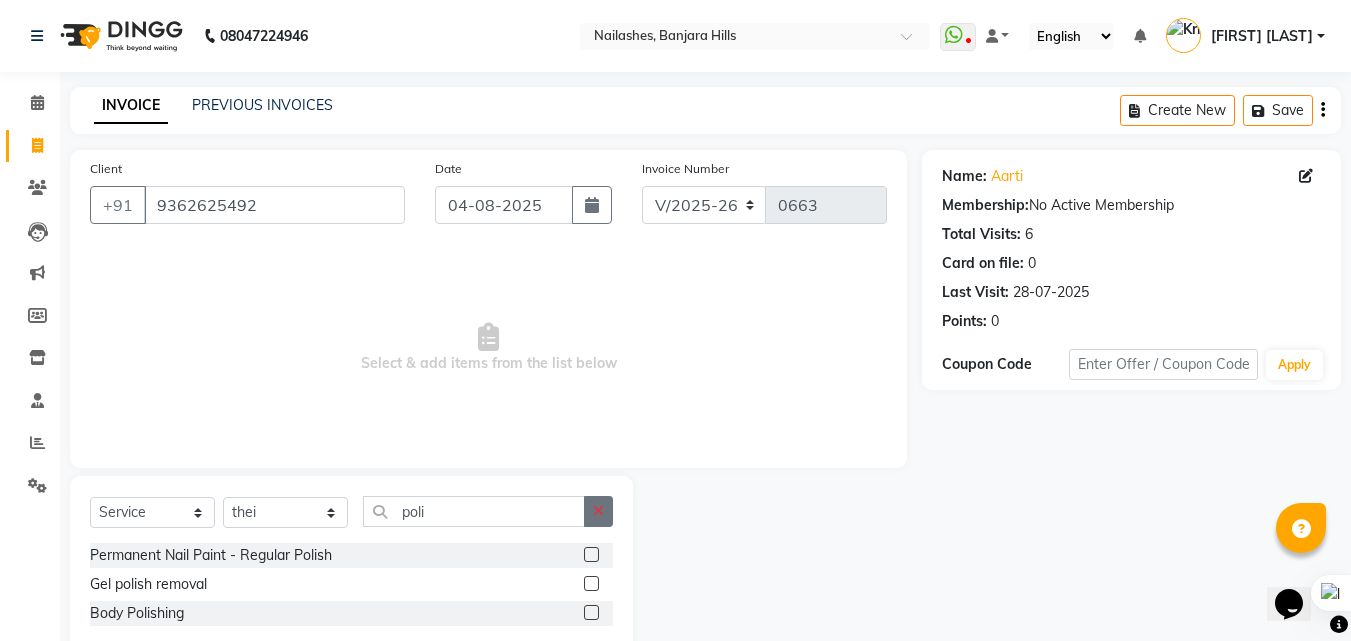 click 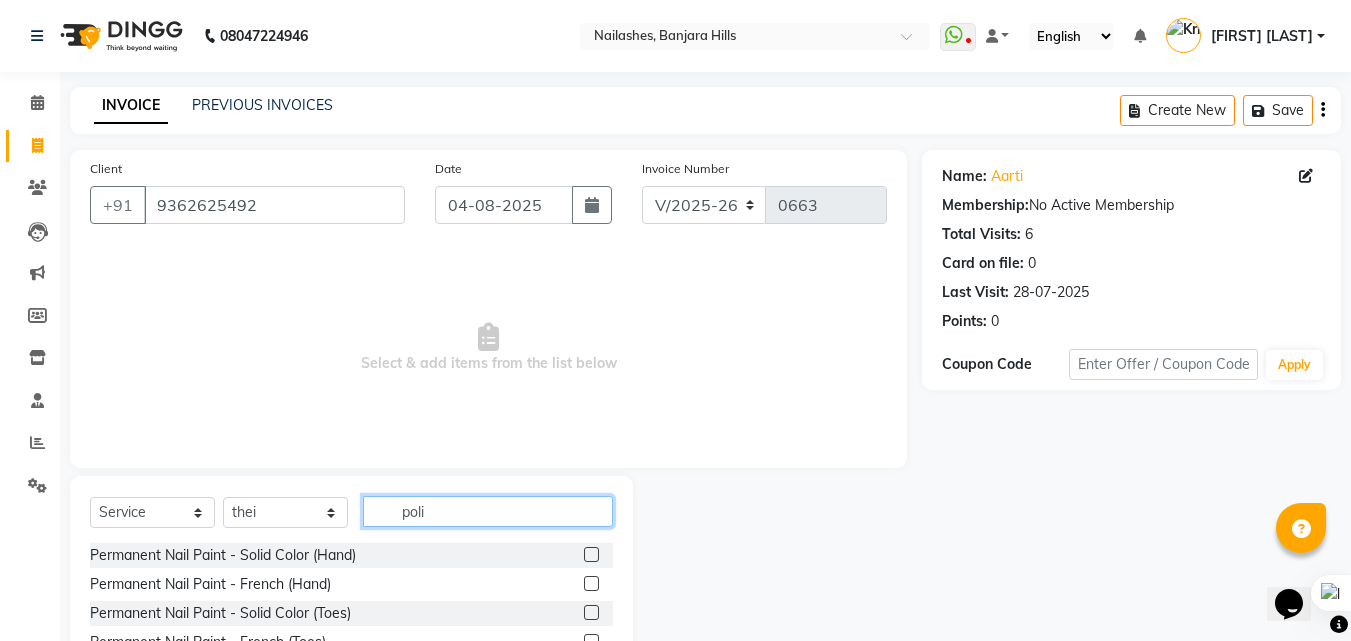 type 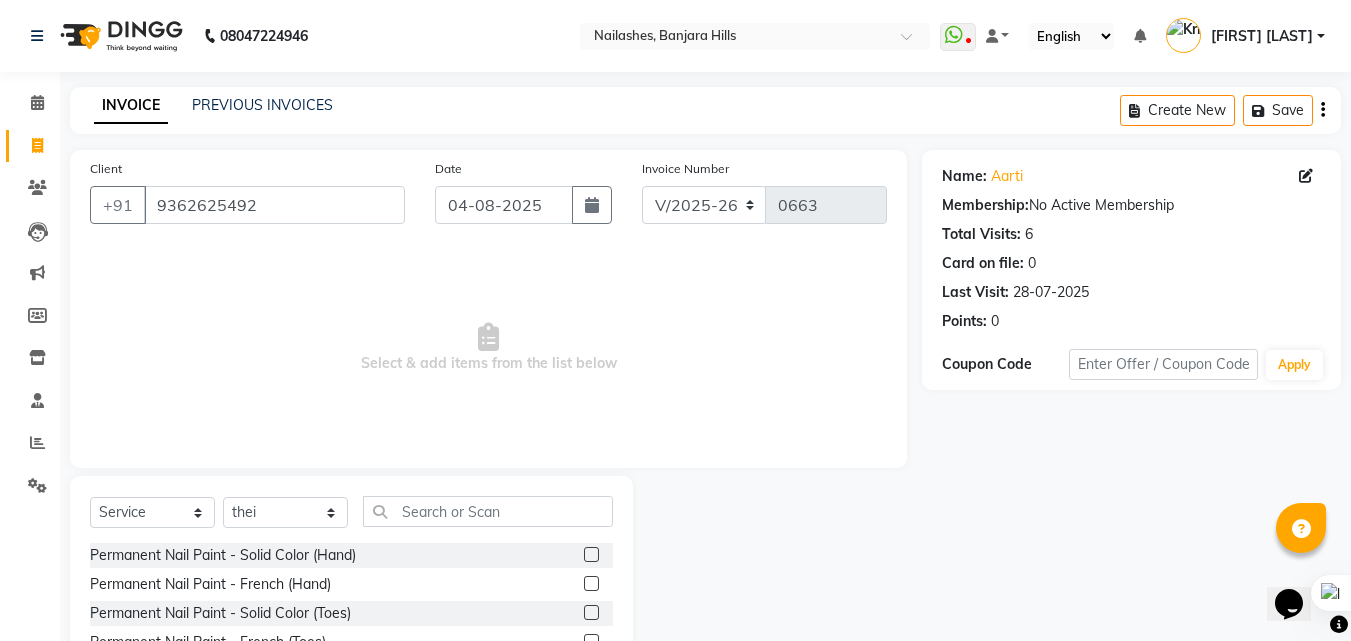 click 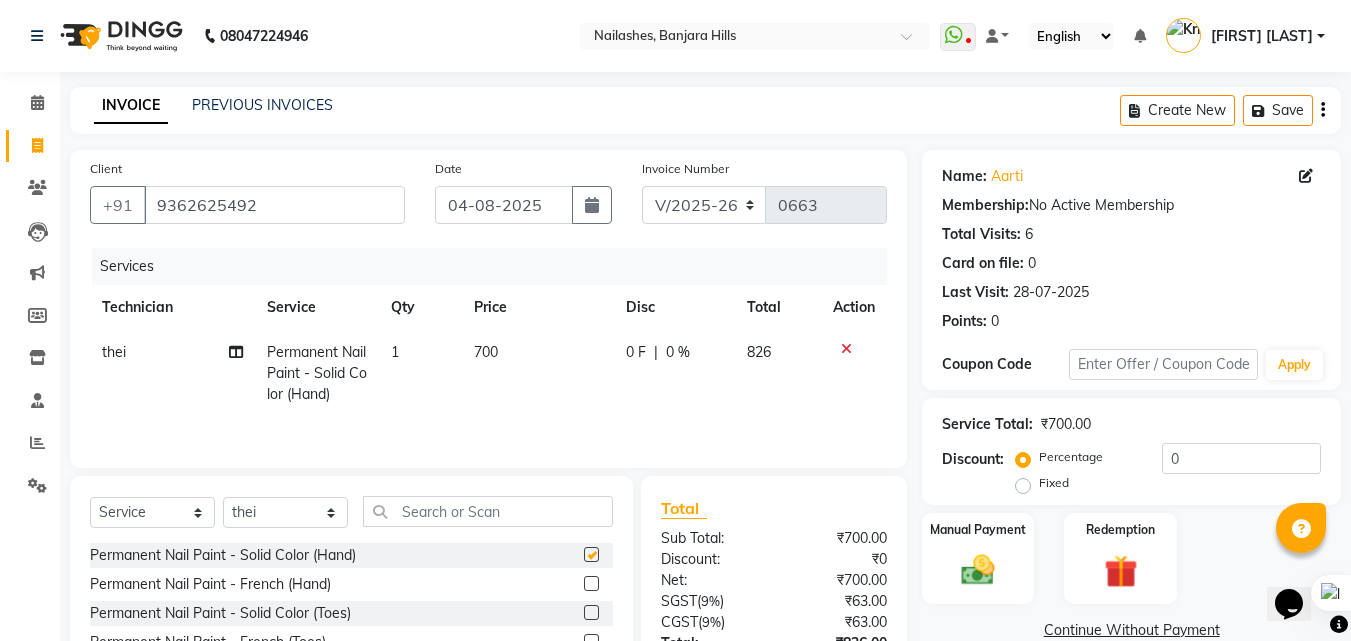 checkbox on "false" 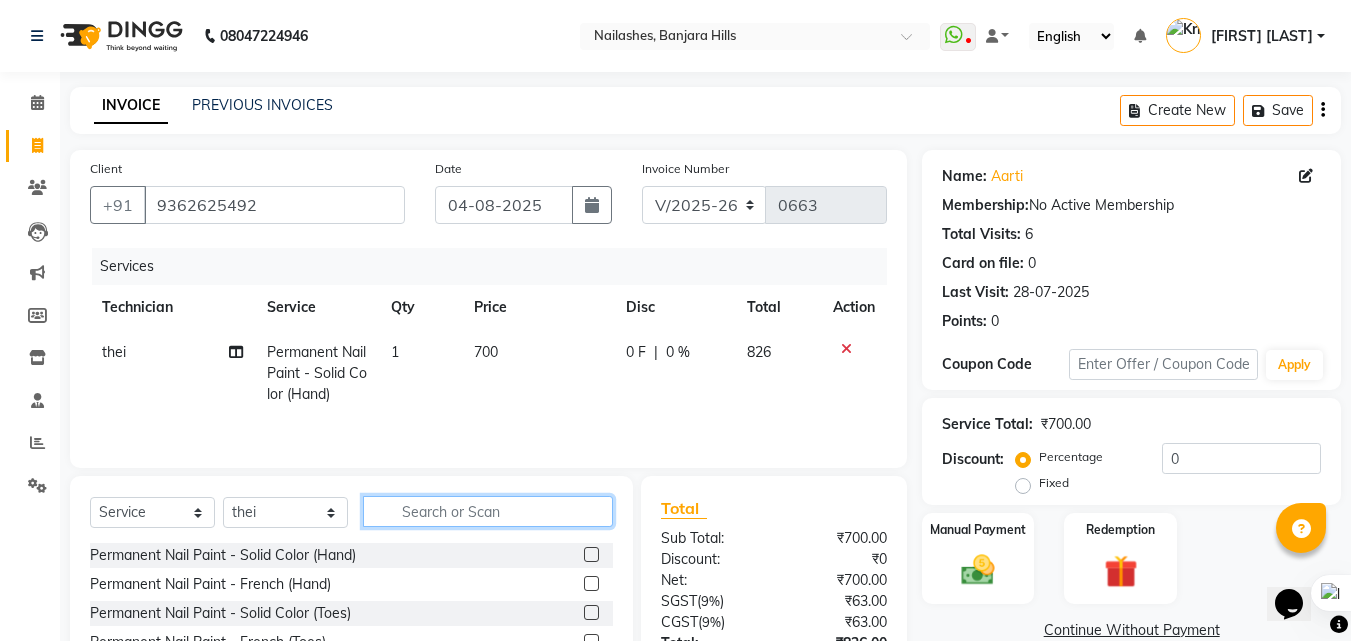 click 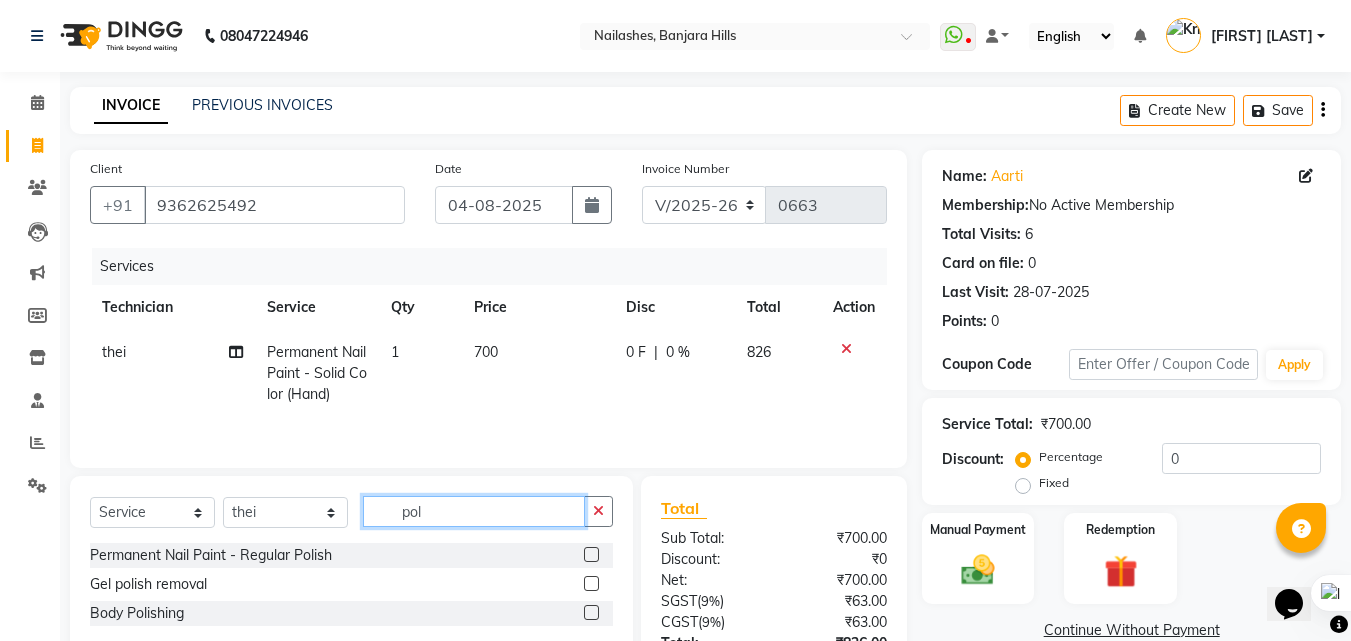 type on "pol" 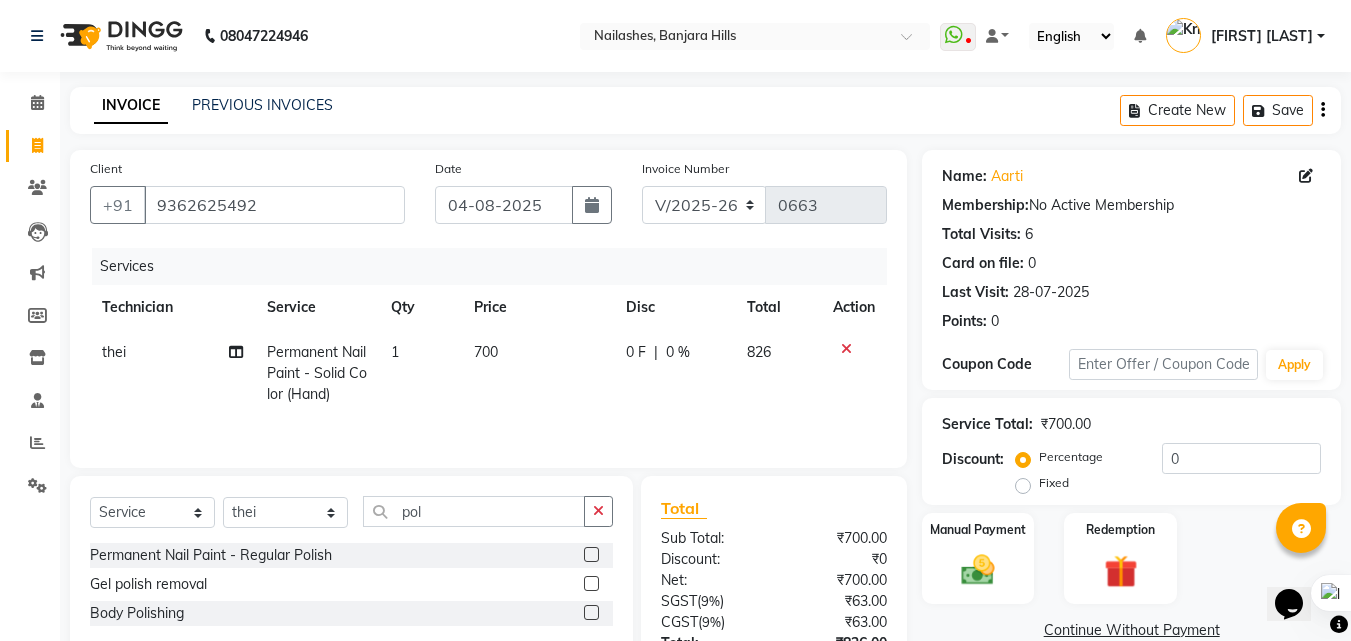 click 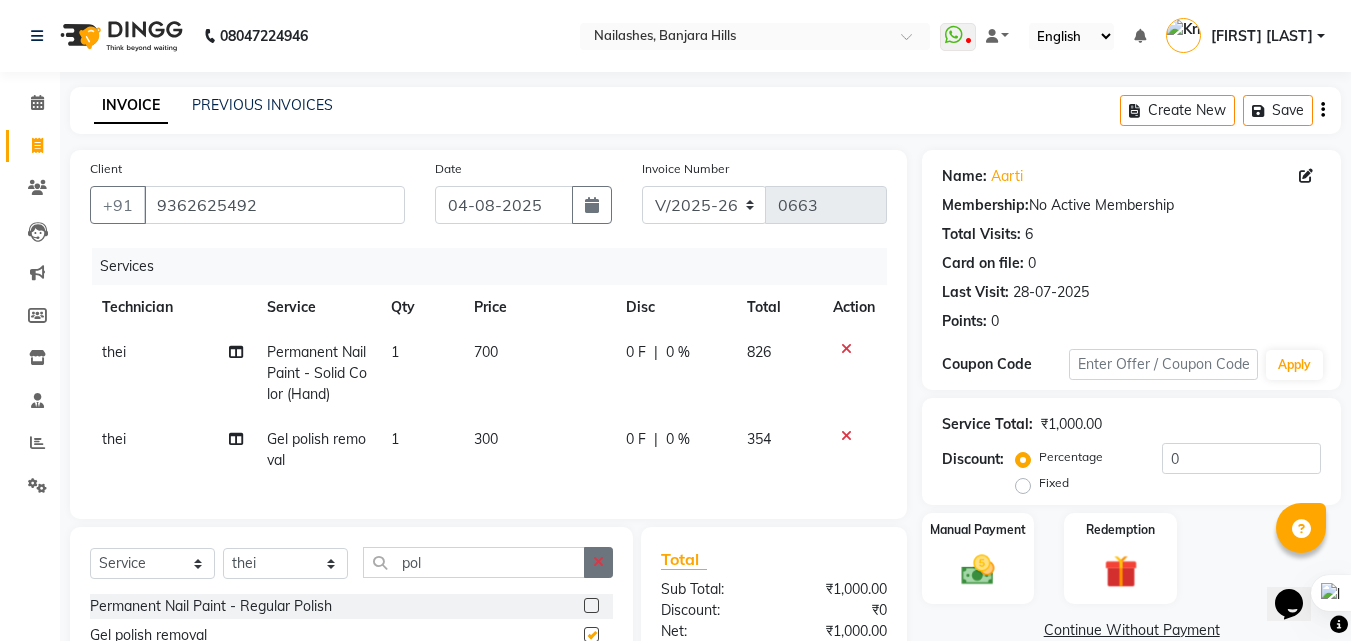 checkbox on "false" 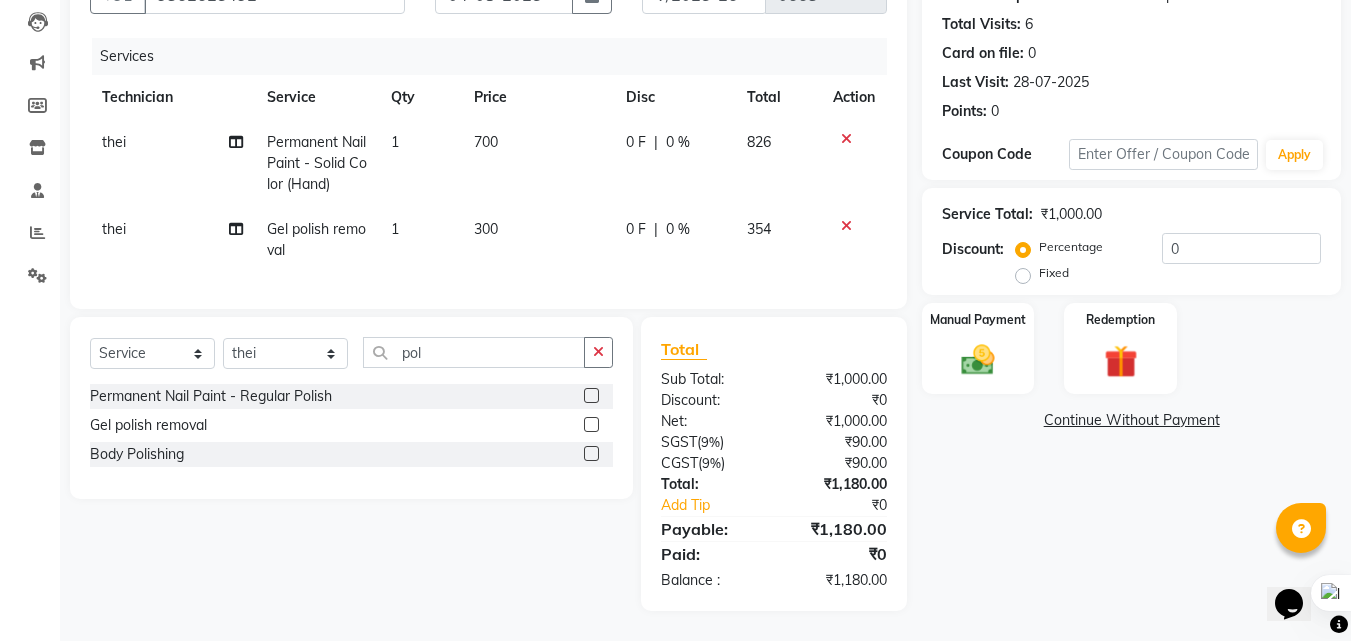 scroll, scrollTop: 25, scrollLeft: 0, axis: vertical 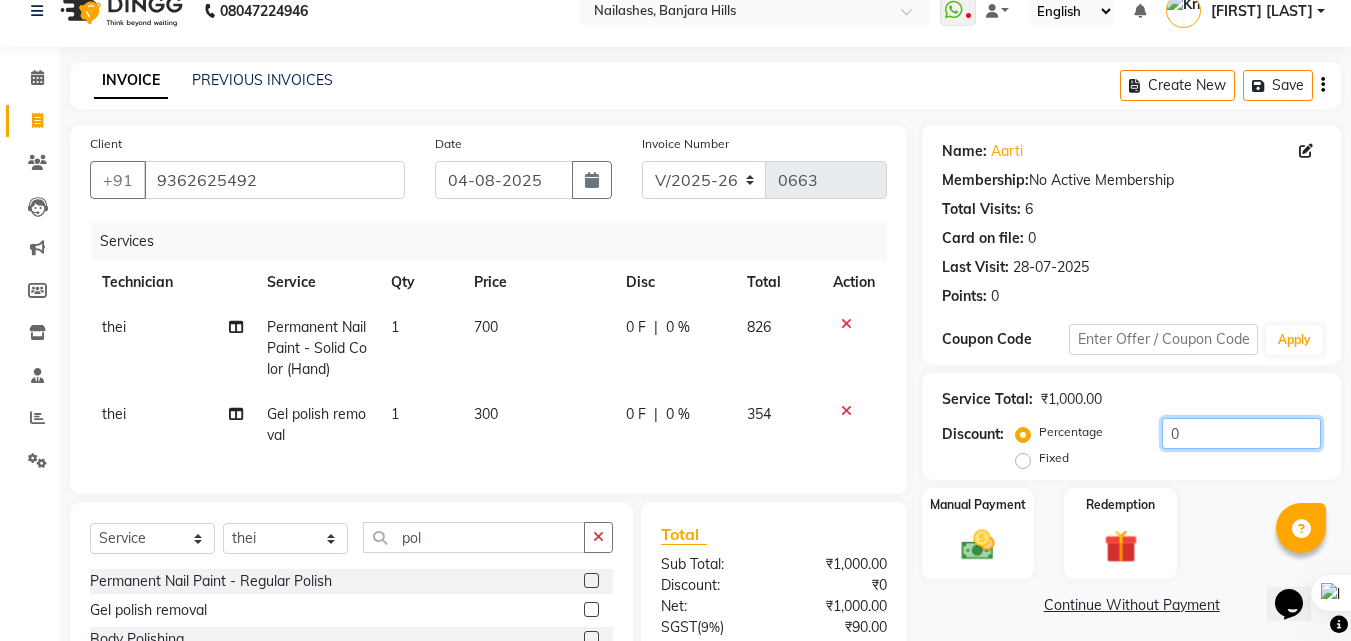 click on "0" 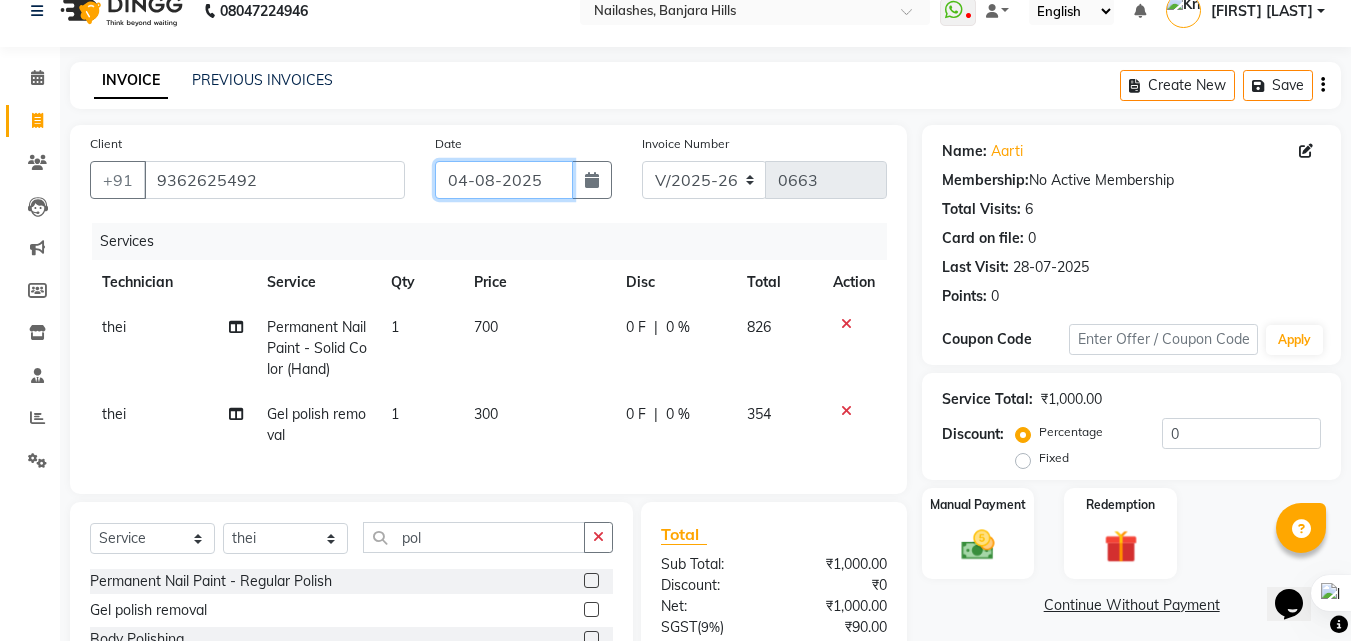 click on "04-08-2025" 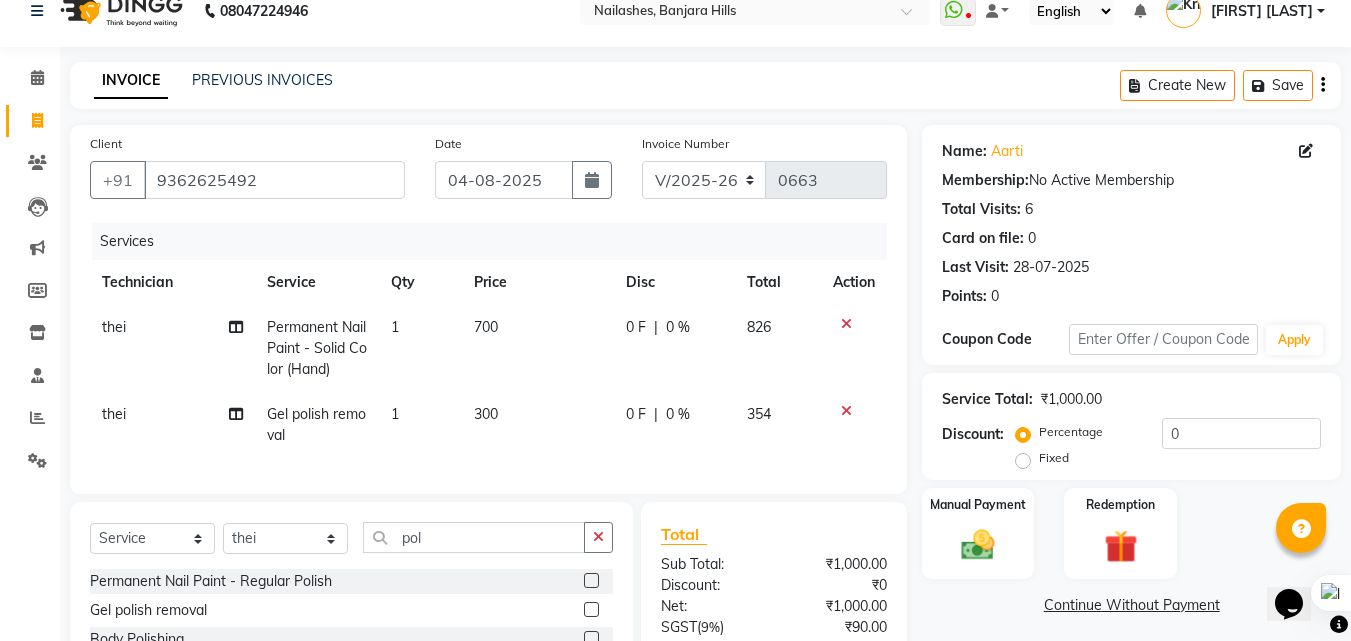 select on "8" 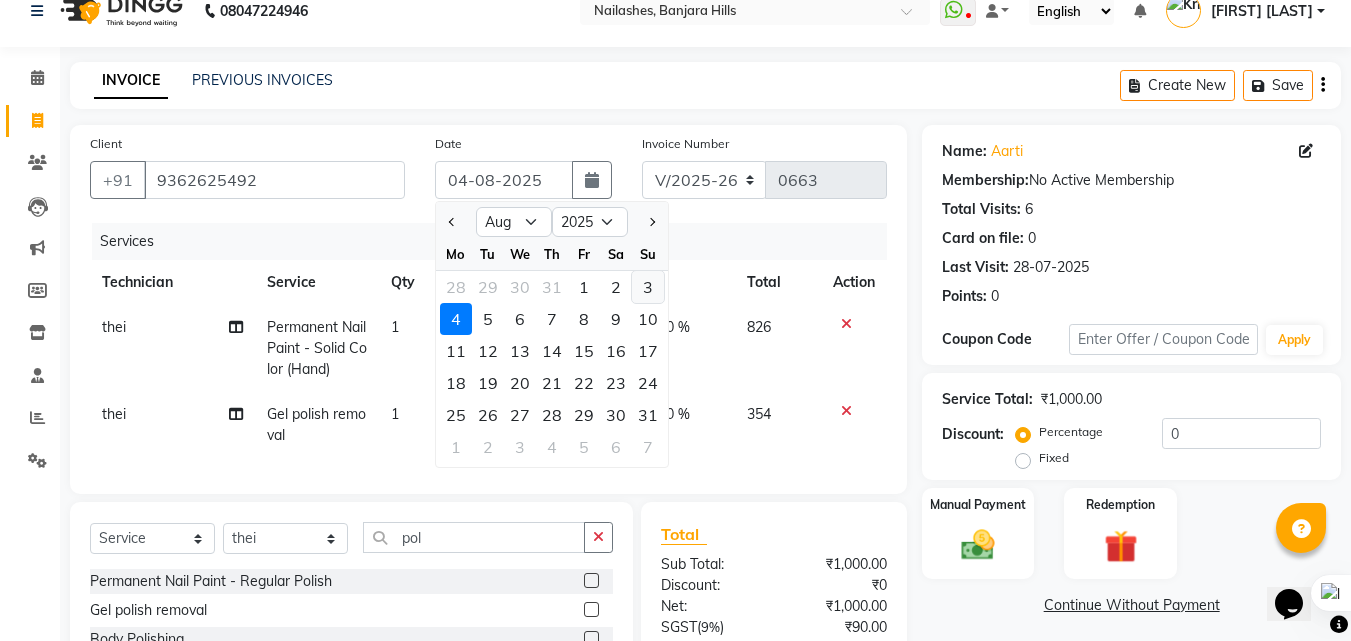 click on "3" 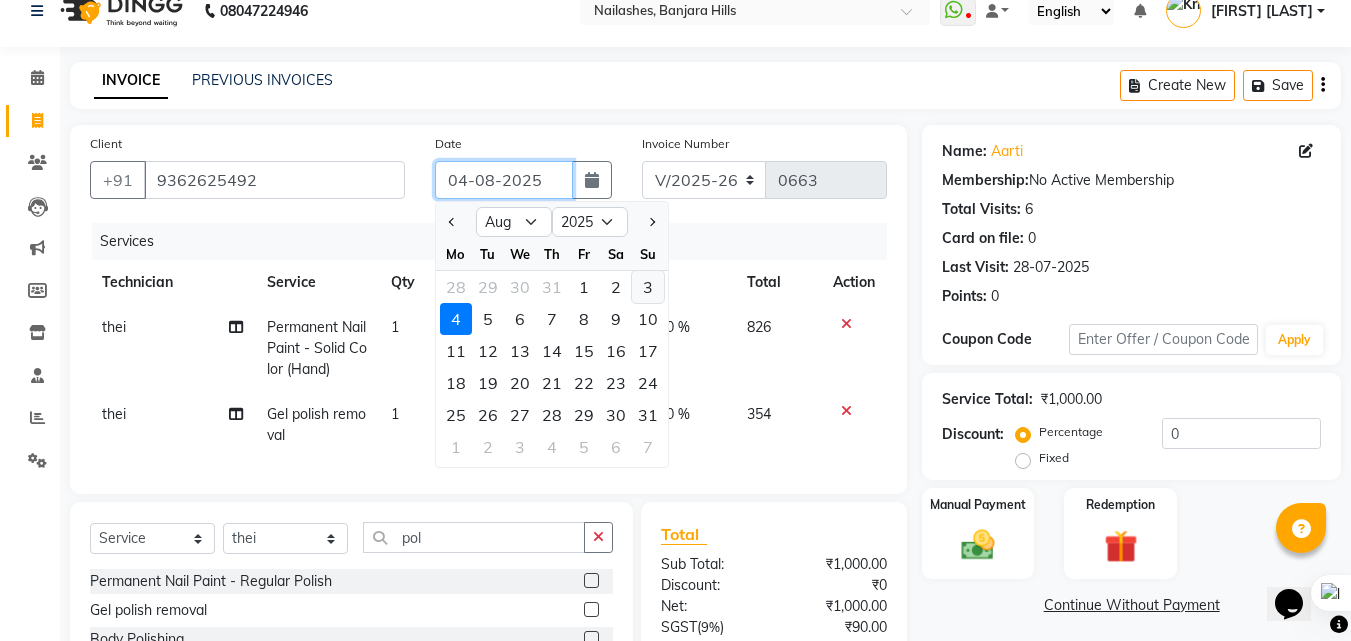 type on "03-08-2025" 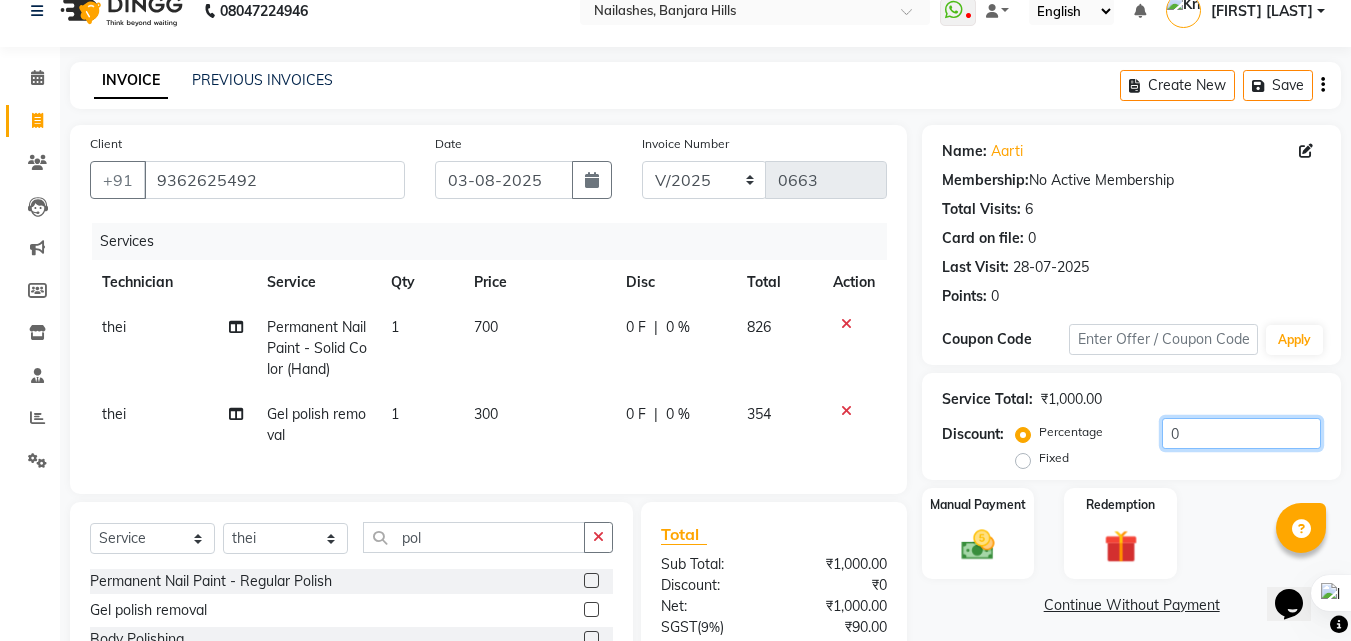 click on "0" 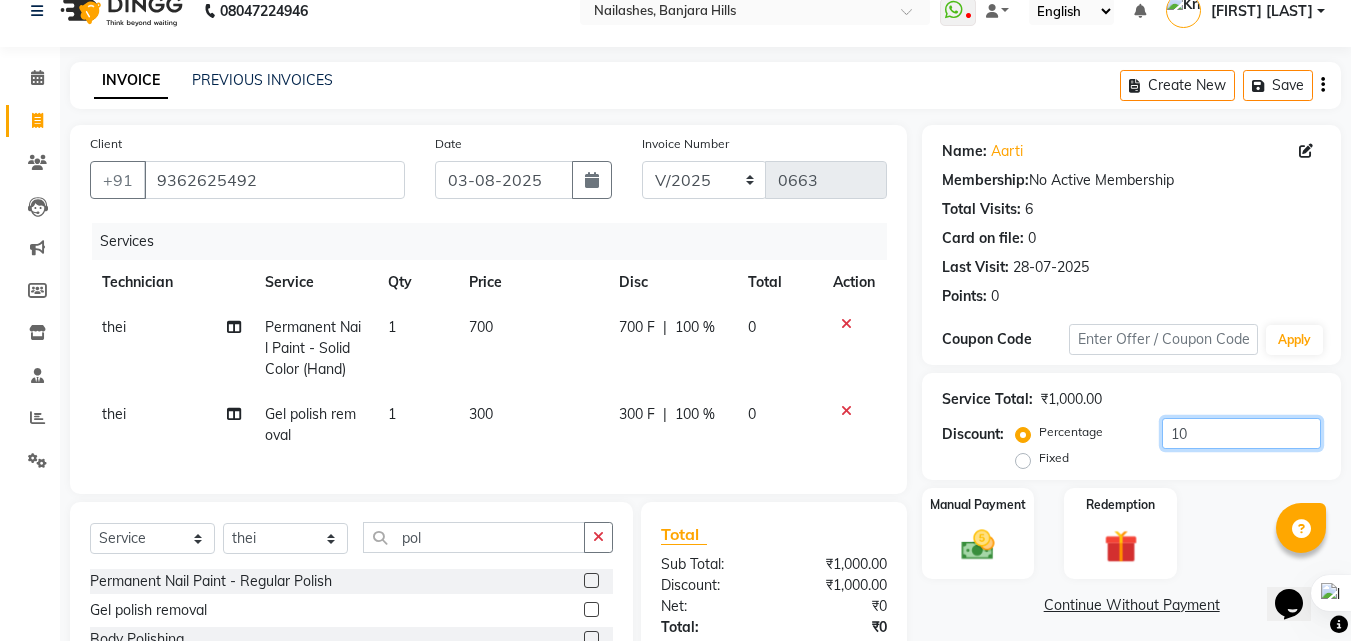type on "1" 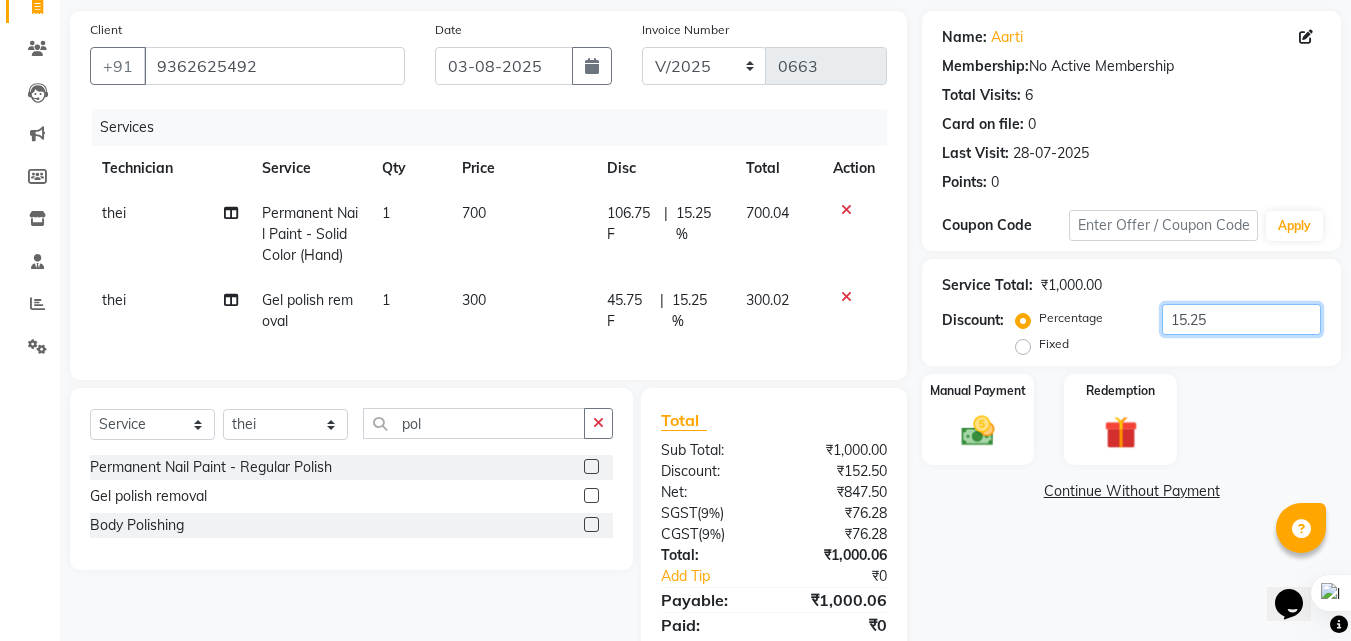 scroll, scrollTop: 225, scrollLeft: 0, axis: vertical 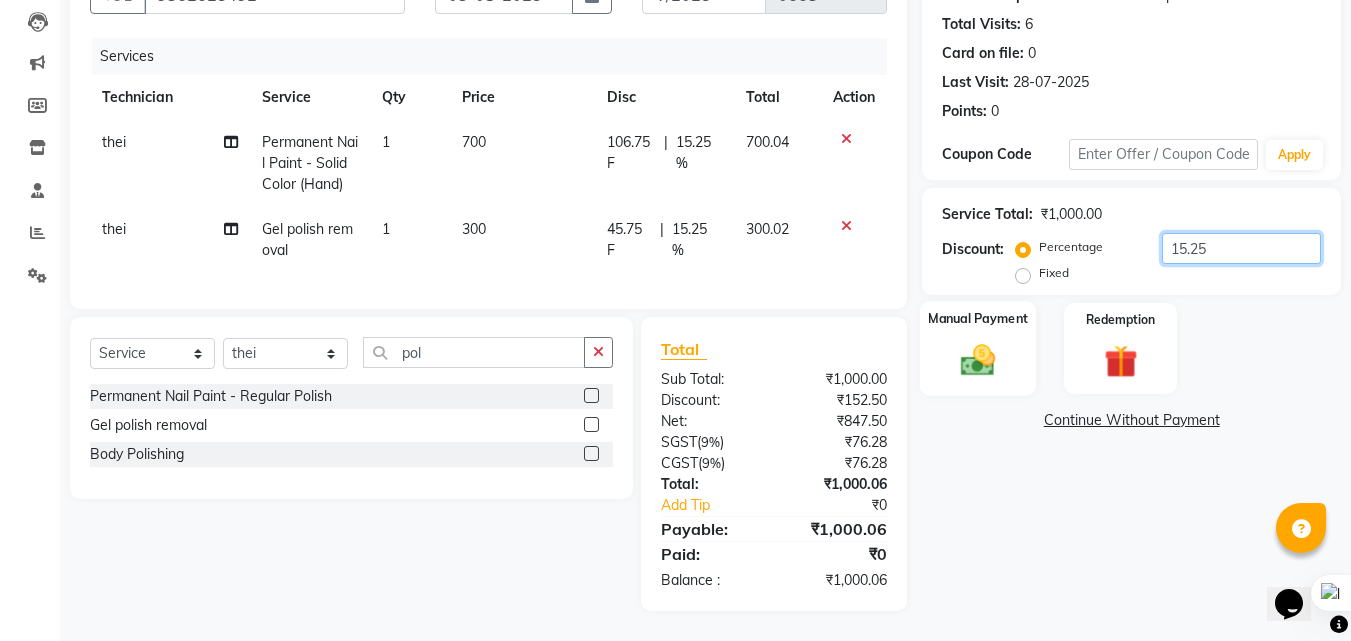 type on "15.25" 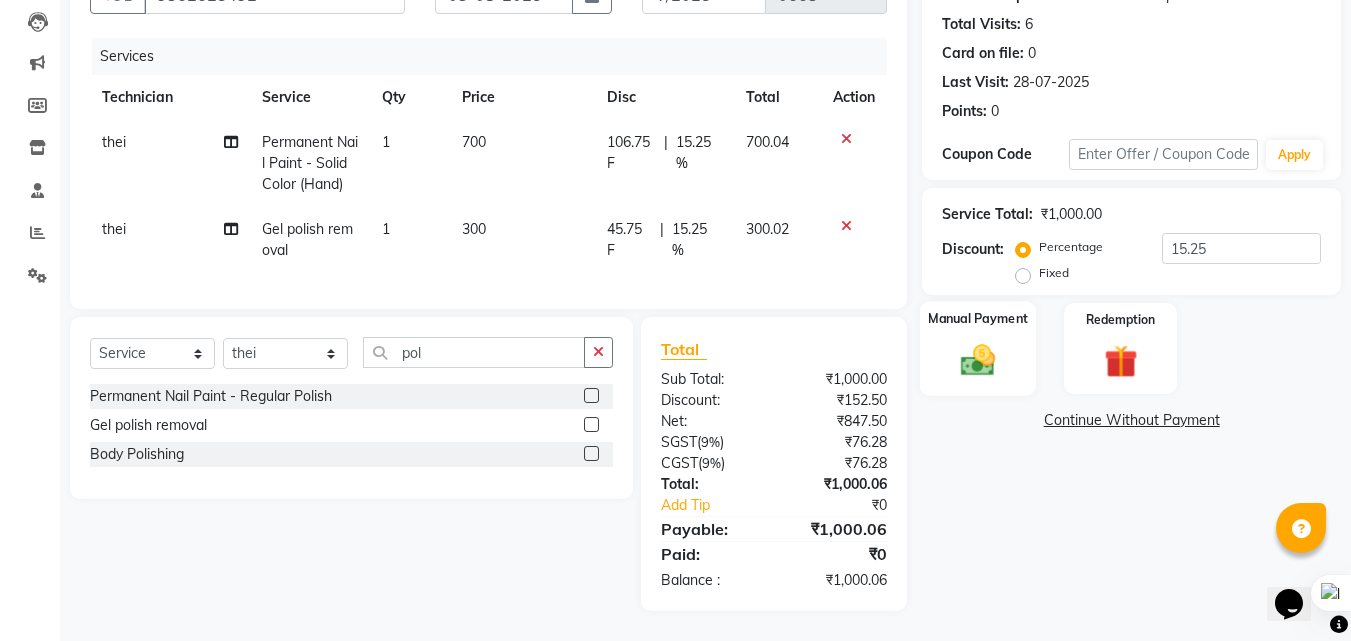 click 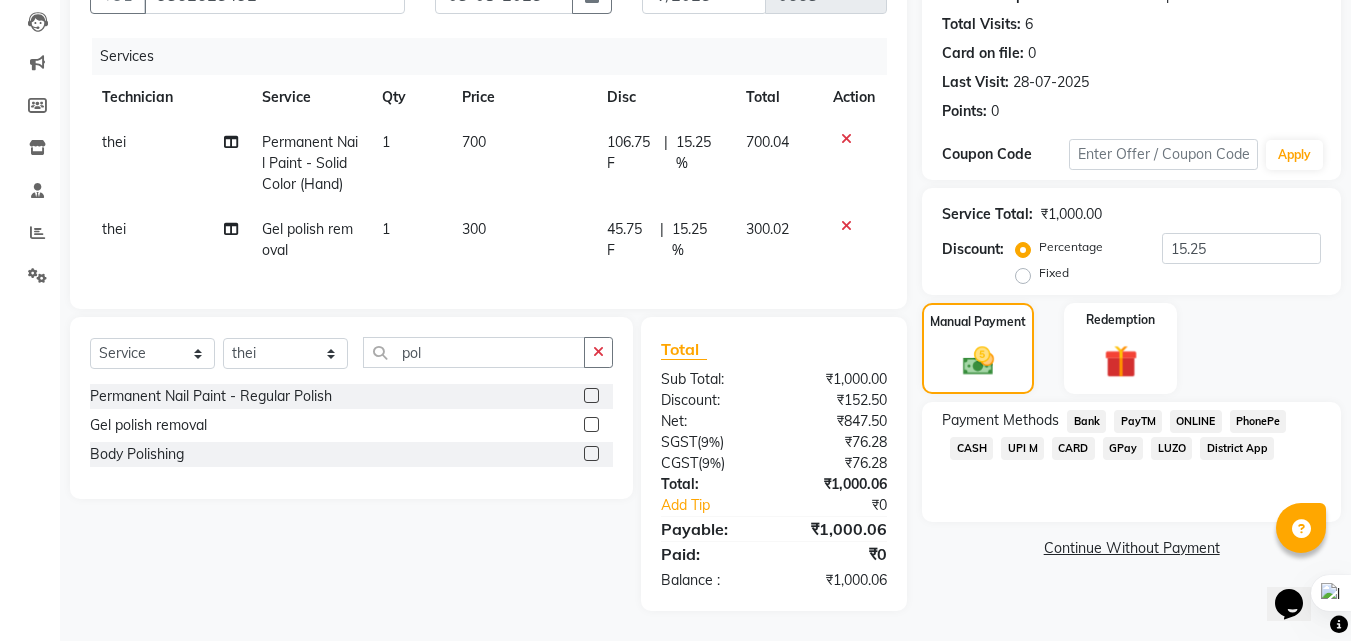click on "UPI M" 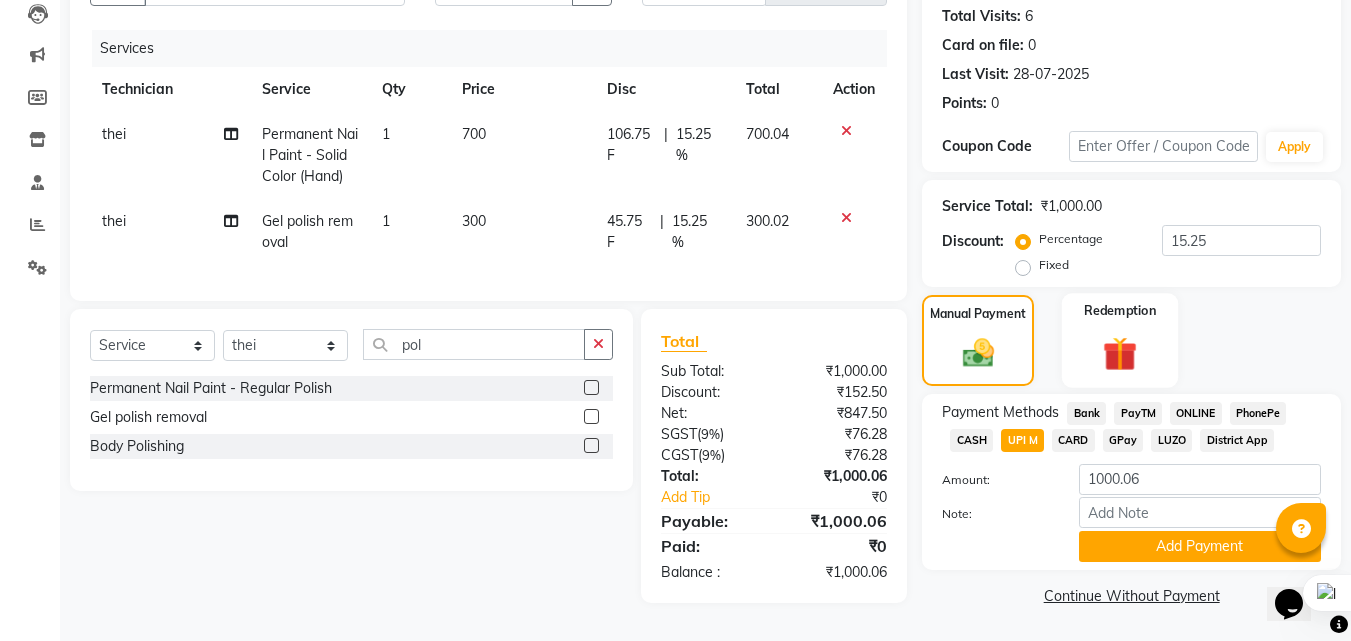 scroll, scrollTop: 225, scrollLeft: 0, axis: vertical 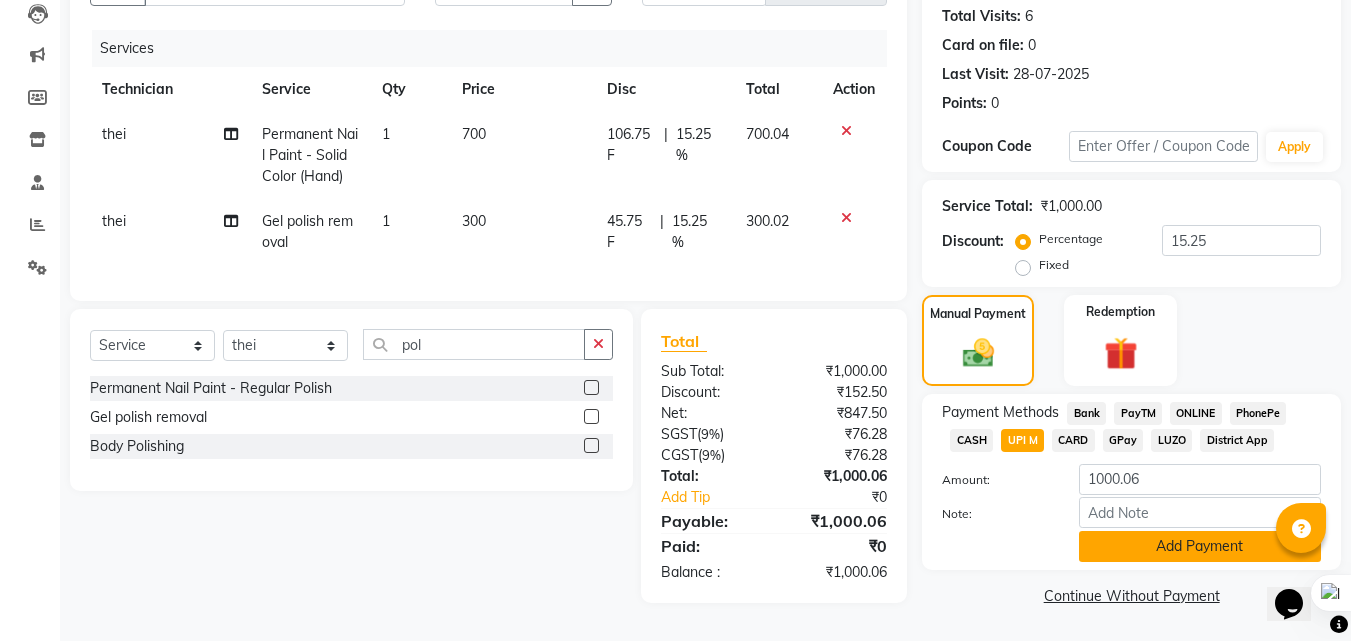 click on "Add Payment" 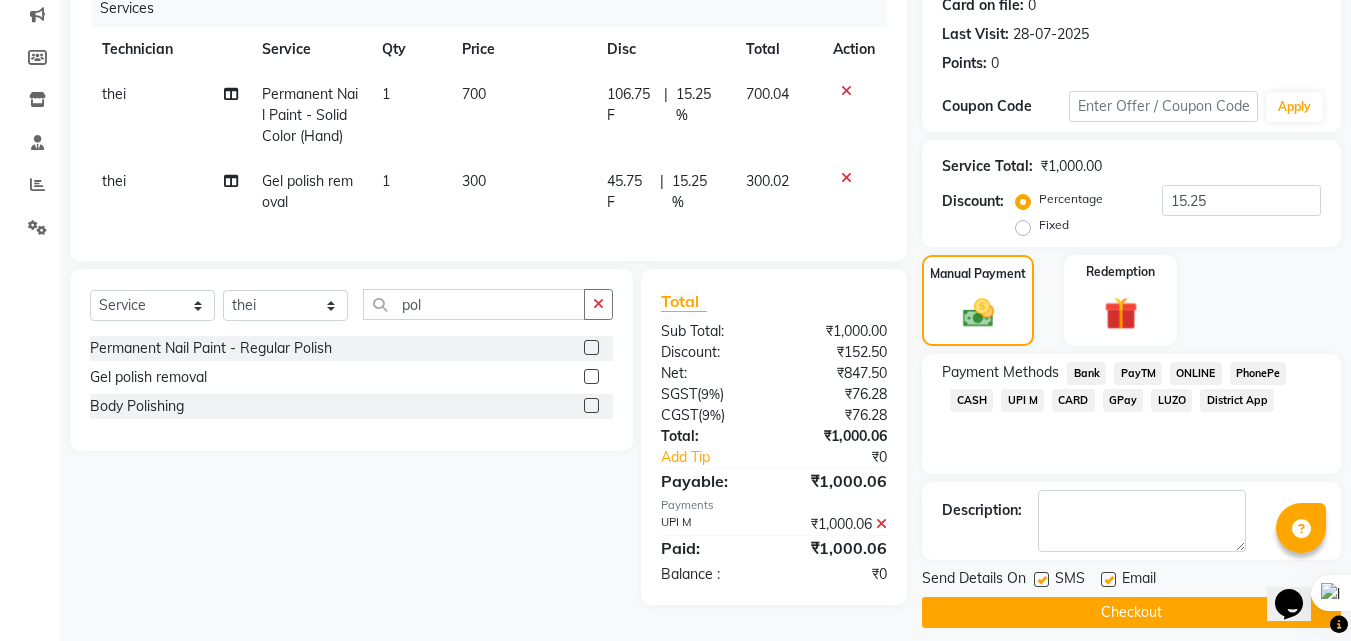 scroll, scrollTop: 275, scrollLeft: 0, axis: vertical 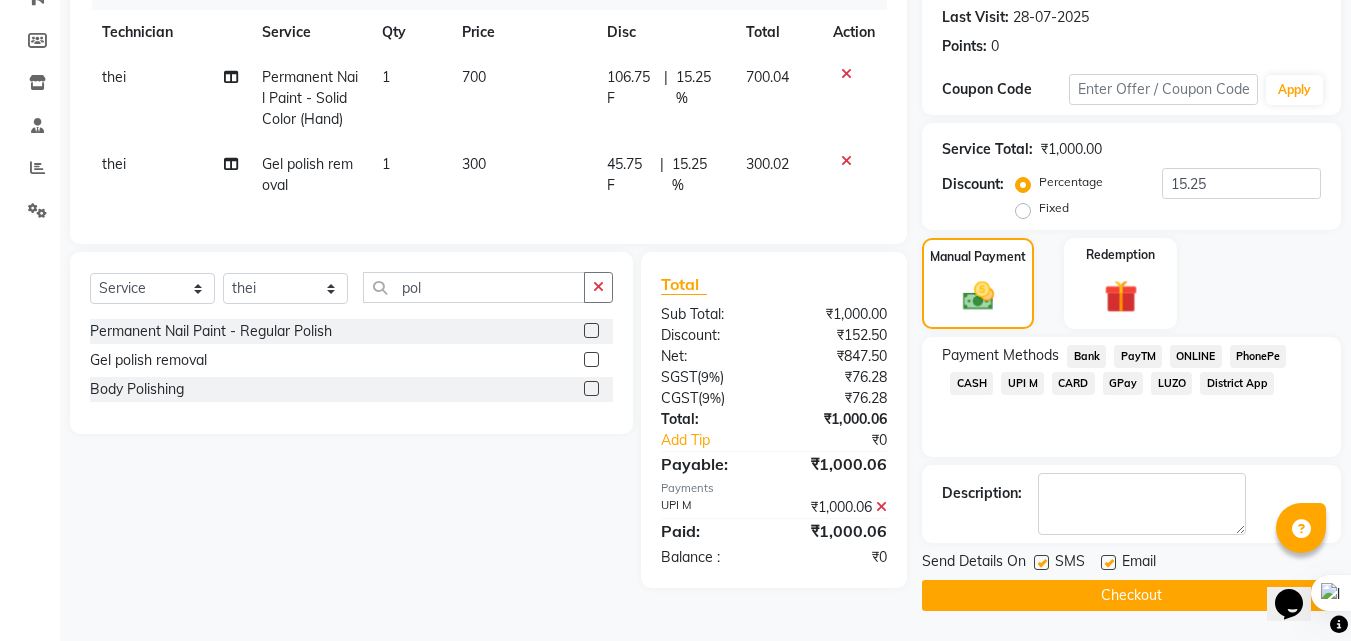 click on "Checkout" 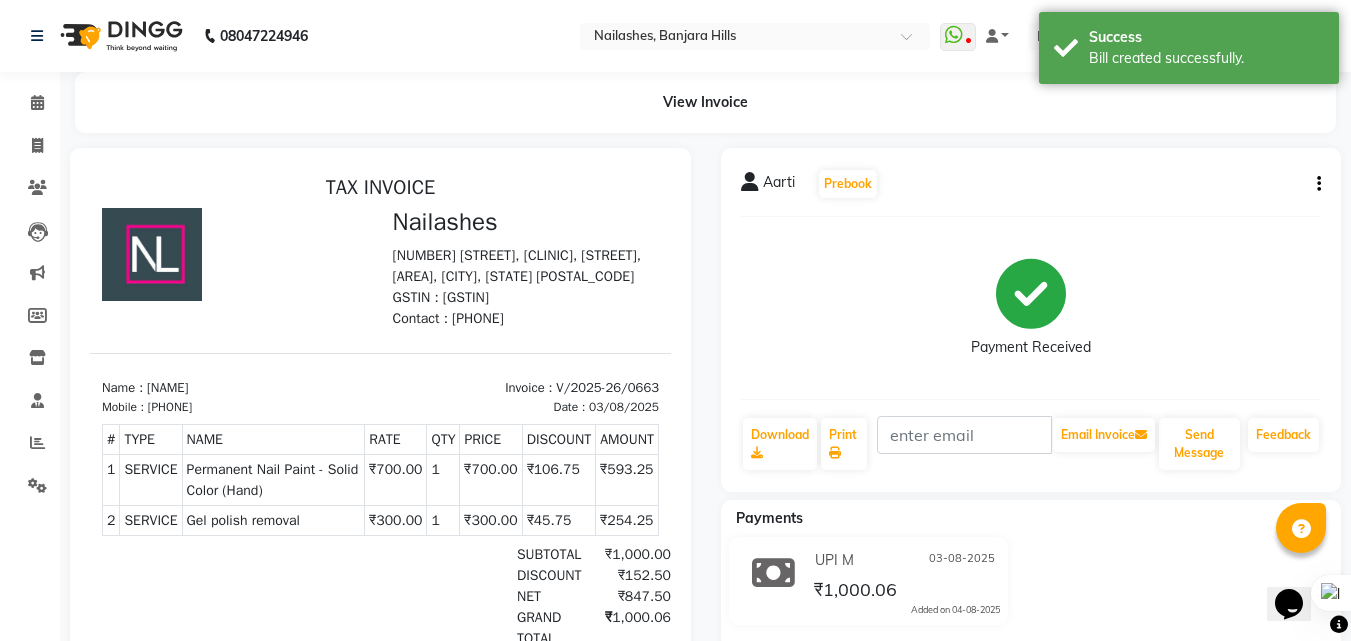 scroll, scrollTop: 0, scrollLeft: 0, axis: both 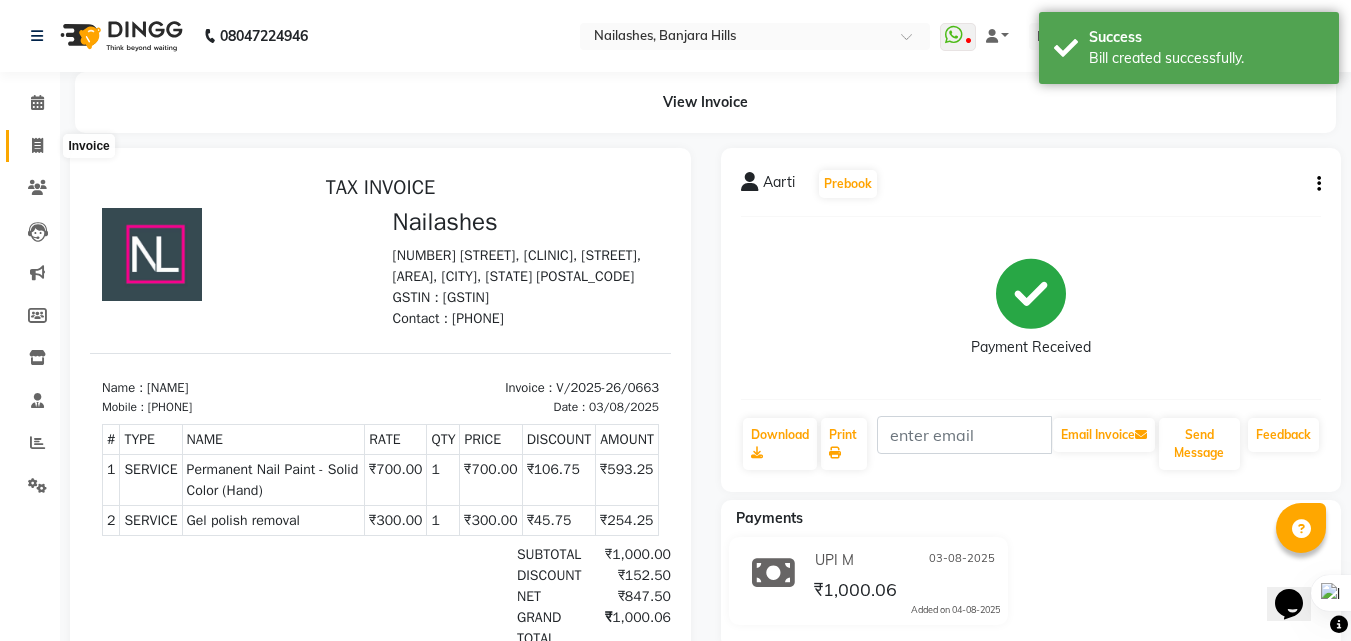 click 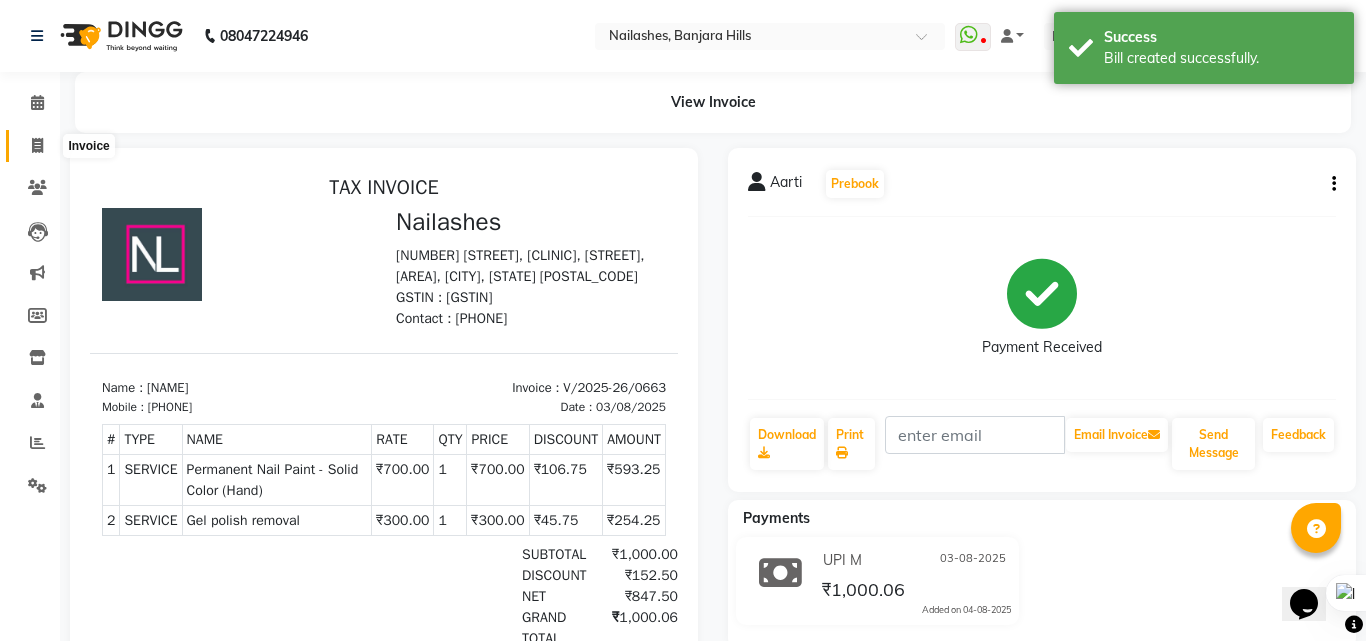 select on "service" 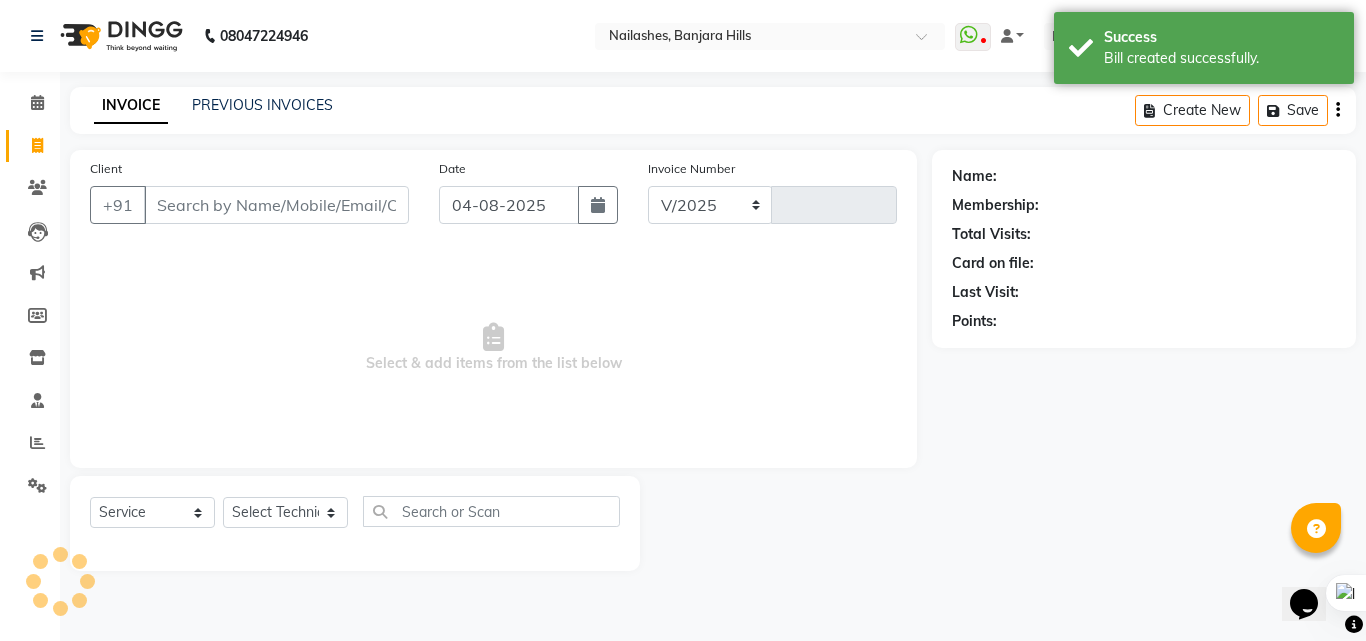select on "5759" 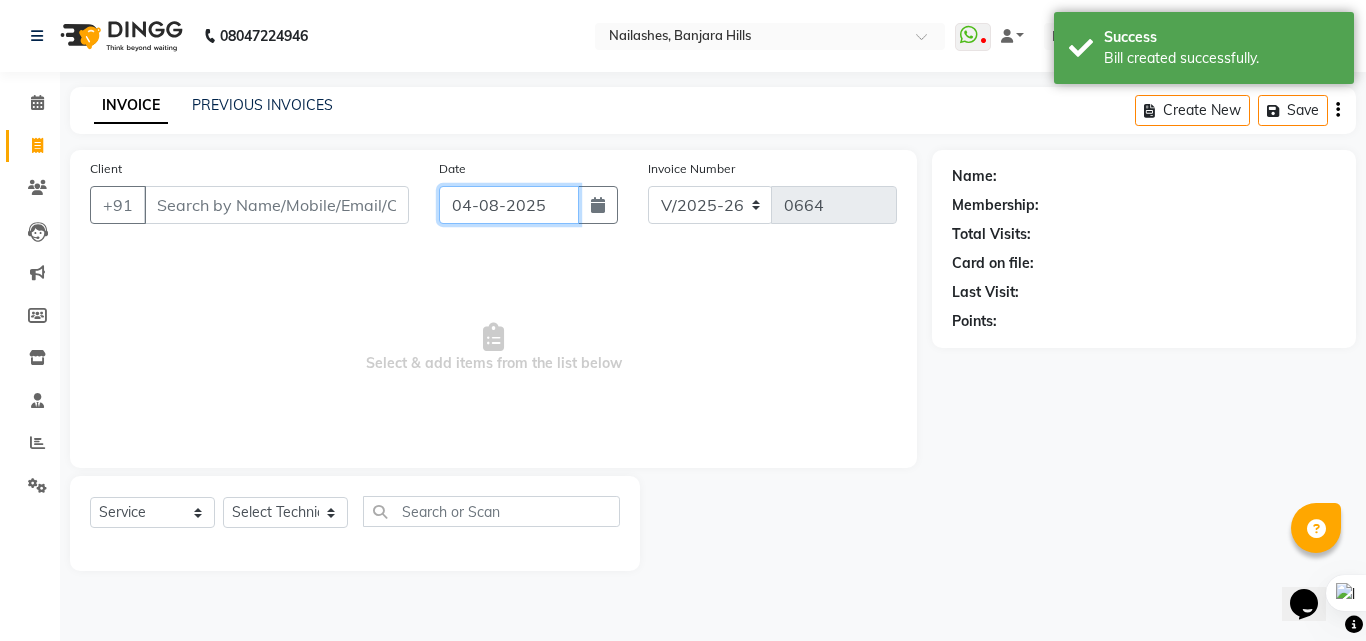 click on "04-08-2025" 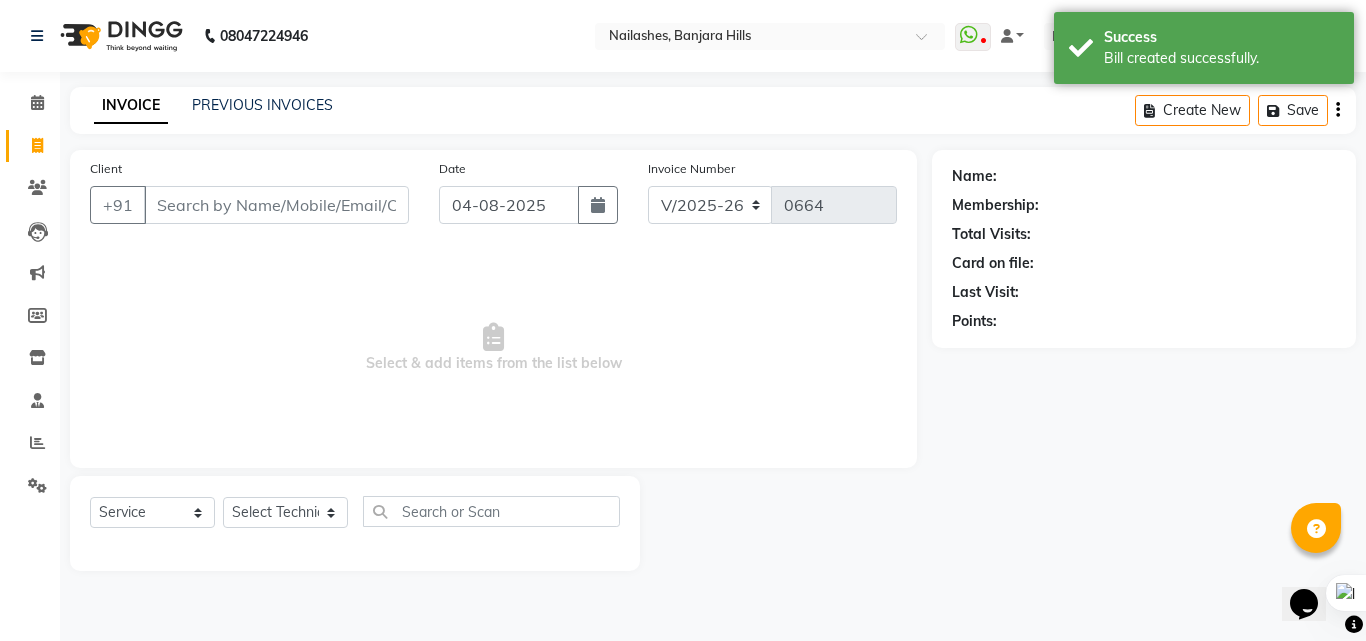 select on "8" 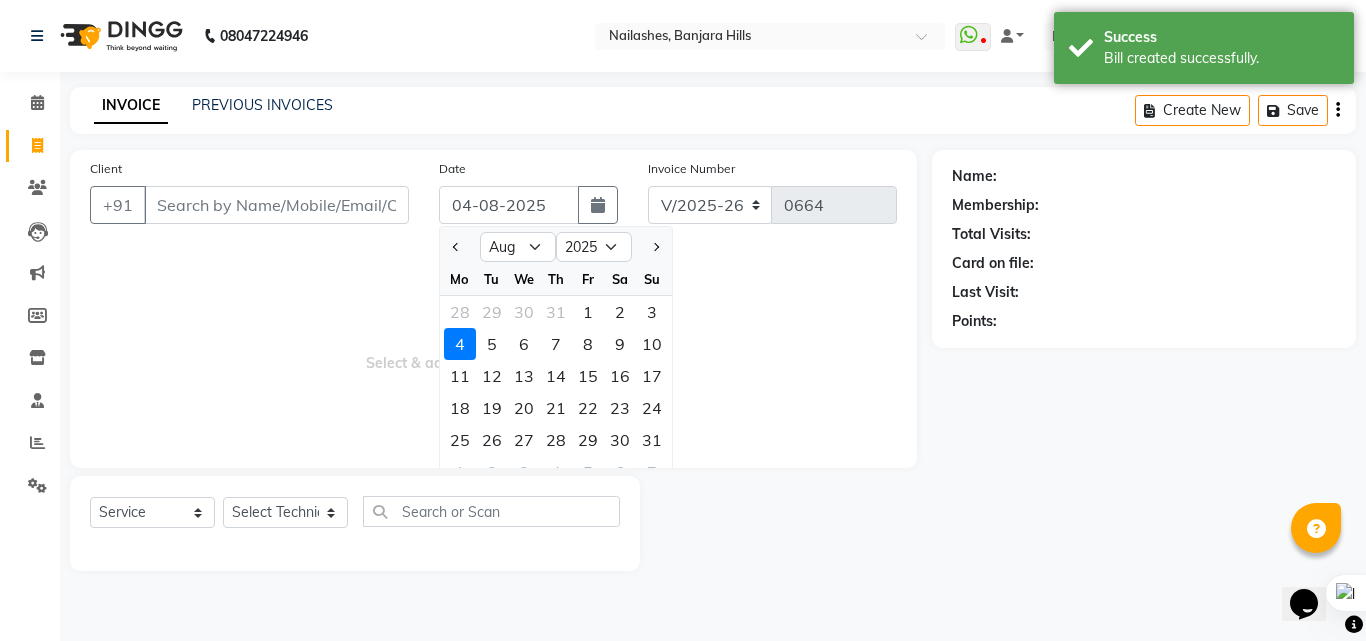 click on "3" 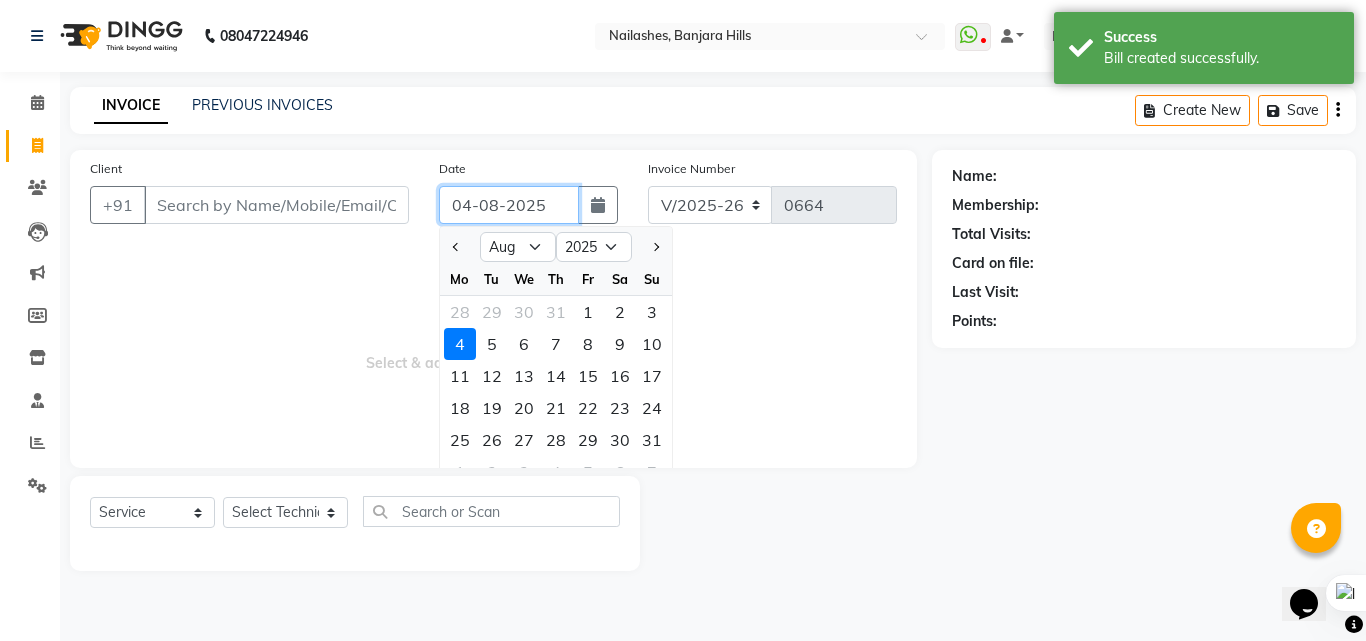 type on "03-08-2025" 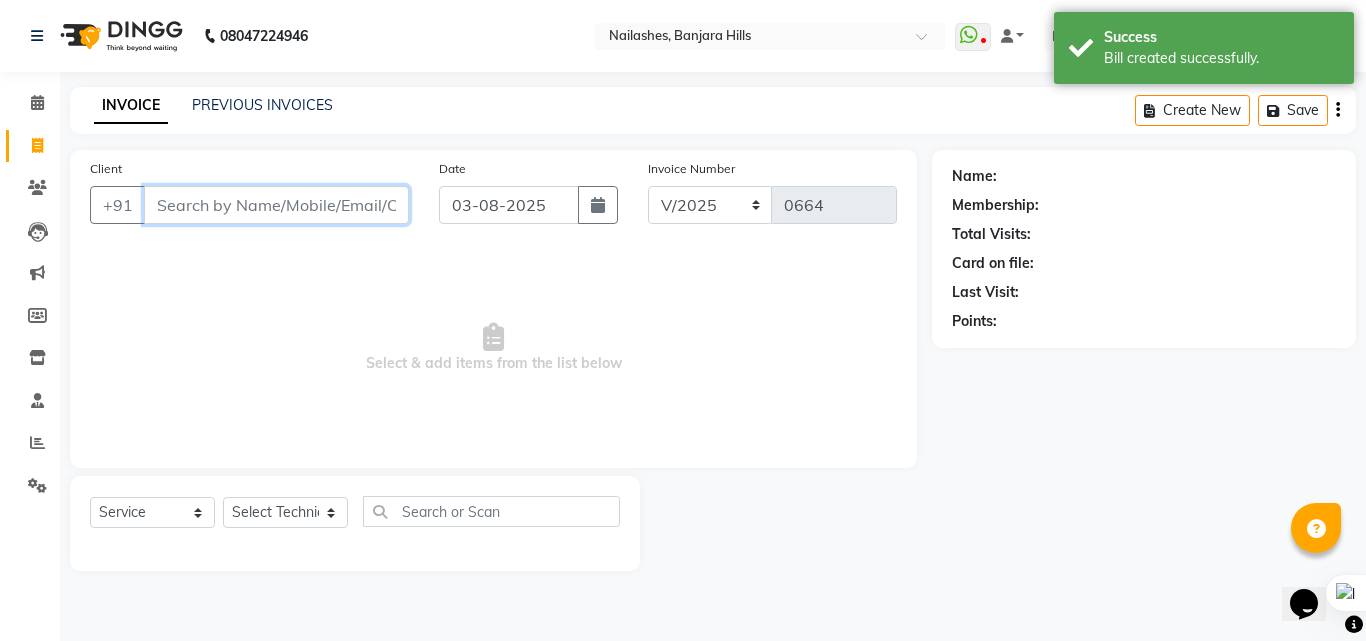 click on "Client" at bounding box center [276, 205] 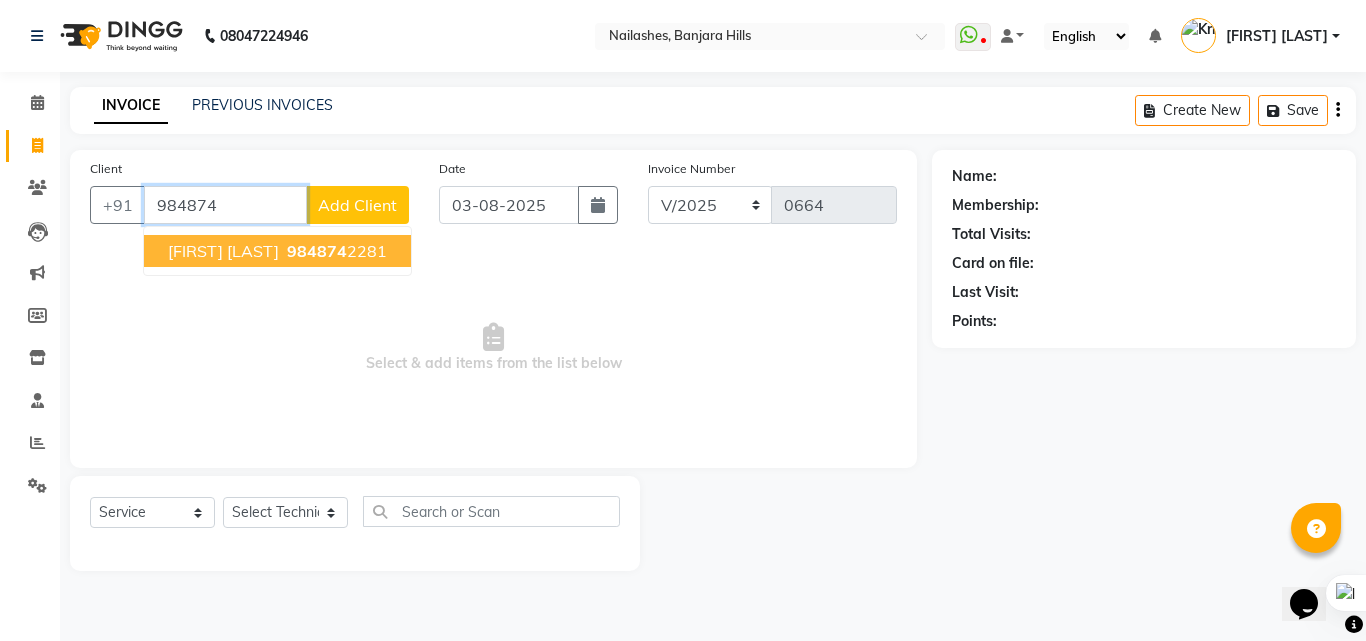 click on "984874" at bounding box center (317, 251) 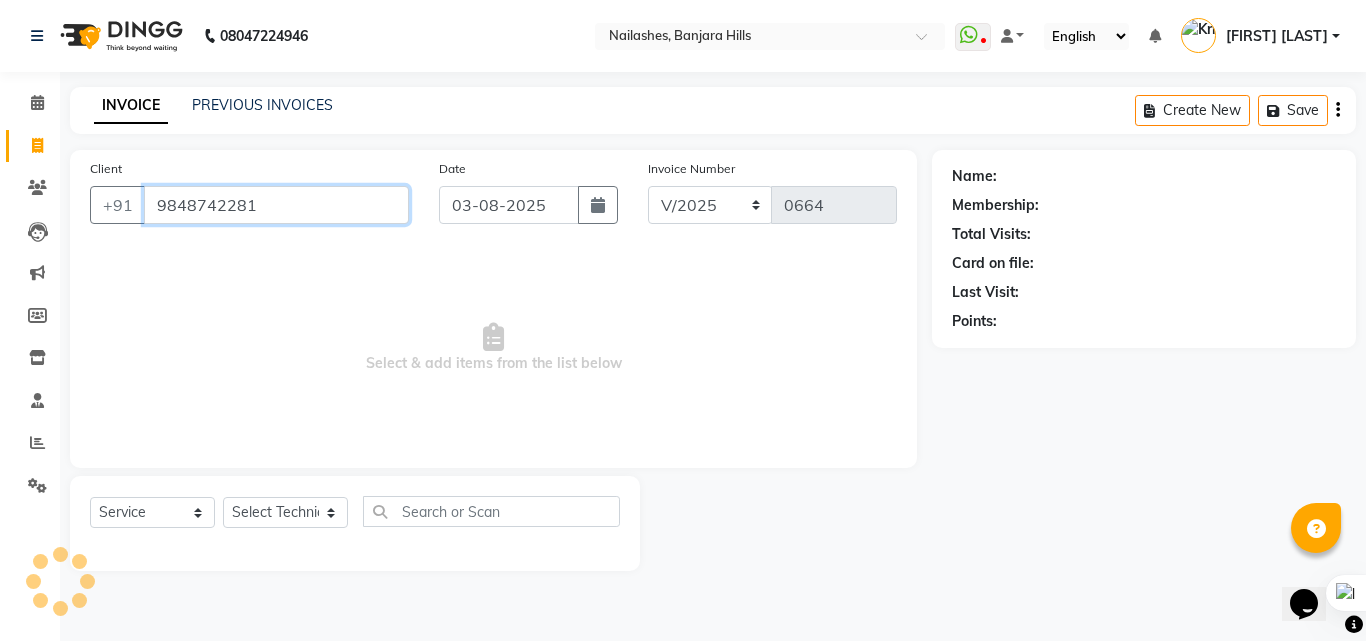type on "9848742281" 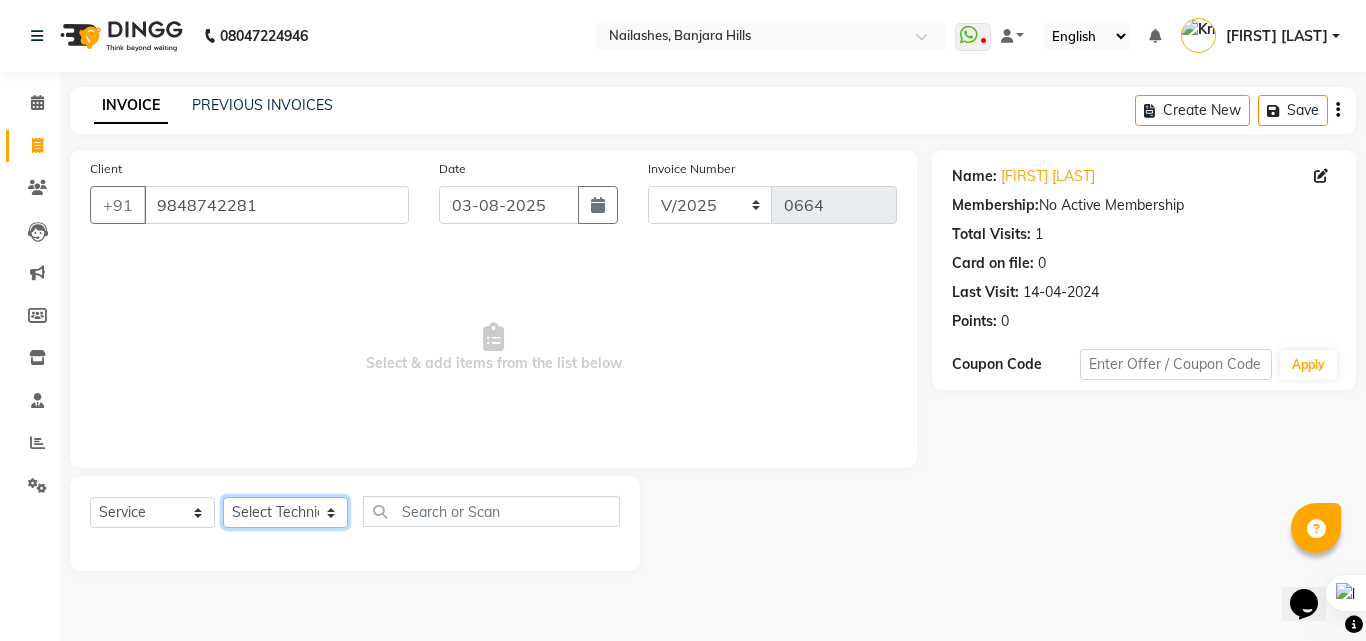 click on "Select Technician Arshad Arshad Asma begum Deepak Kashyap Krishika mam Nakul ringya rishi Ruby singh thei" 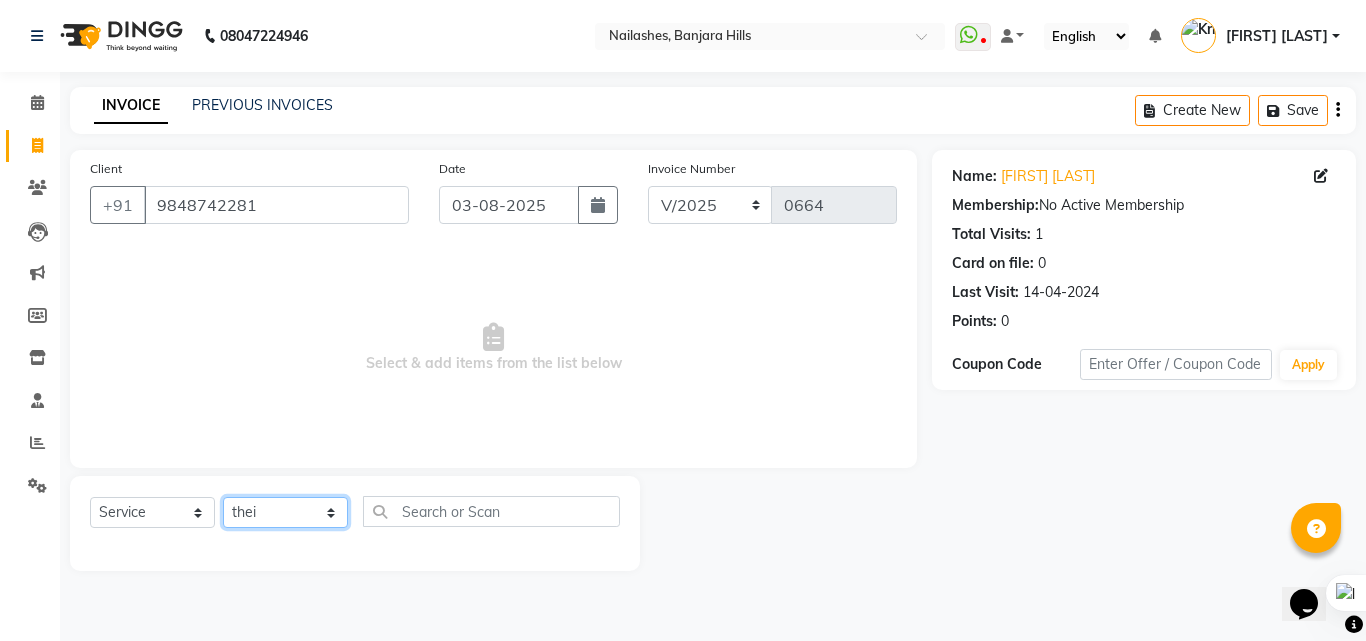 click on "Select Technician Arshad Arshad Asma begum Deepak Kashyap Krishika mam Nakul ringya rishi Ruby singh thei" 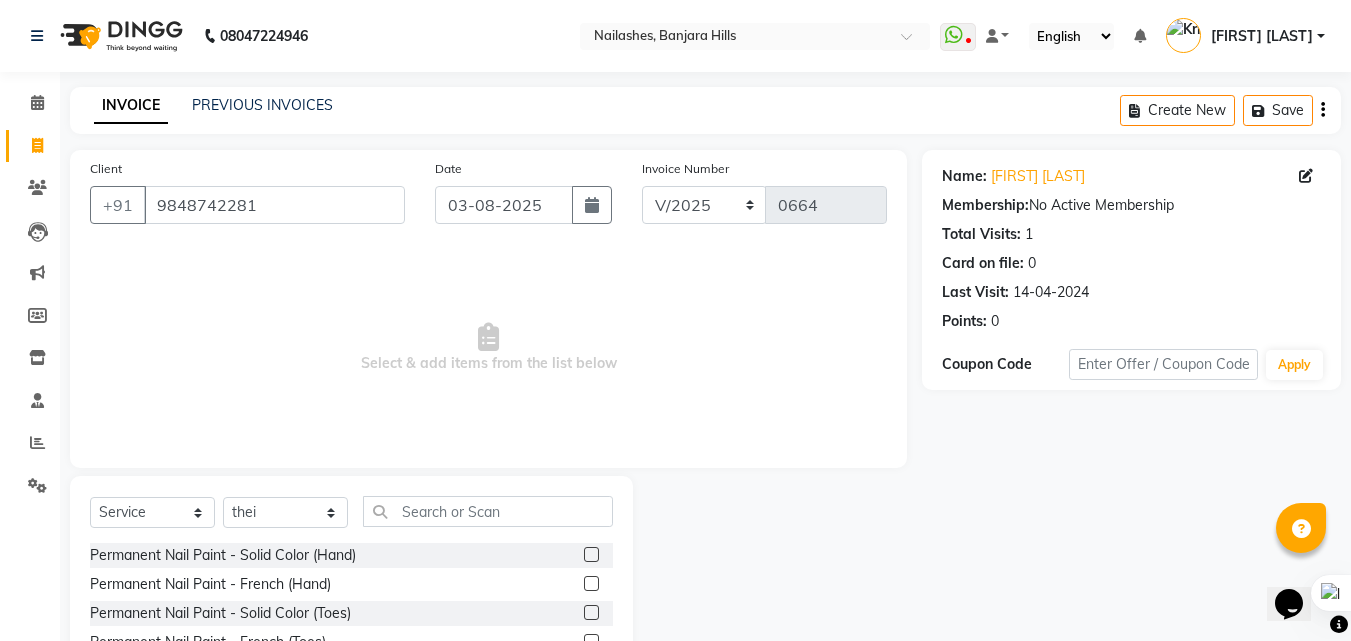 click 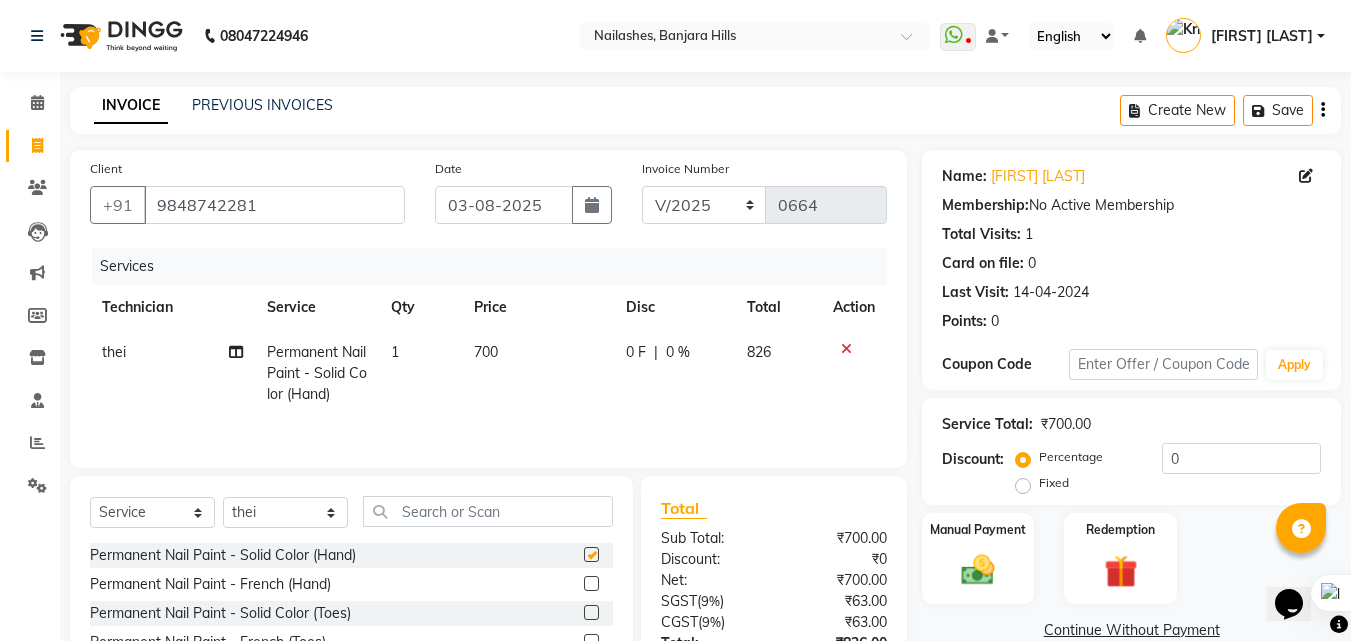 checkbox on "false" 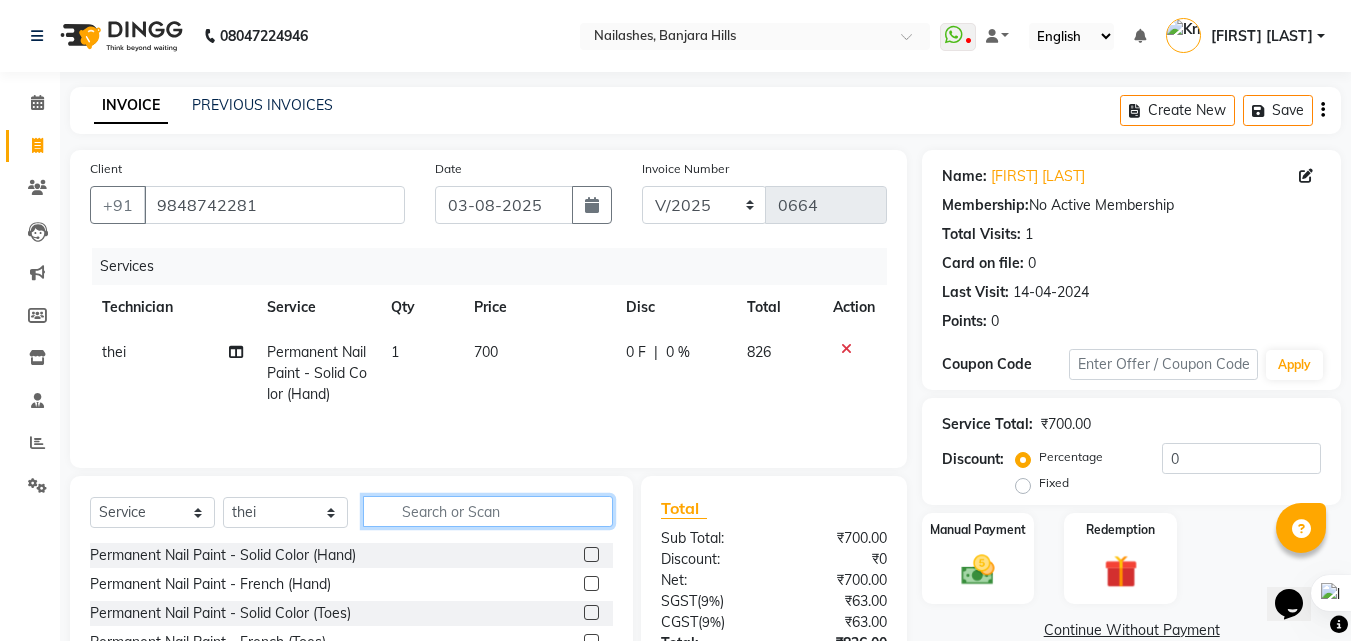 click 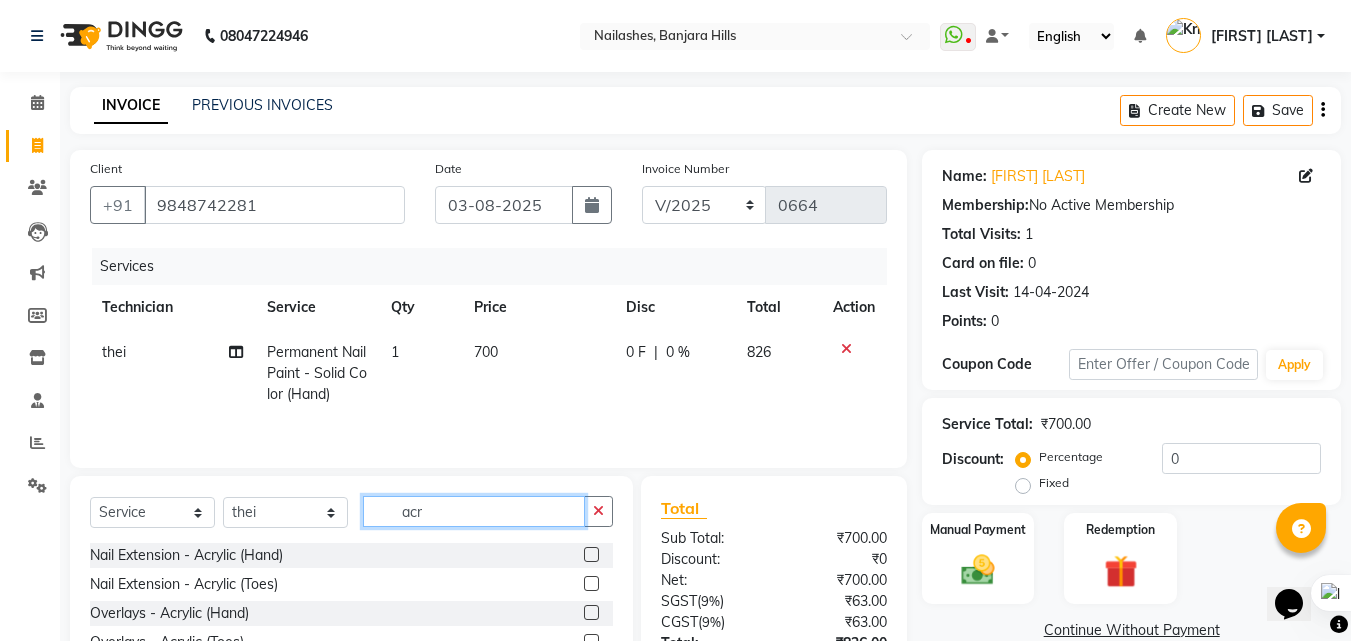 type on "acr" 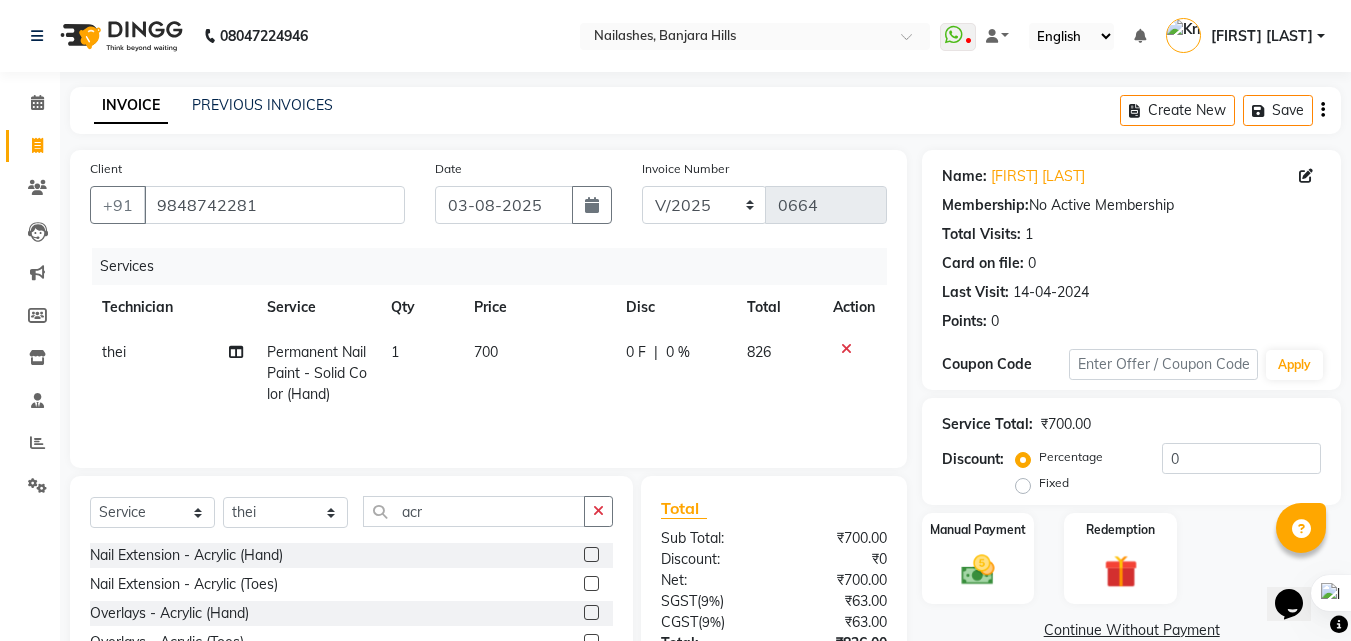 click 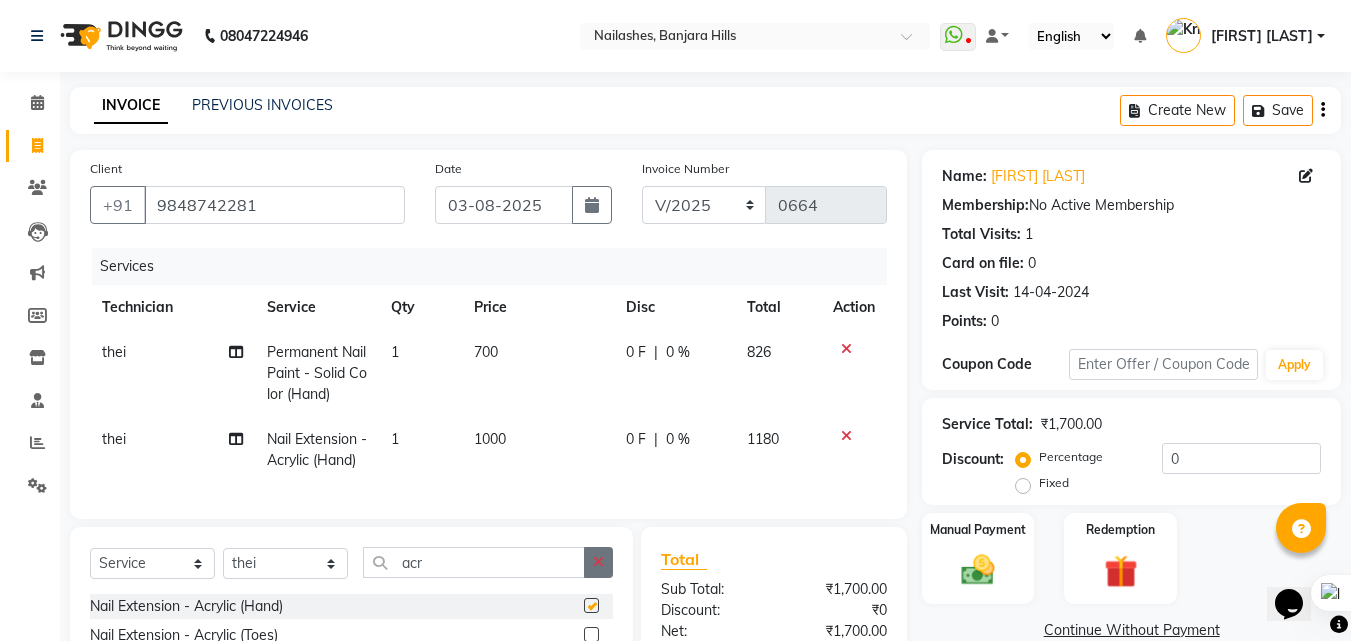 checkbox on "false" 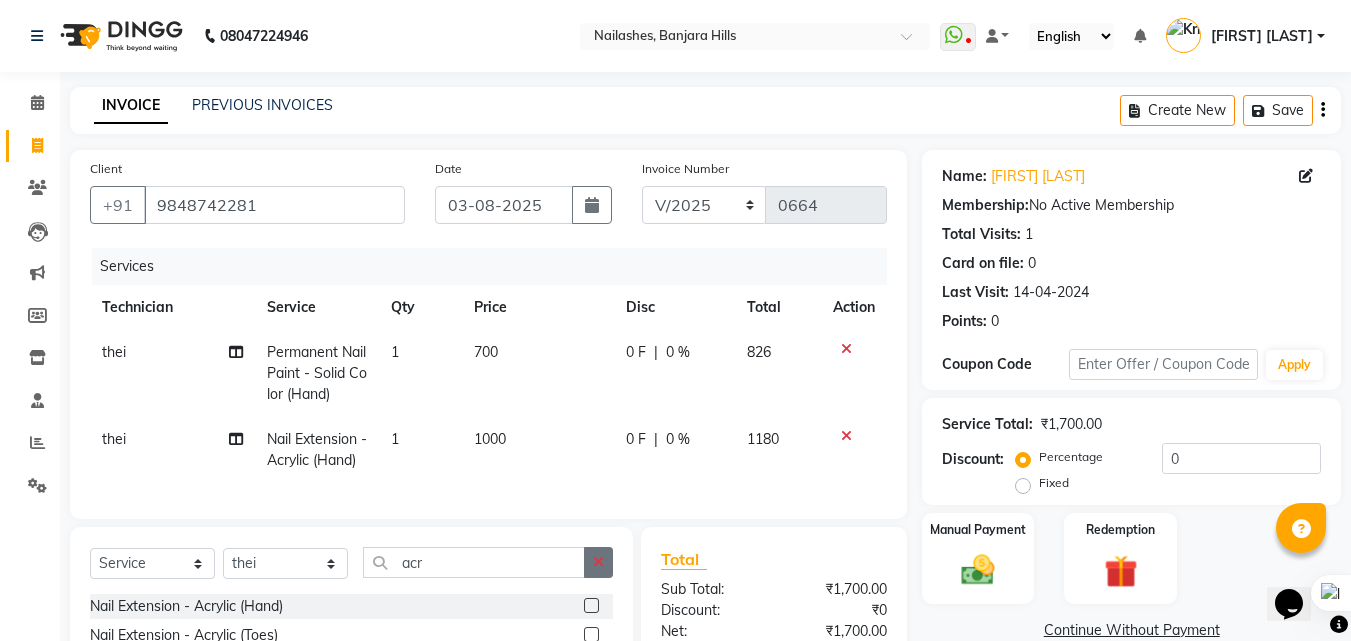 click 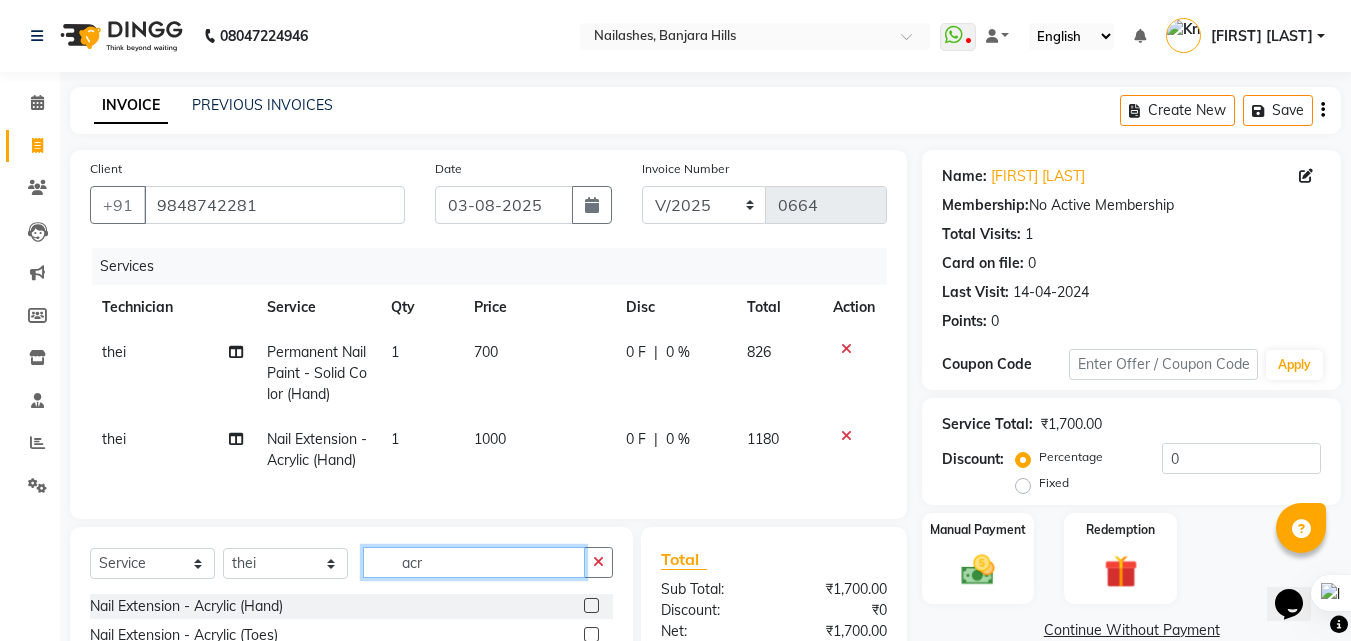 type 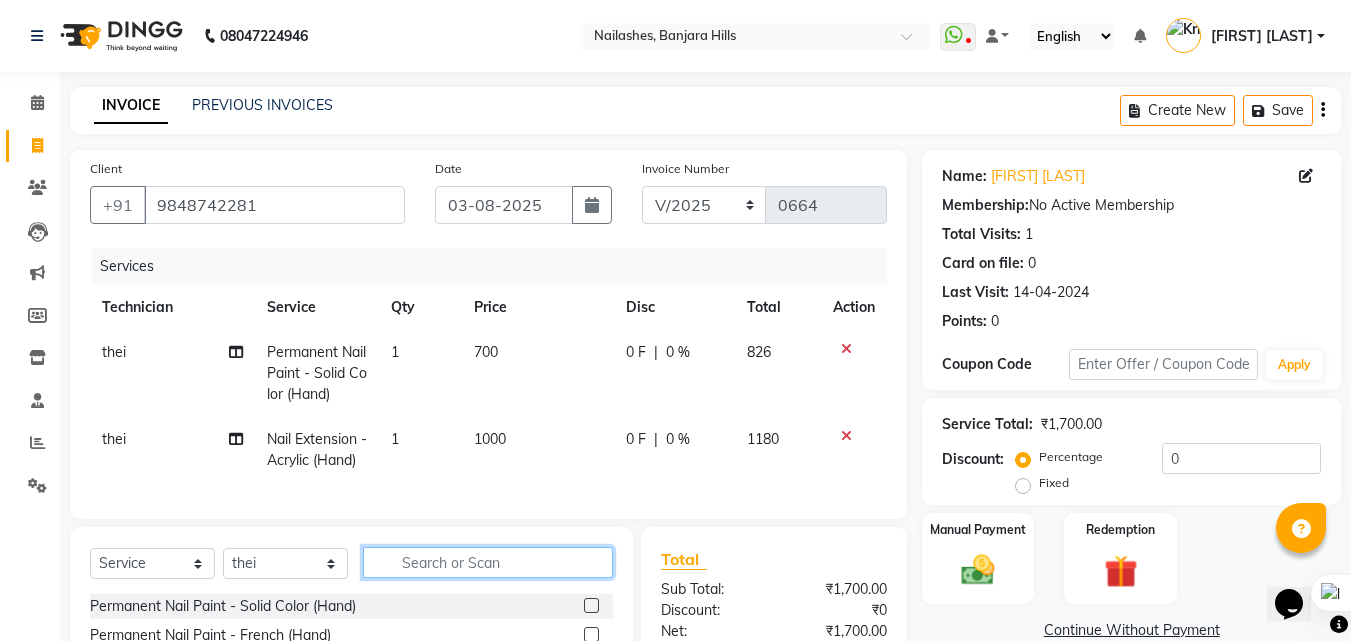 scroll, scrollTop: 247, scrollLeft: 0, axis: vertical 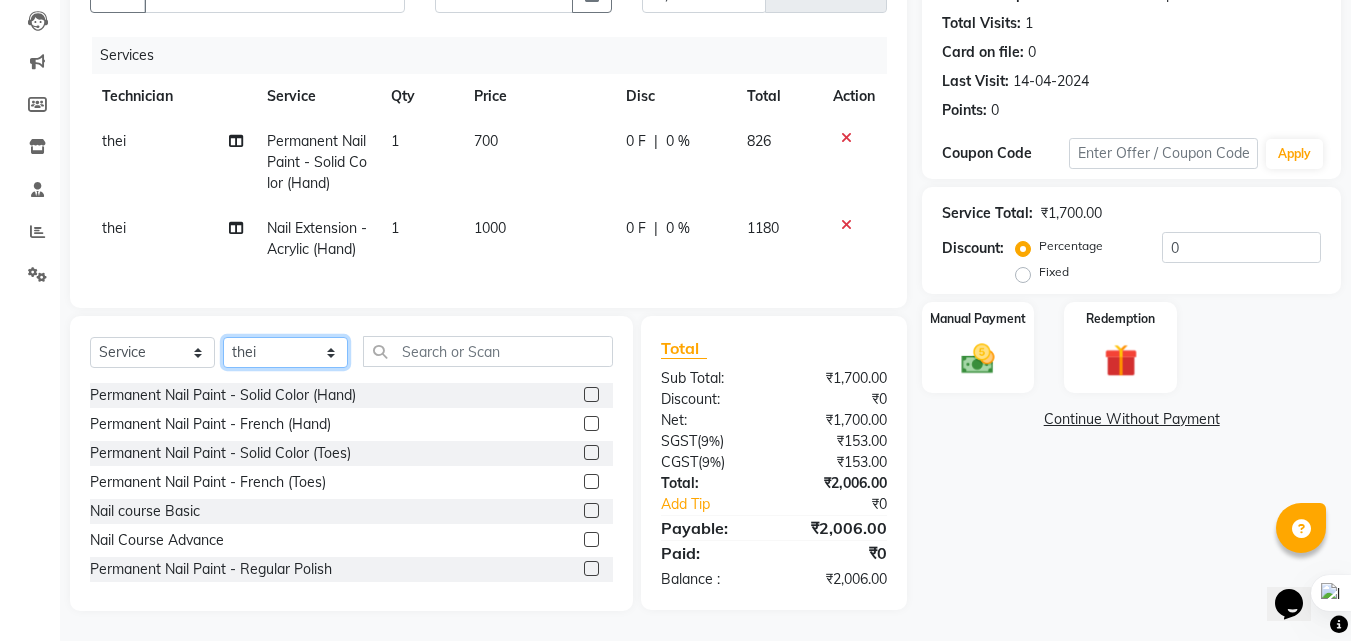 click on "Select Technician Arshad Arshad Asma begum Deepak Kashyap Krishika mam Nakul ringya rishi Ruby singh thei" 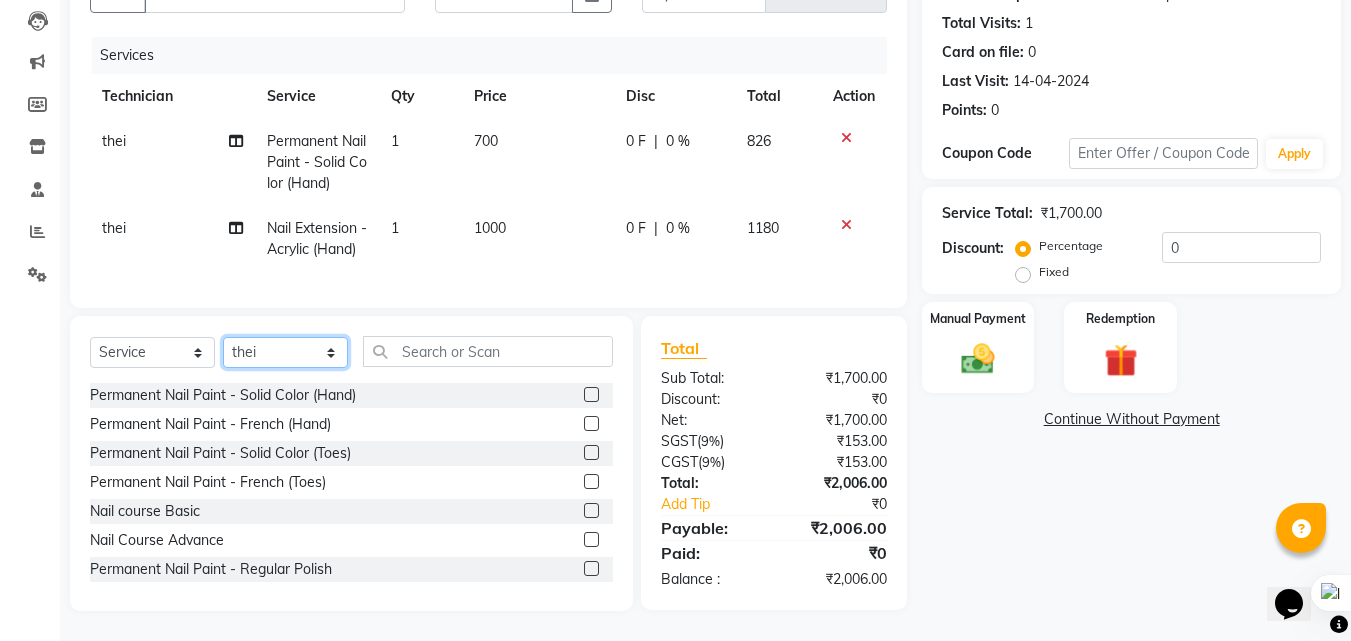 select on "83258" 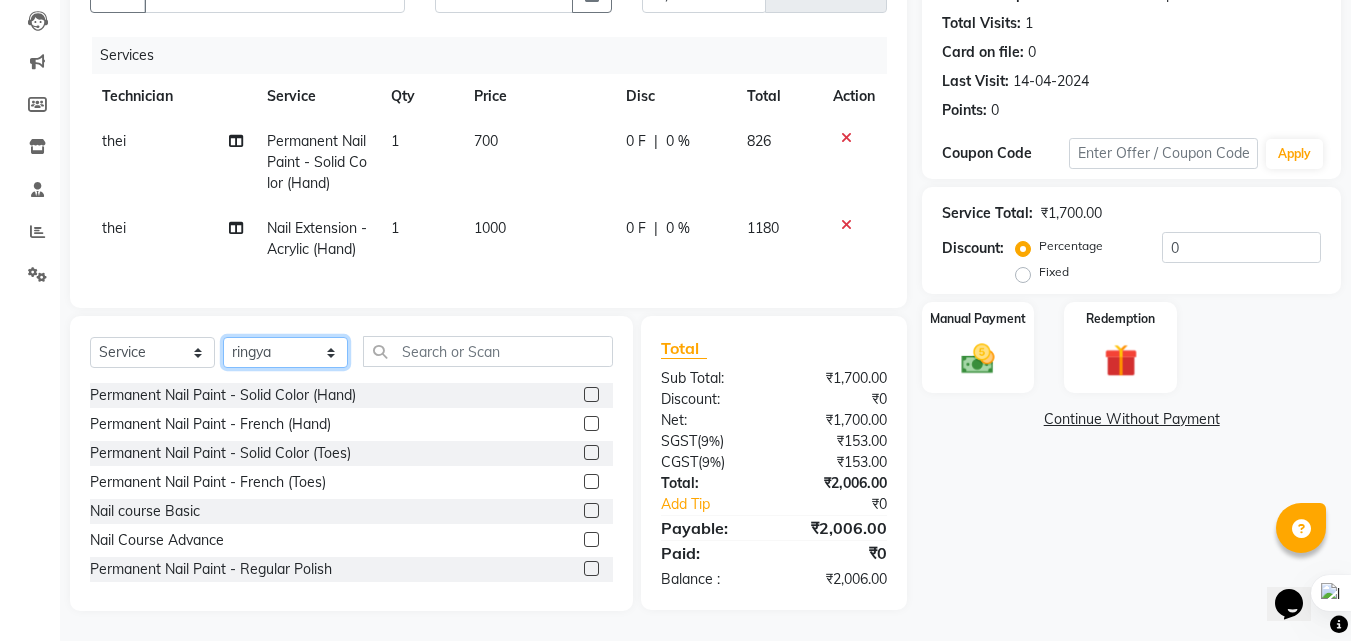 click on "Select Technician Arshad Arshad Asma begum Deepak Kashyap Krishika mam Nakul ringya rishi Ruby singh thei" 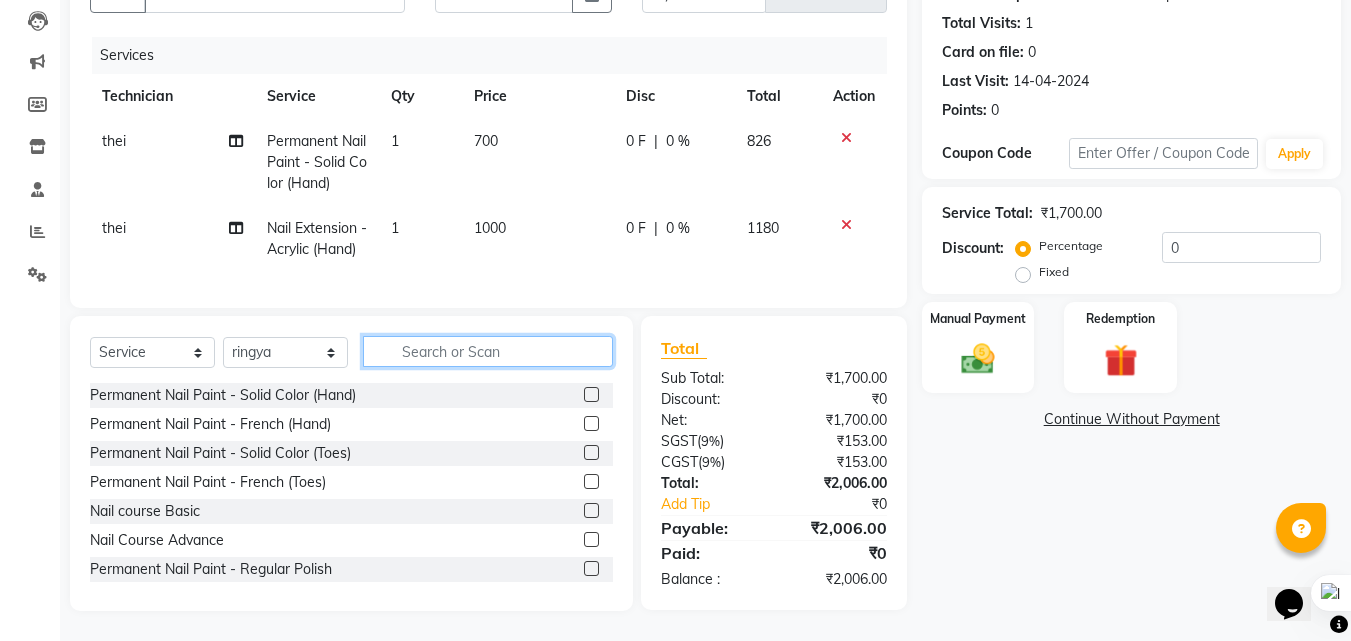 click 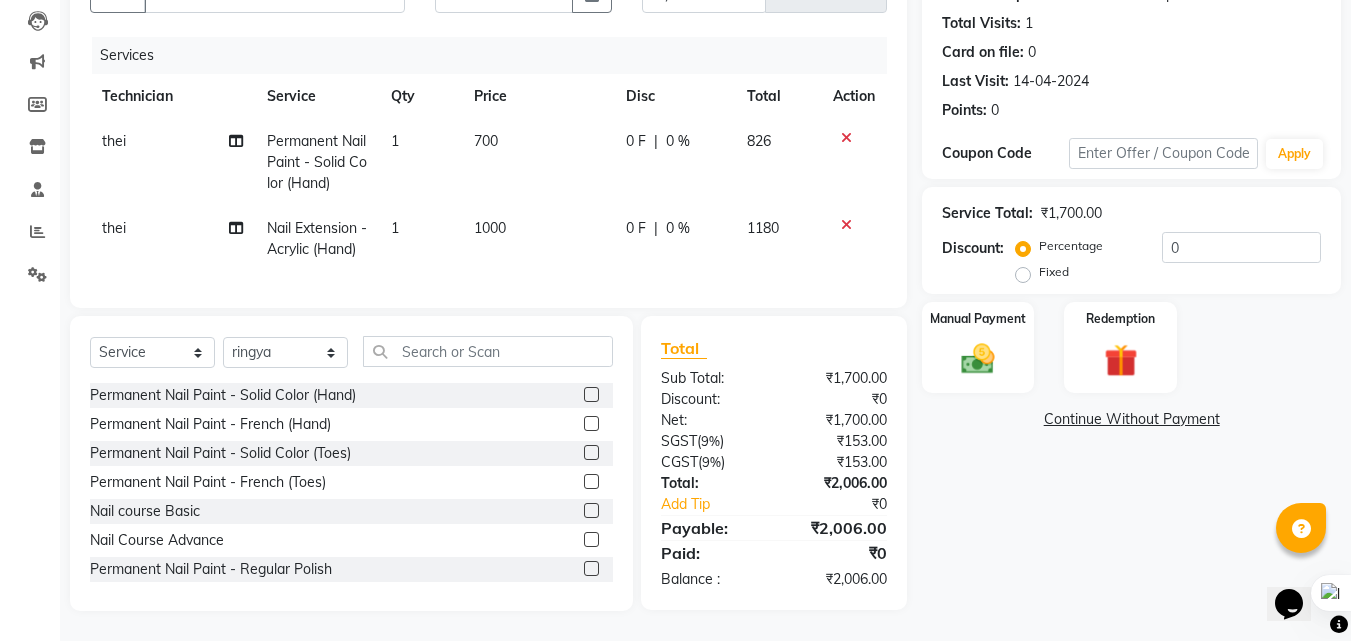 click 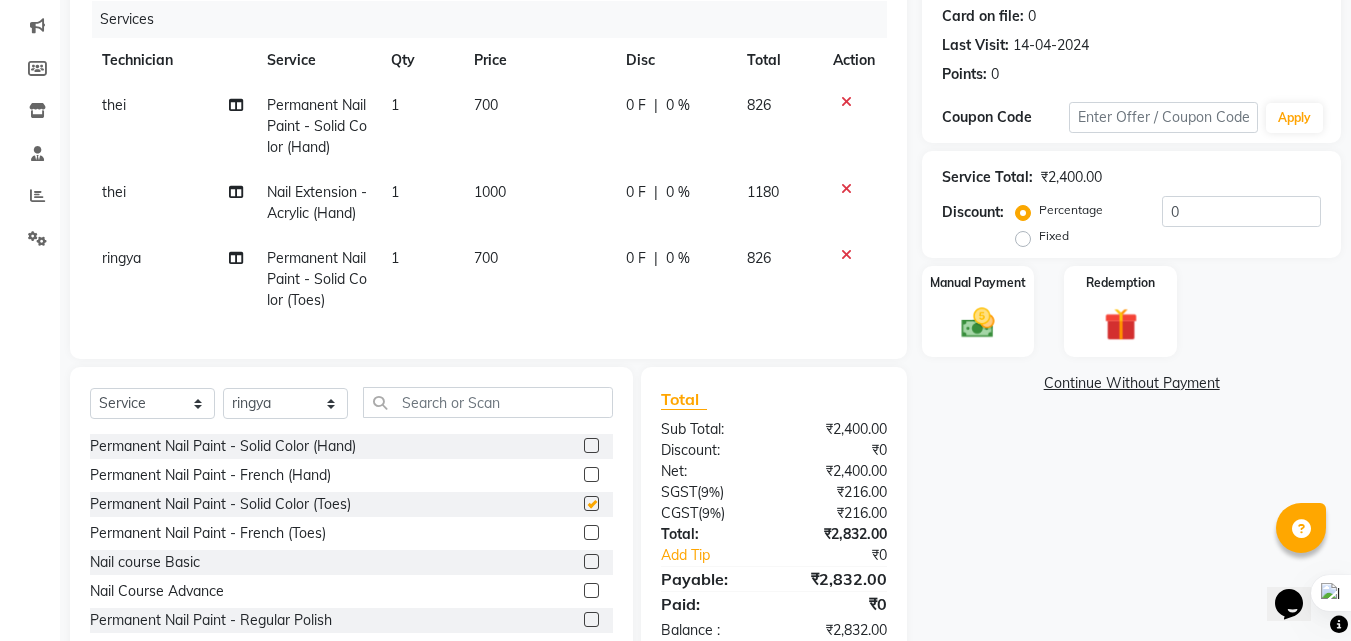 checkbox on "false" 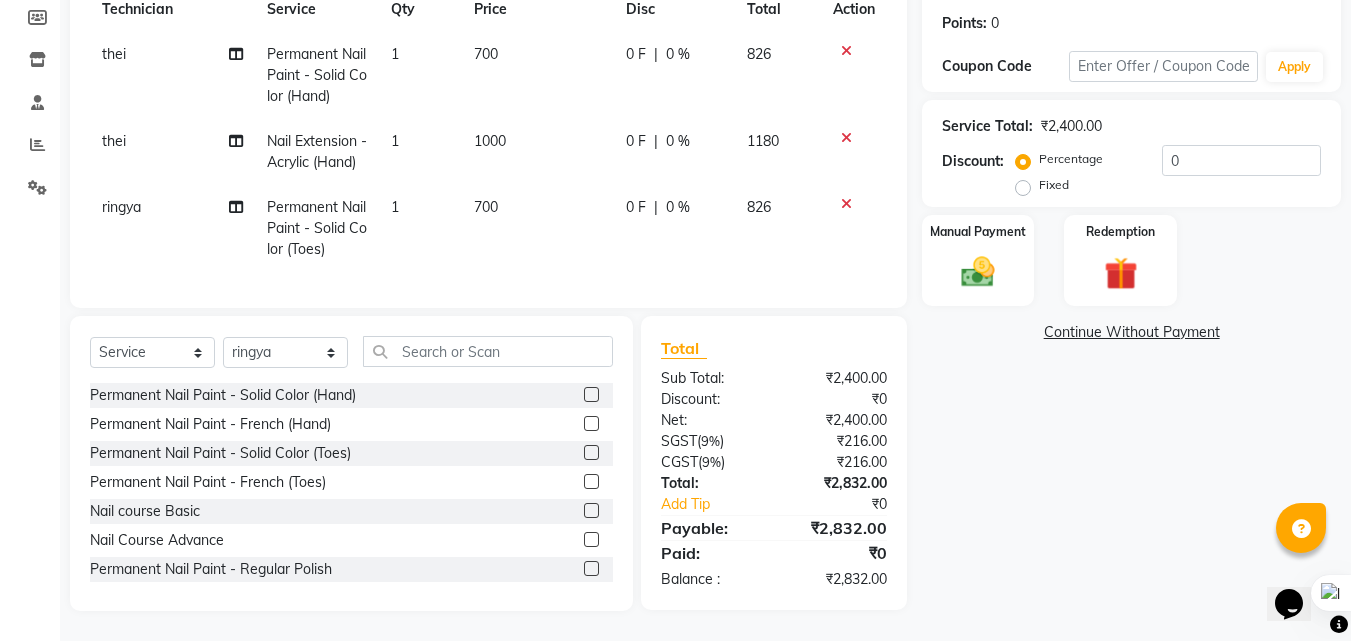 scroll, scrollTop: 334, scrollLeft: 0, axis: vertical 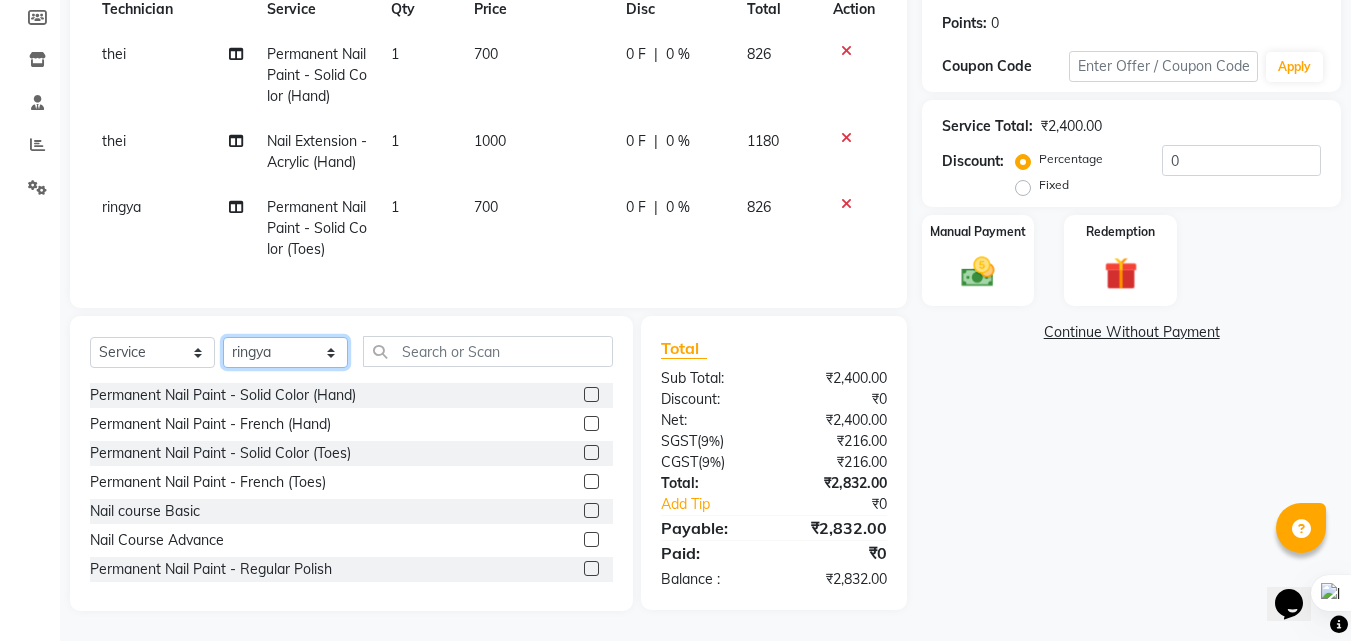 click on "Select Technician Arshad Arshad Asma begum Deepak Kashyap Krishika mam Nakul ringya rishi Ruby singh thei" 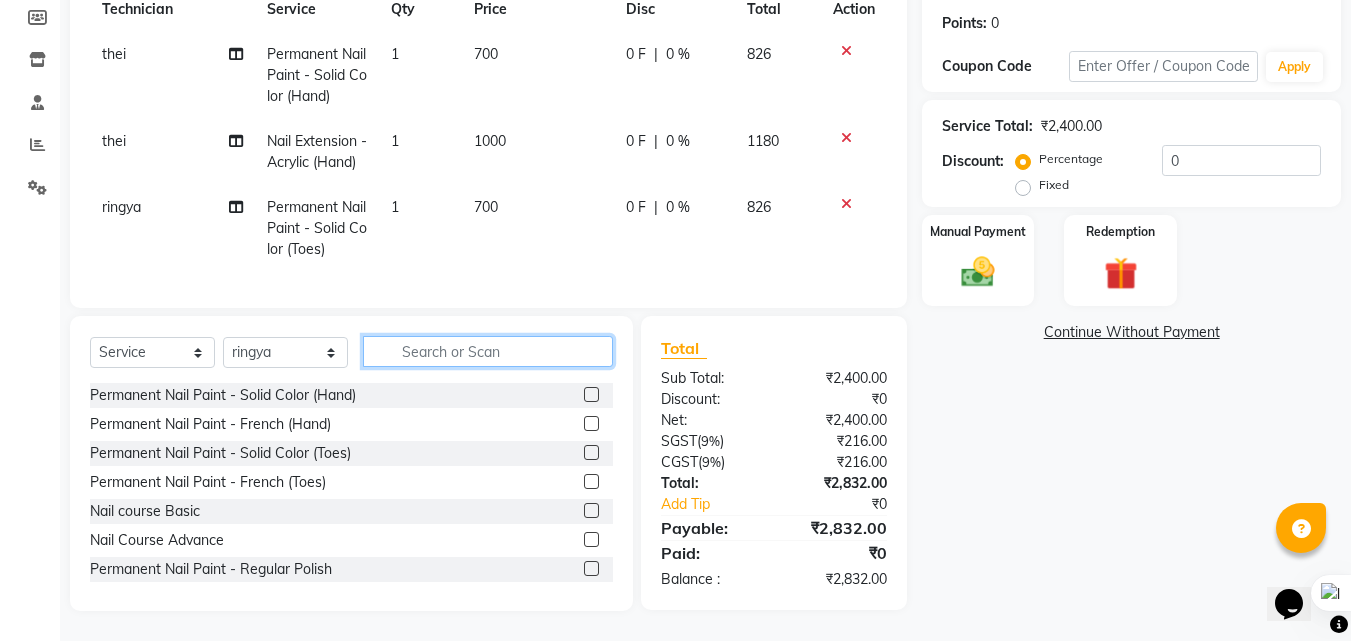click 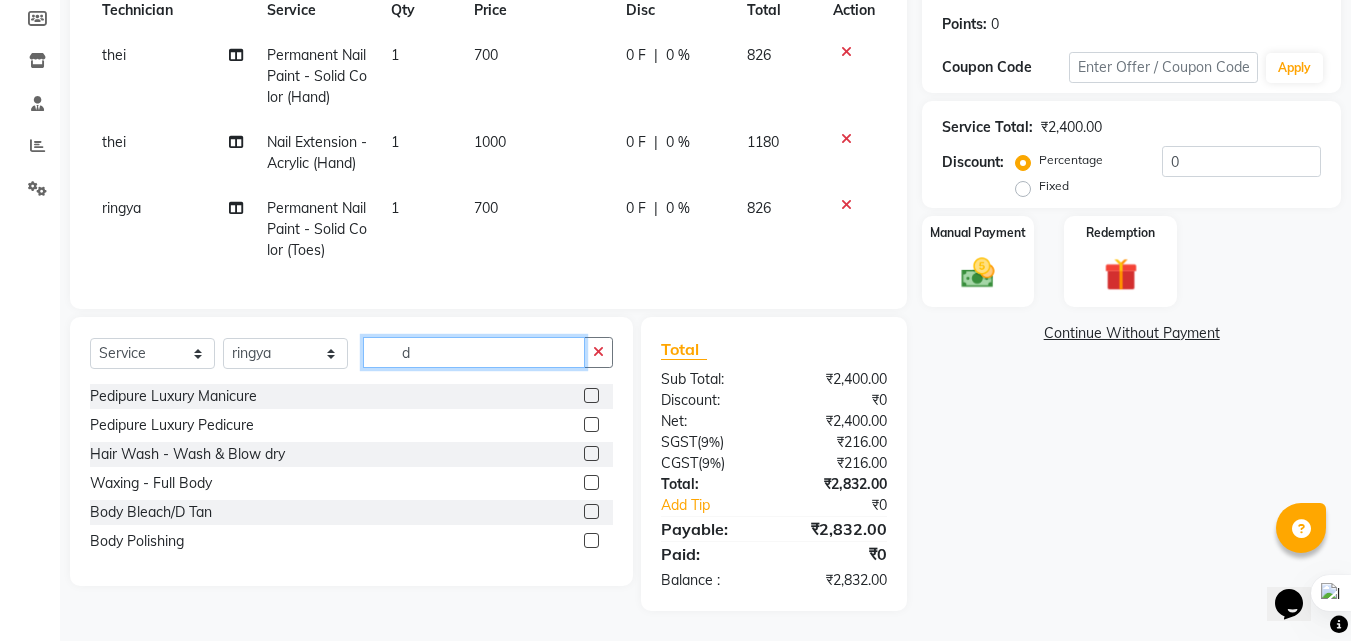 scroll, scrollTop: 334, scrollLeft: 0, axis: vertical 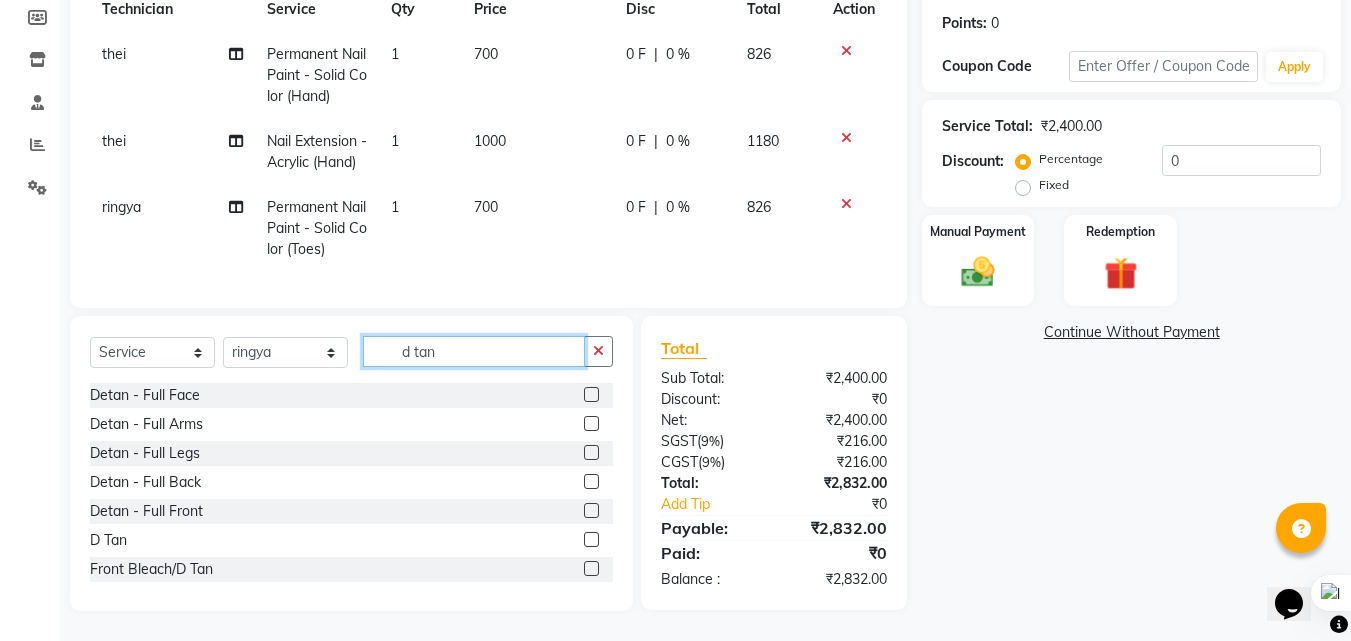 type on "d tan" 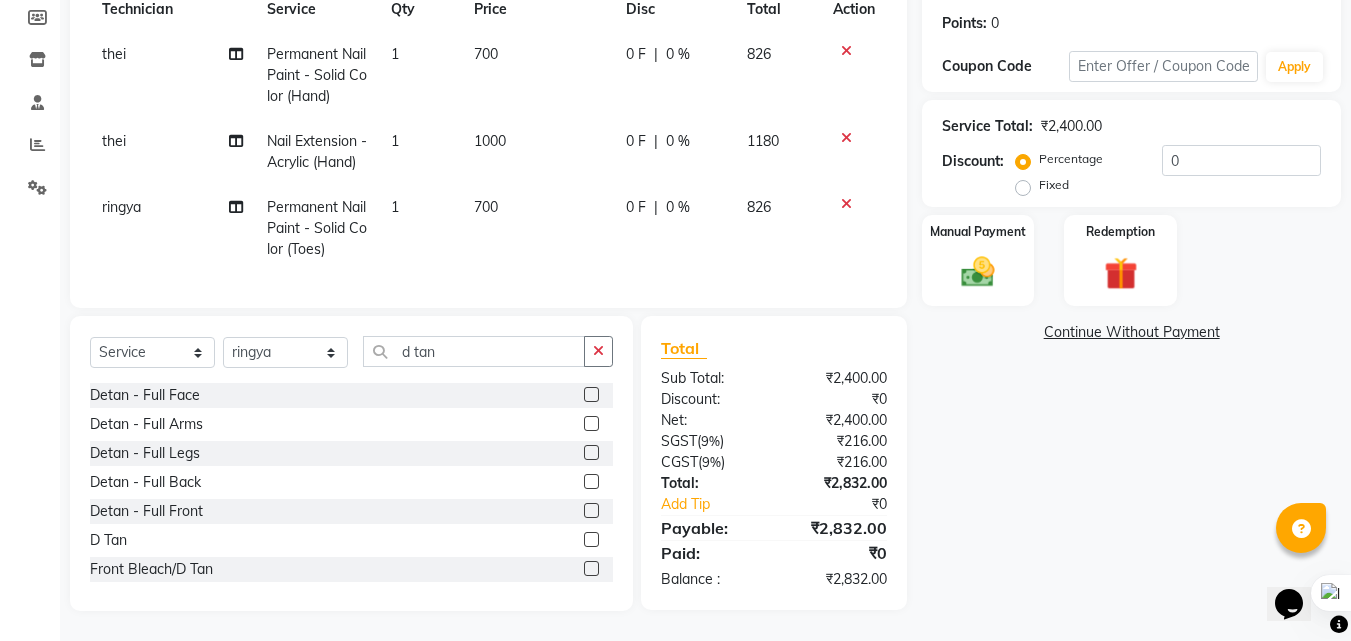 click 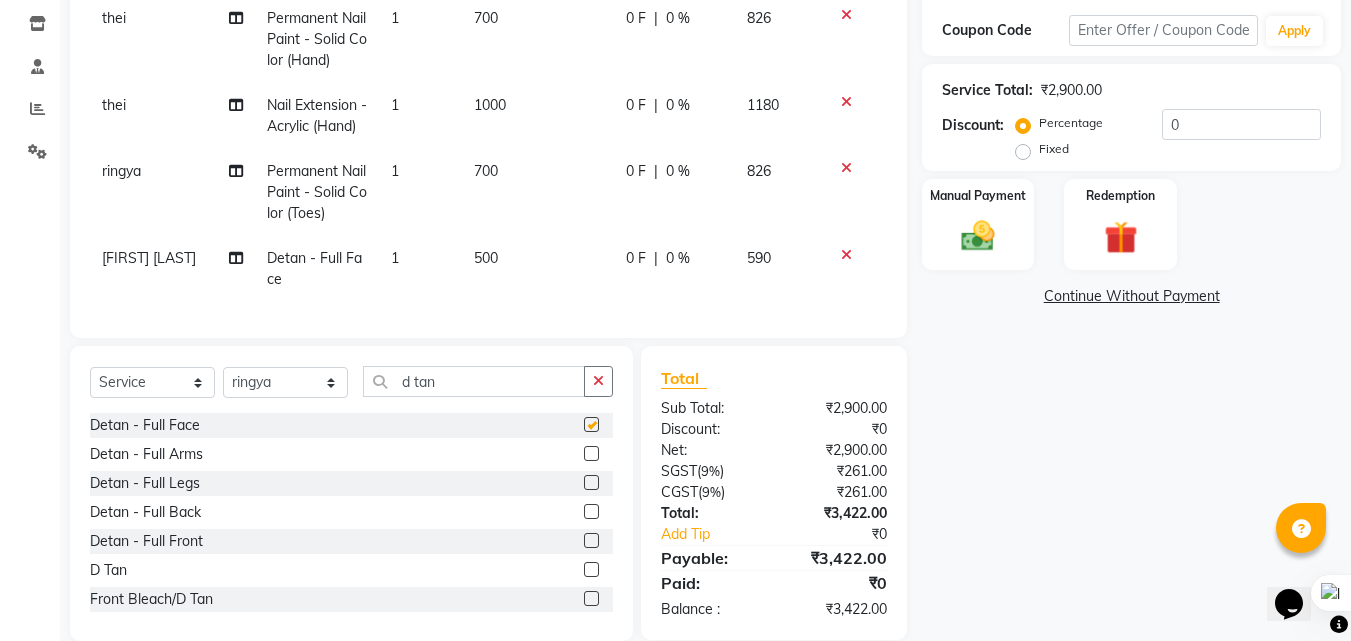 checkbox on "false" 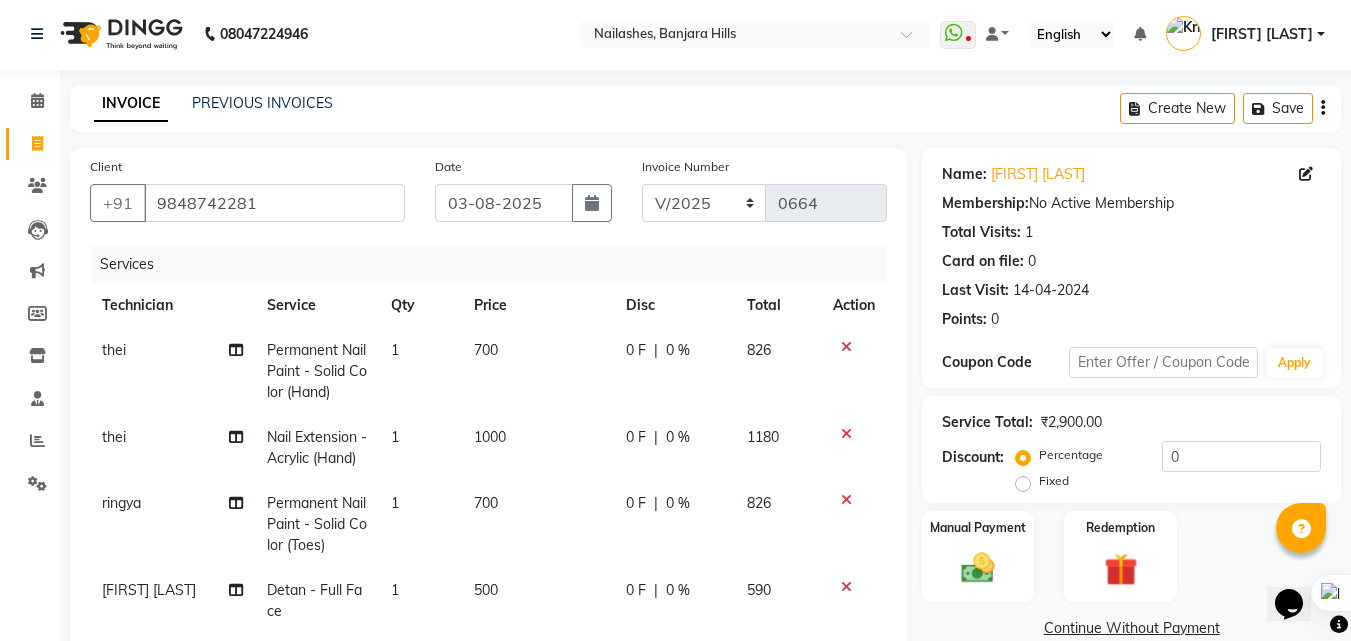 scroll, scrollTop: 0, scrollLeft: 0, axis: both 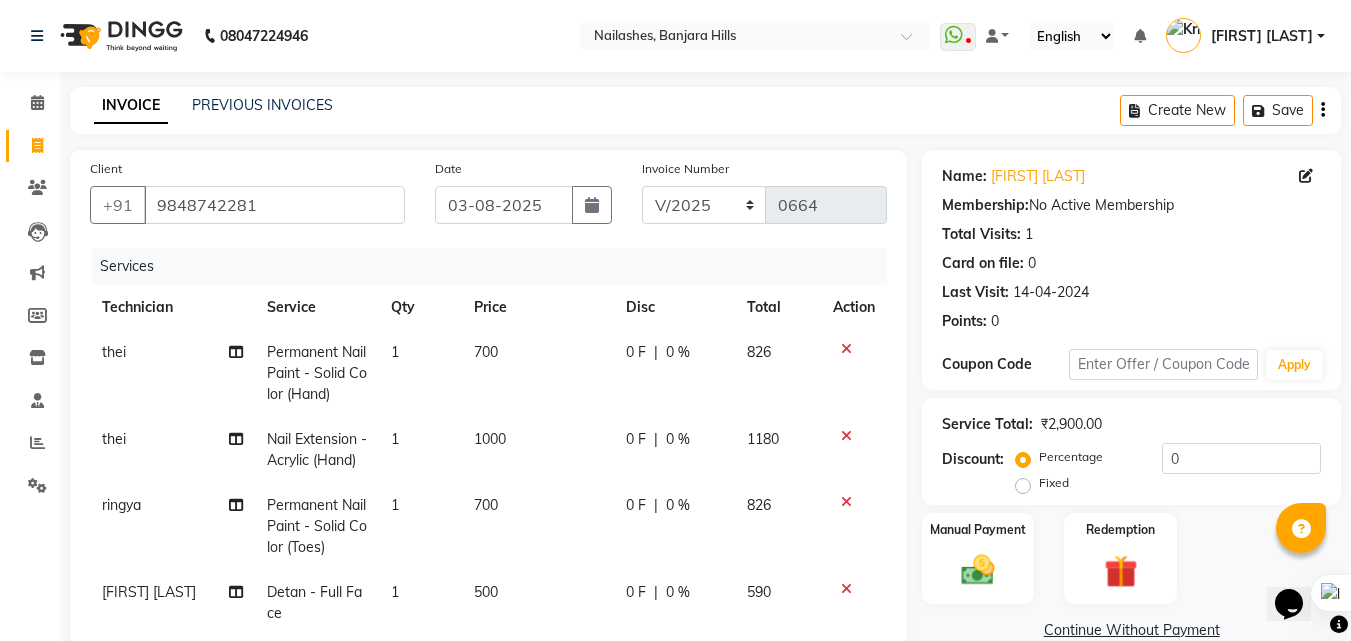 click on "Permanent Nail Paint - Solid Color (Hand)" 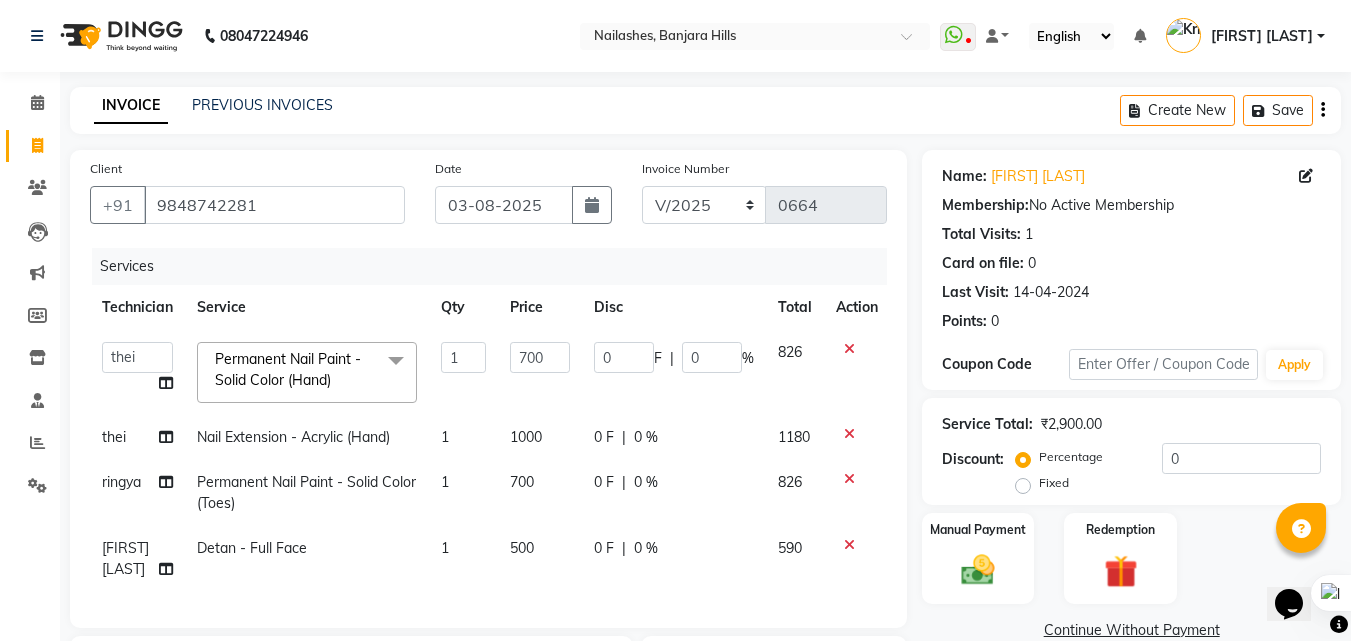 click on "Permanent Nail Paint - Solid Color (Hand)" 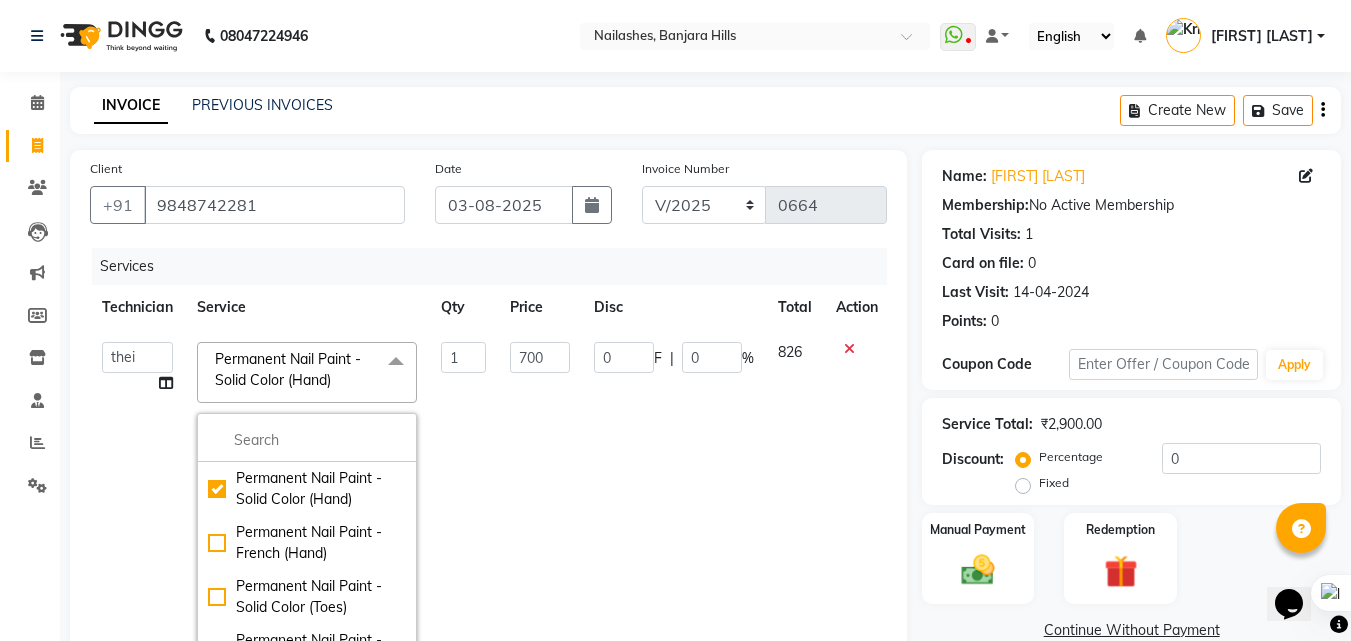 scroll, scrollTop: 100, scrollLeft: 0, axis: vertical 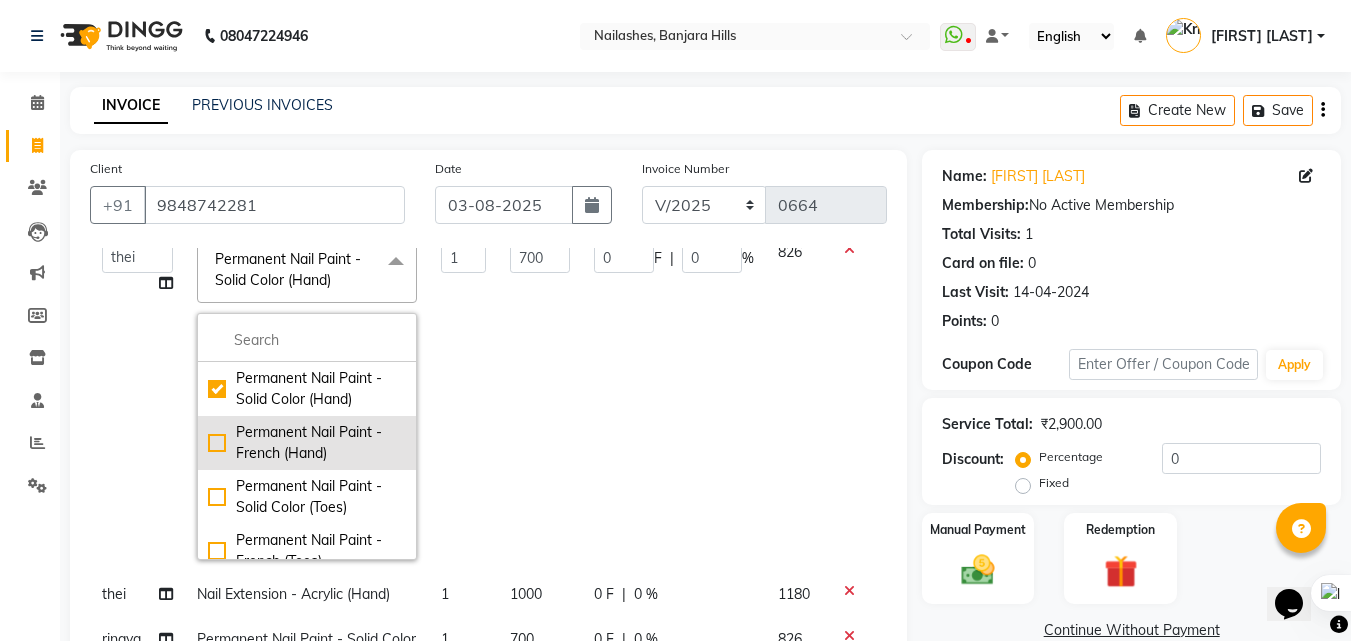click on "Permanent Nail Paint - French (Hand)" 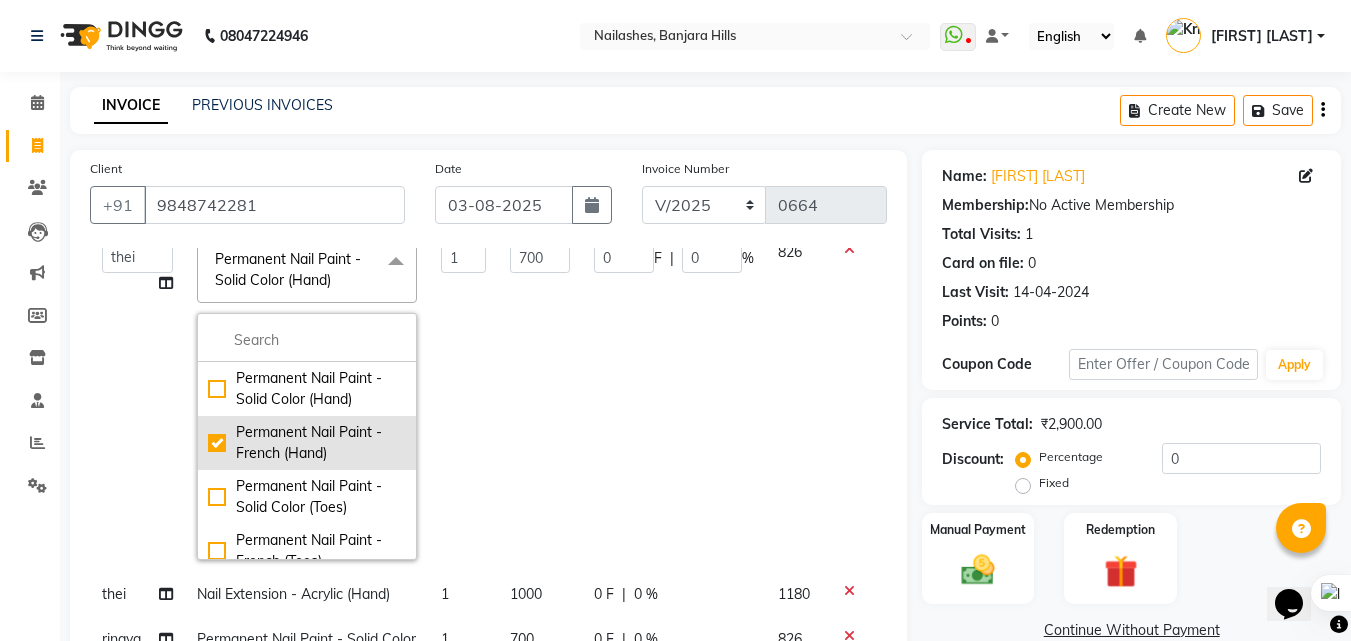 checkbox on "false" 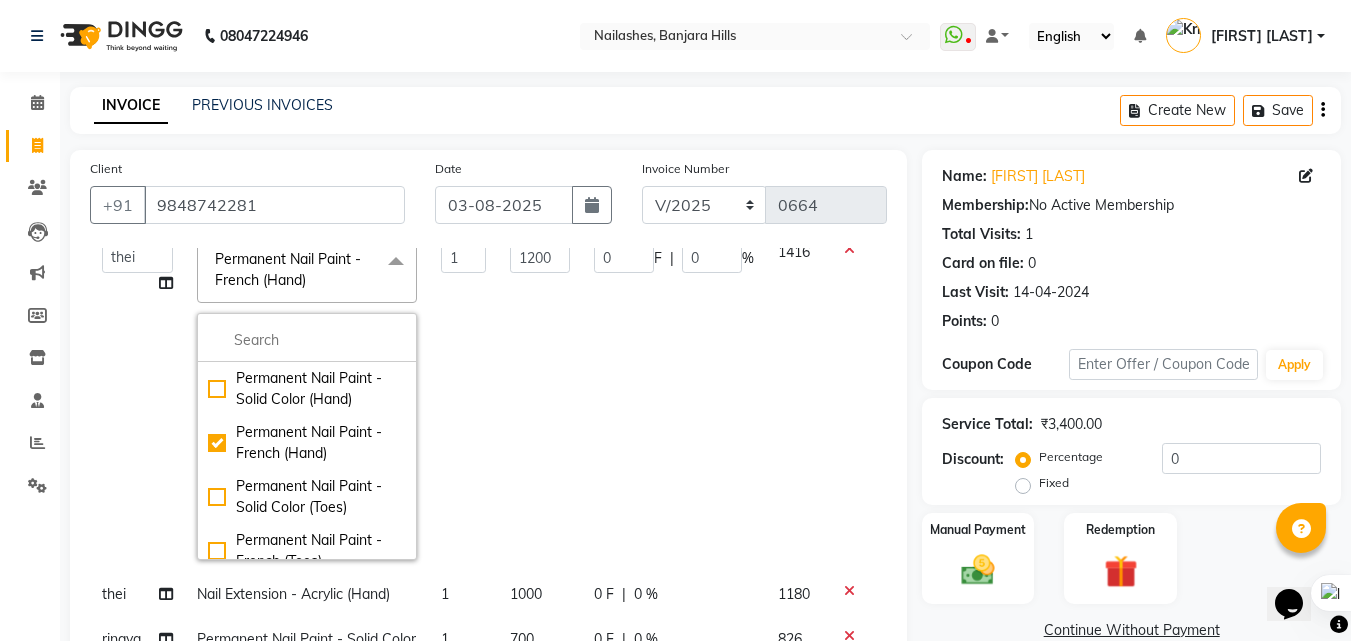 click on "1200" 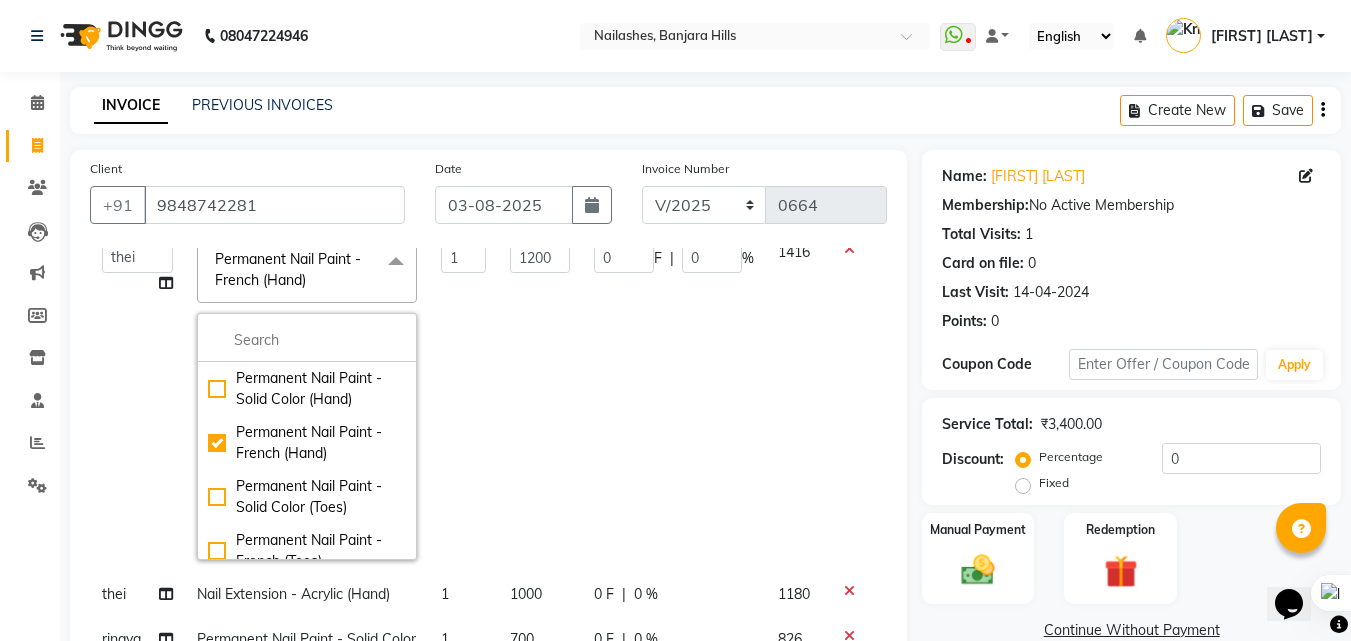 scroll, scrollTop: 0, scrollLeft: 0, axis: both 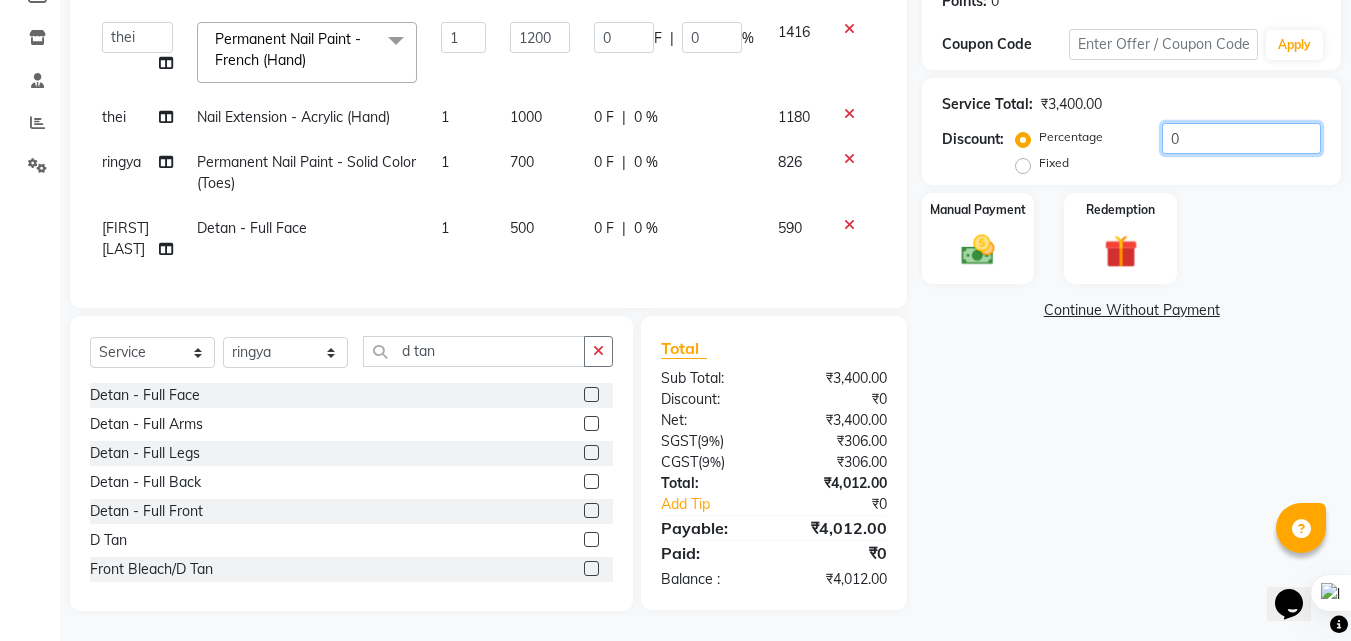 click on "0" 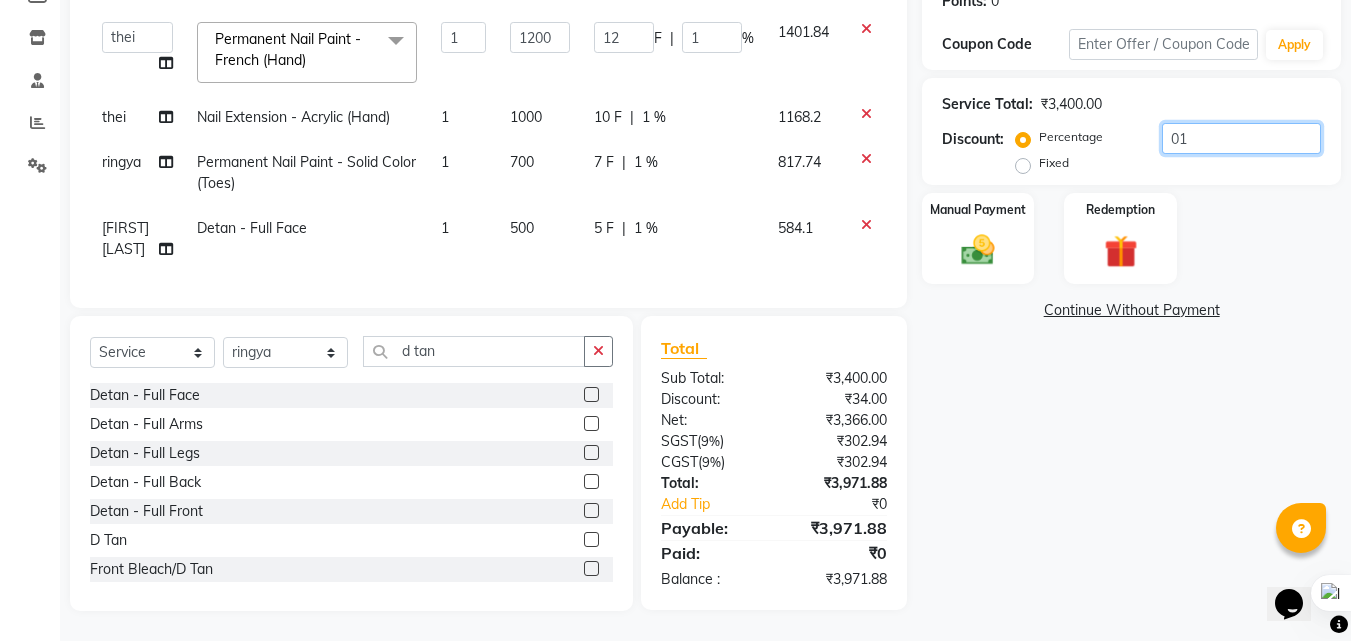 type on "0" 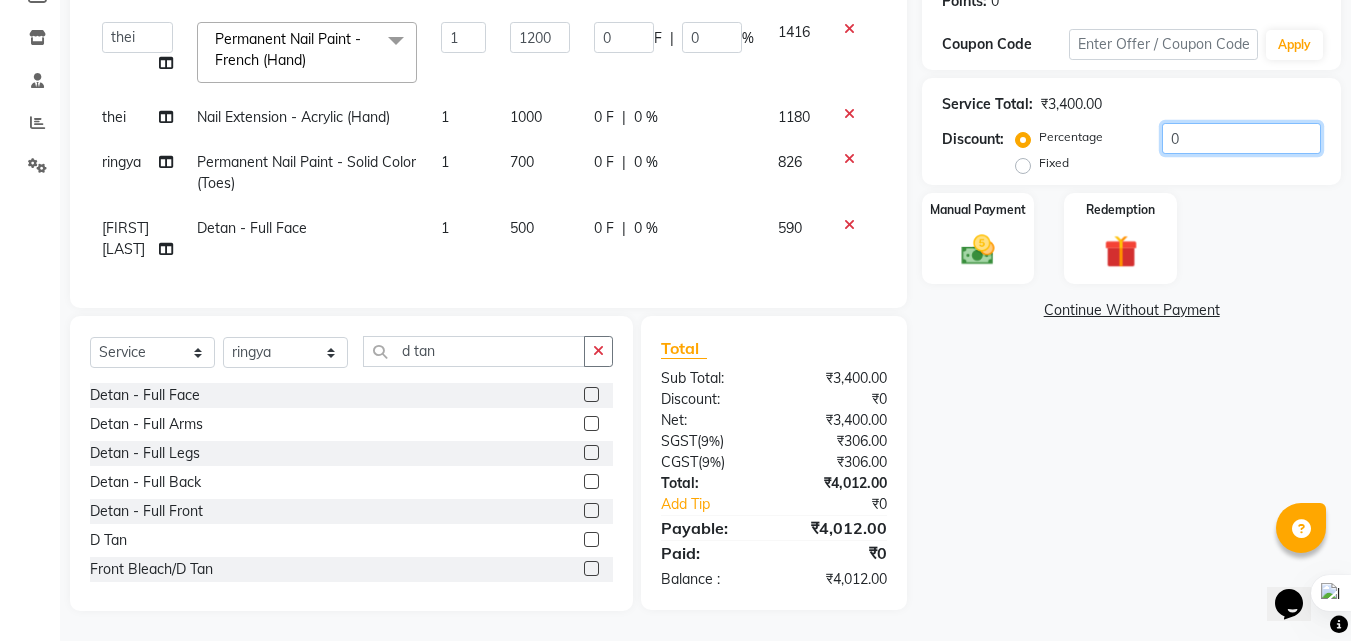 type on "0.5" 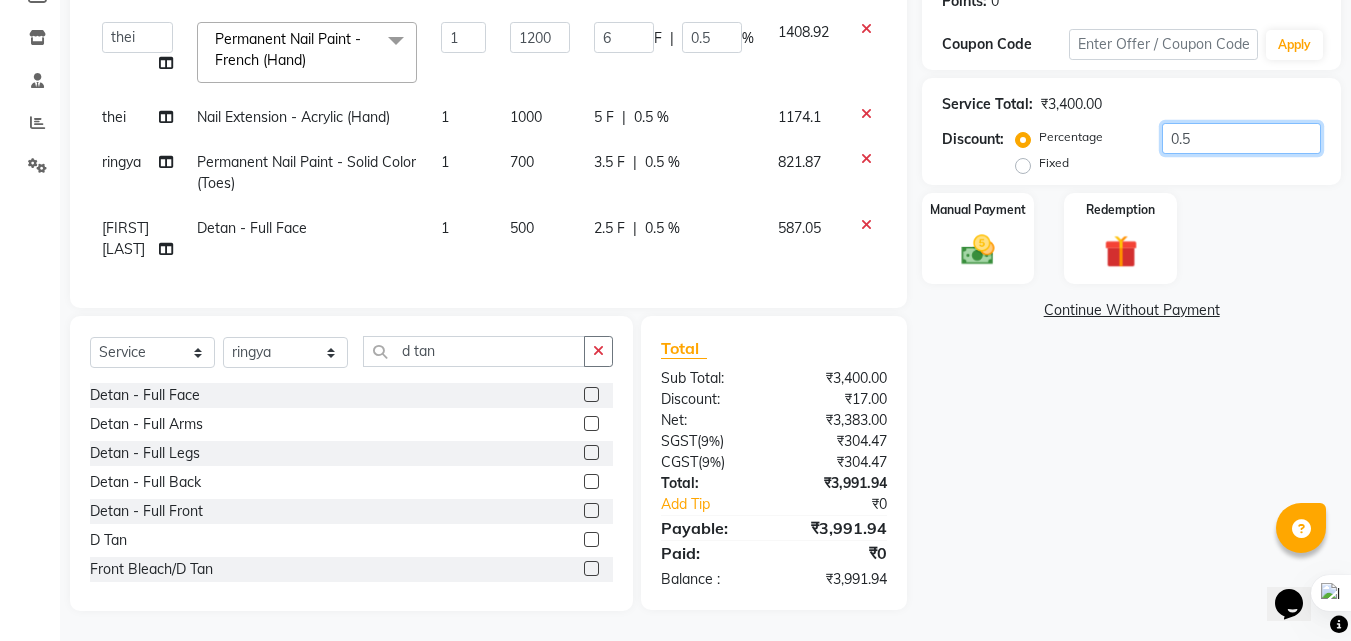 type on "0" 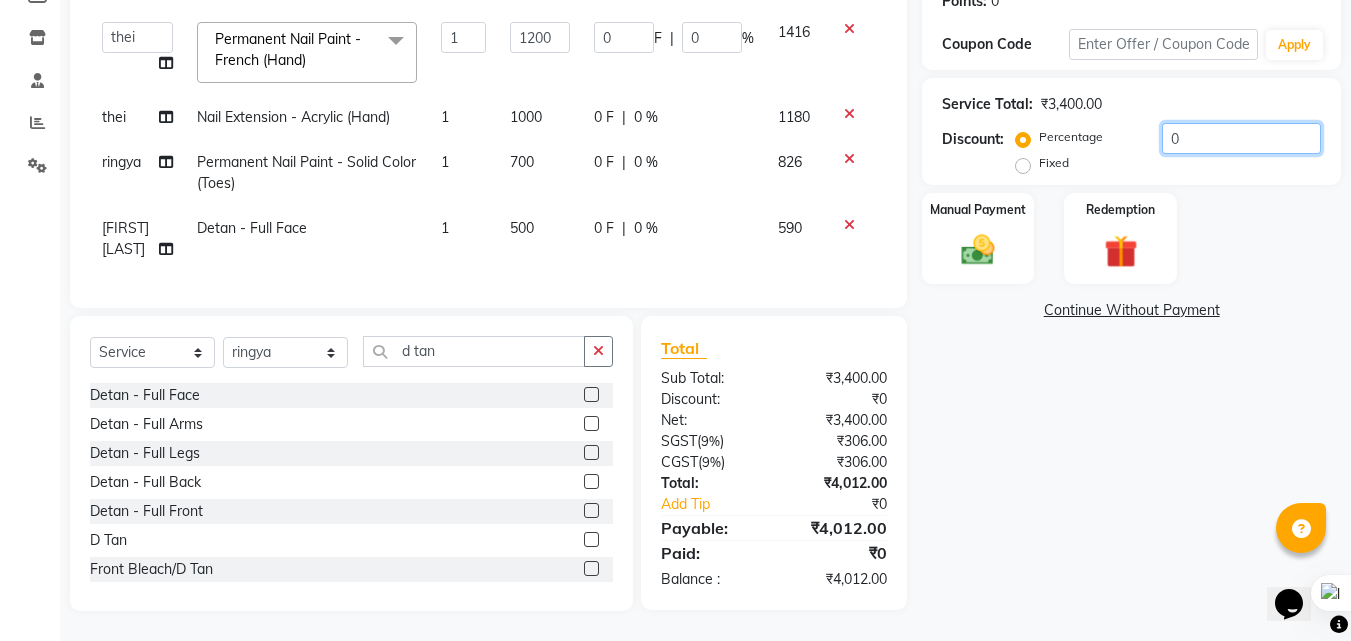 type on "0.2" 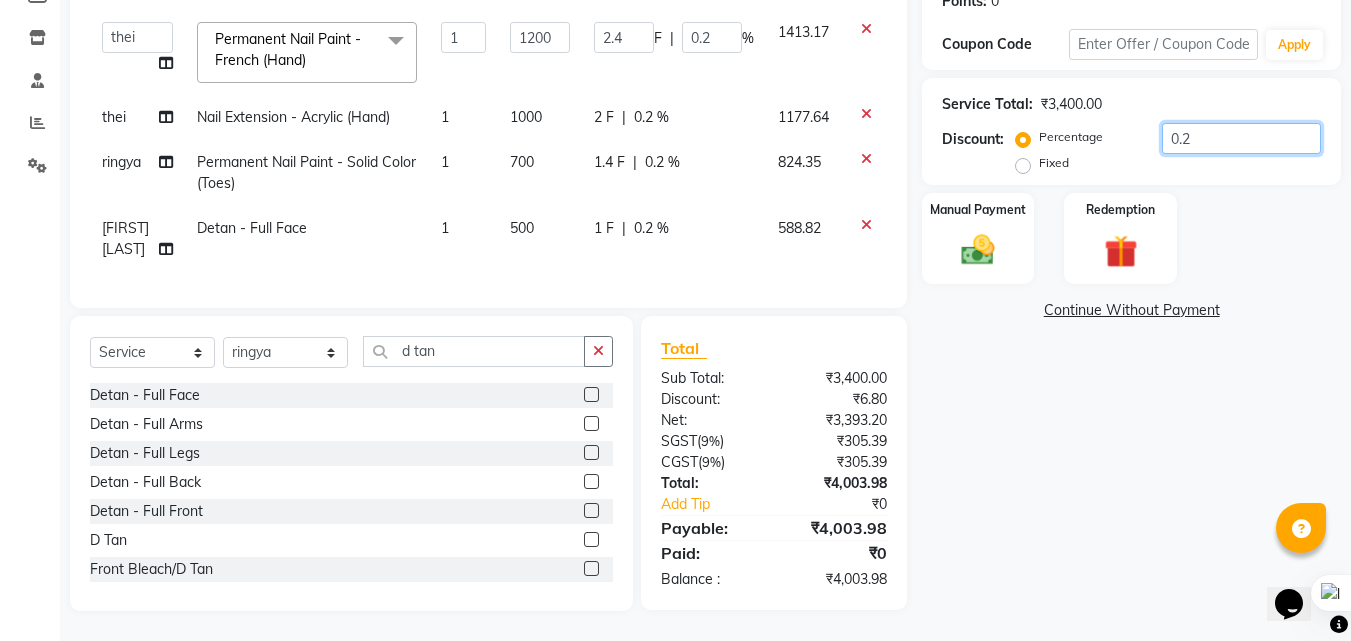 type on "0" 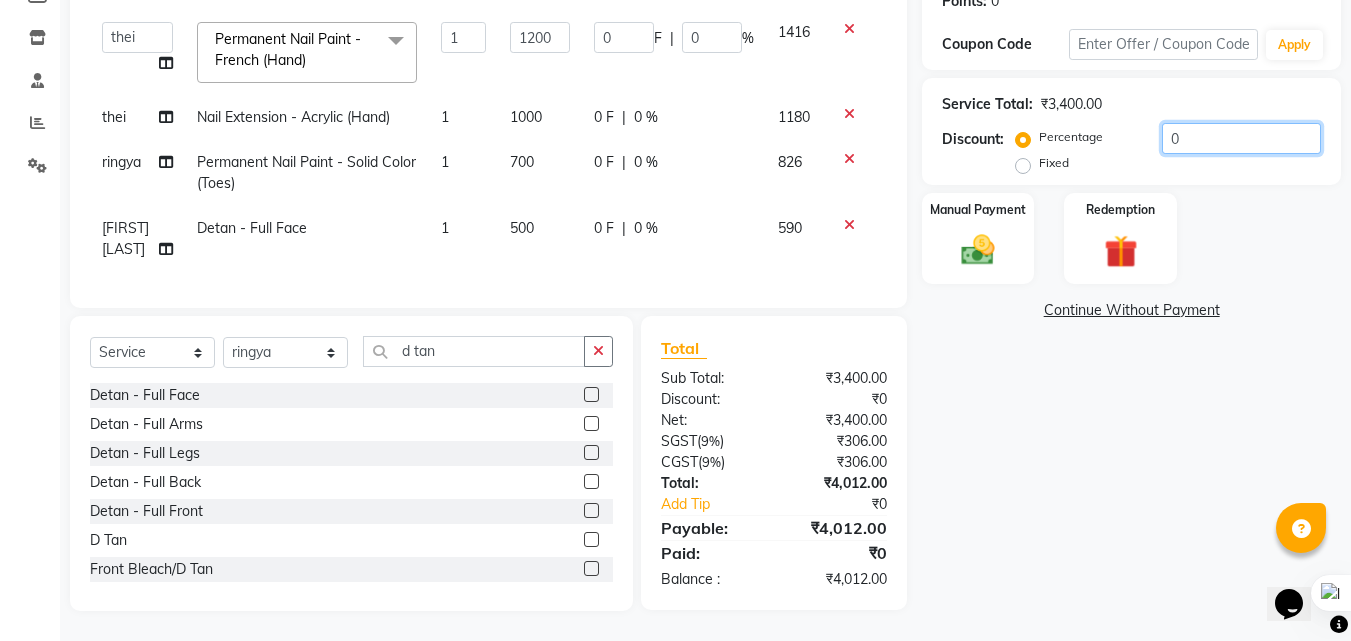 type on "0.3" 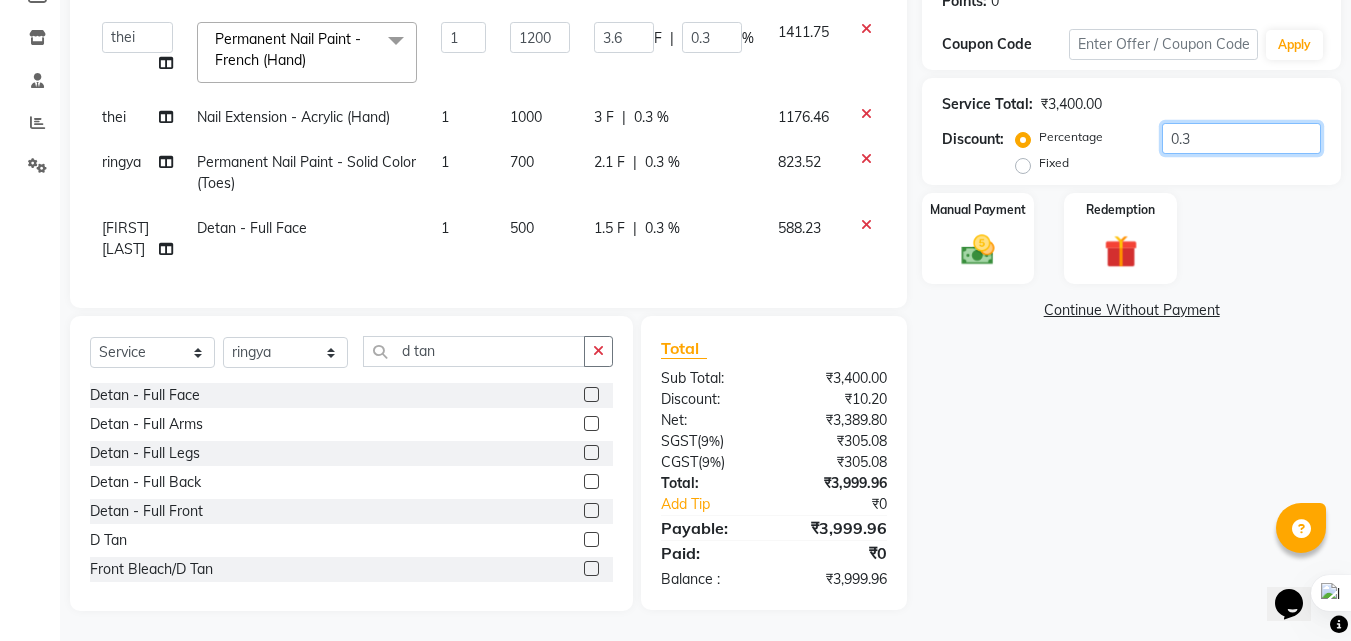 type on "0" 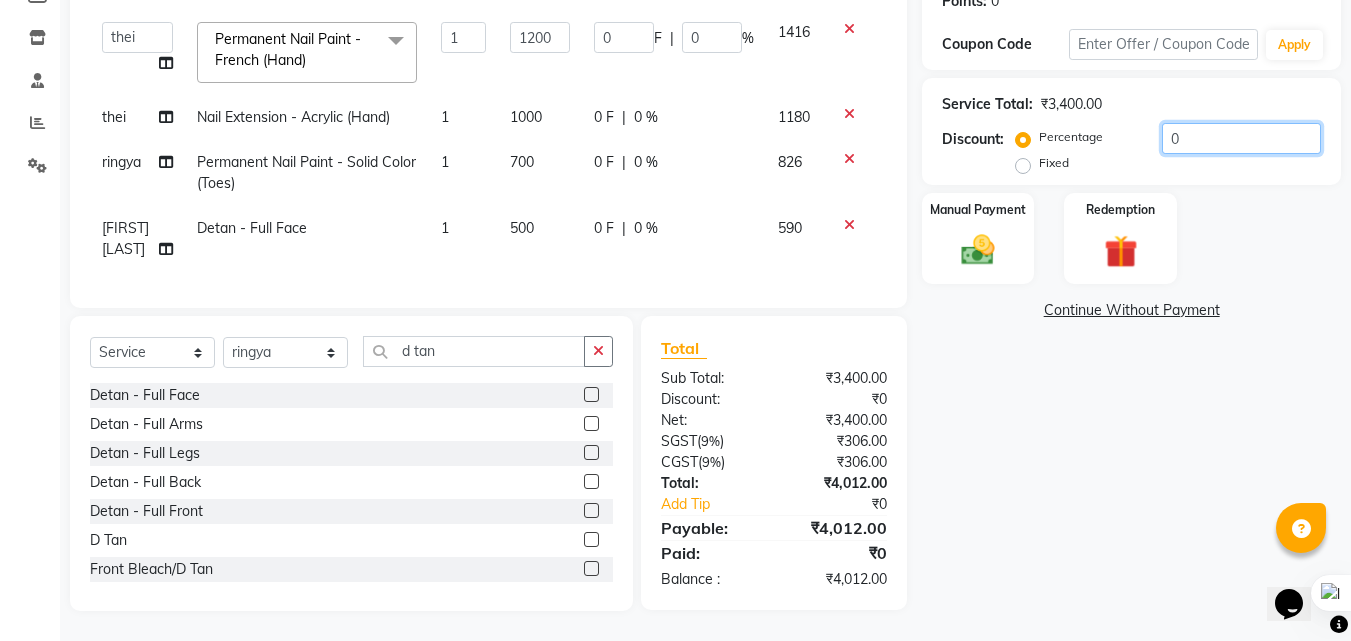 type on "0.2" 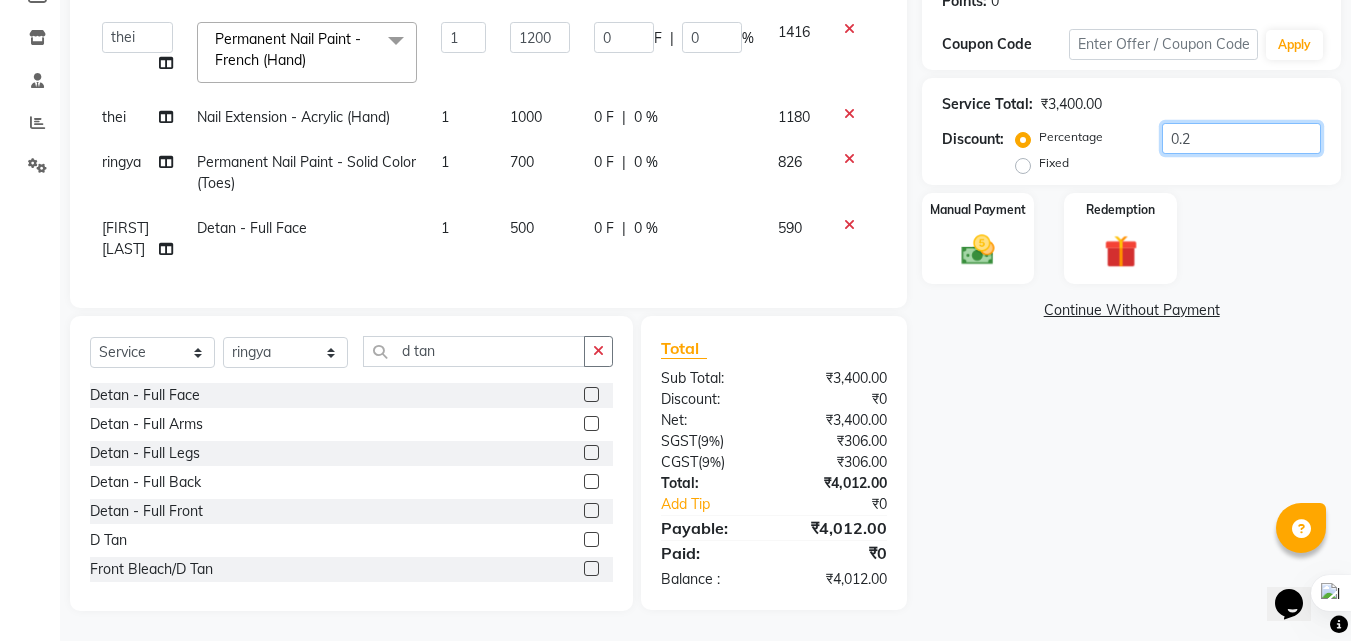 type on "2.4" 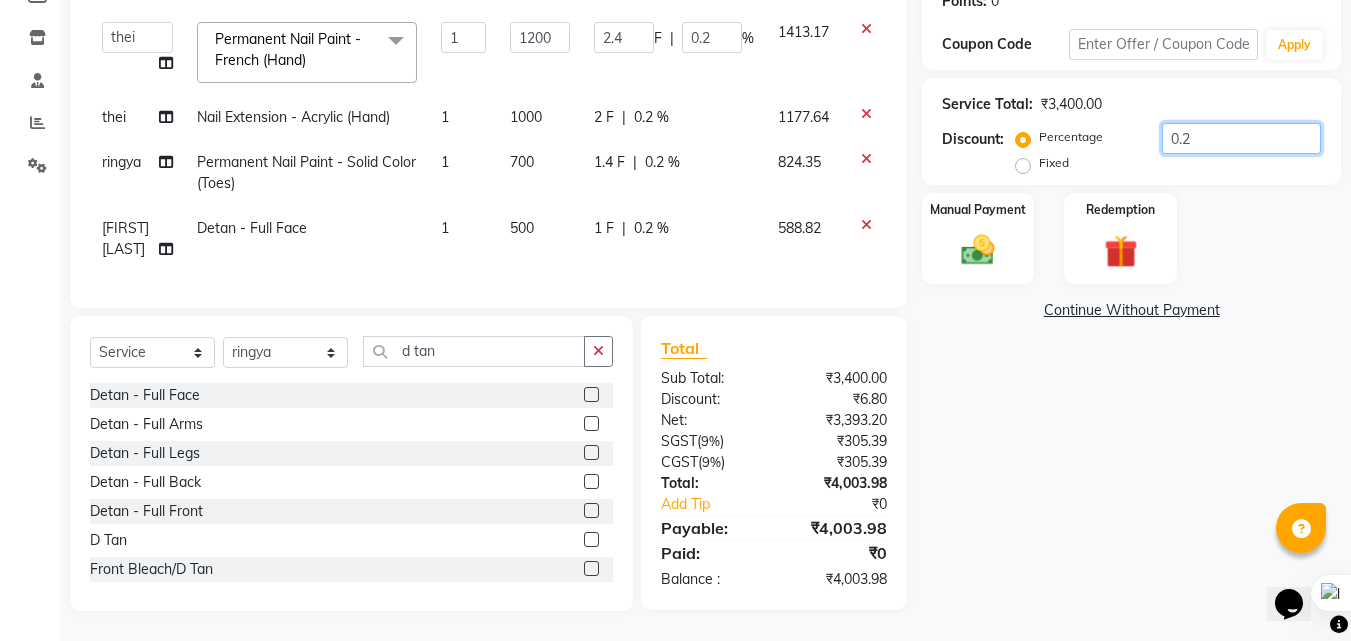 type on "0.23" 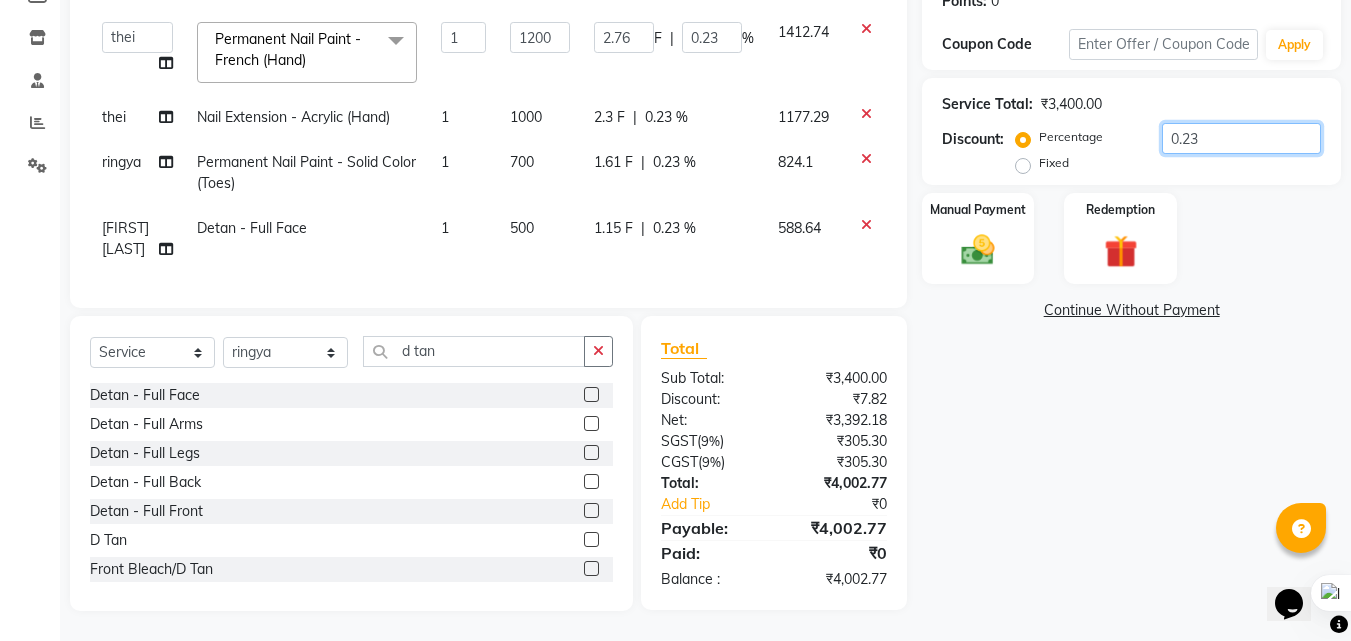 type on "0.2" 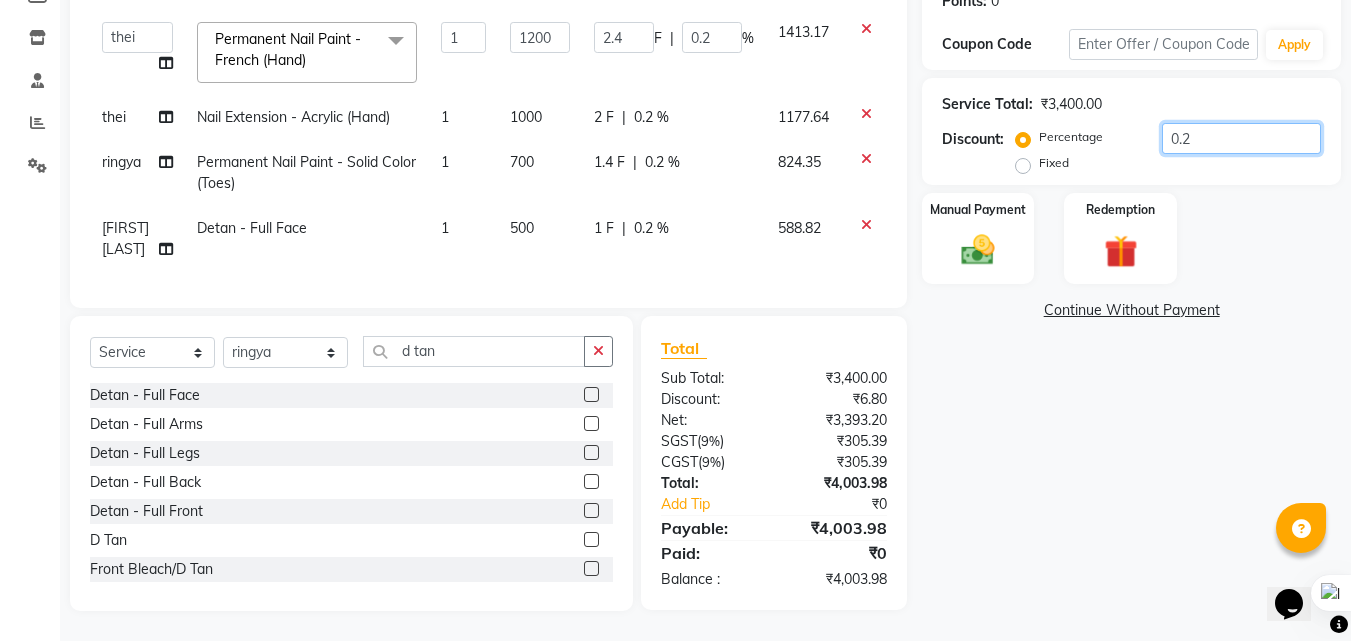type on "0.21" 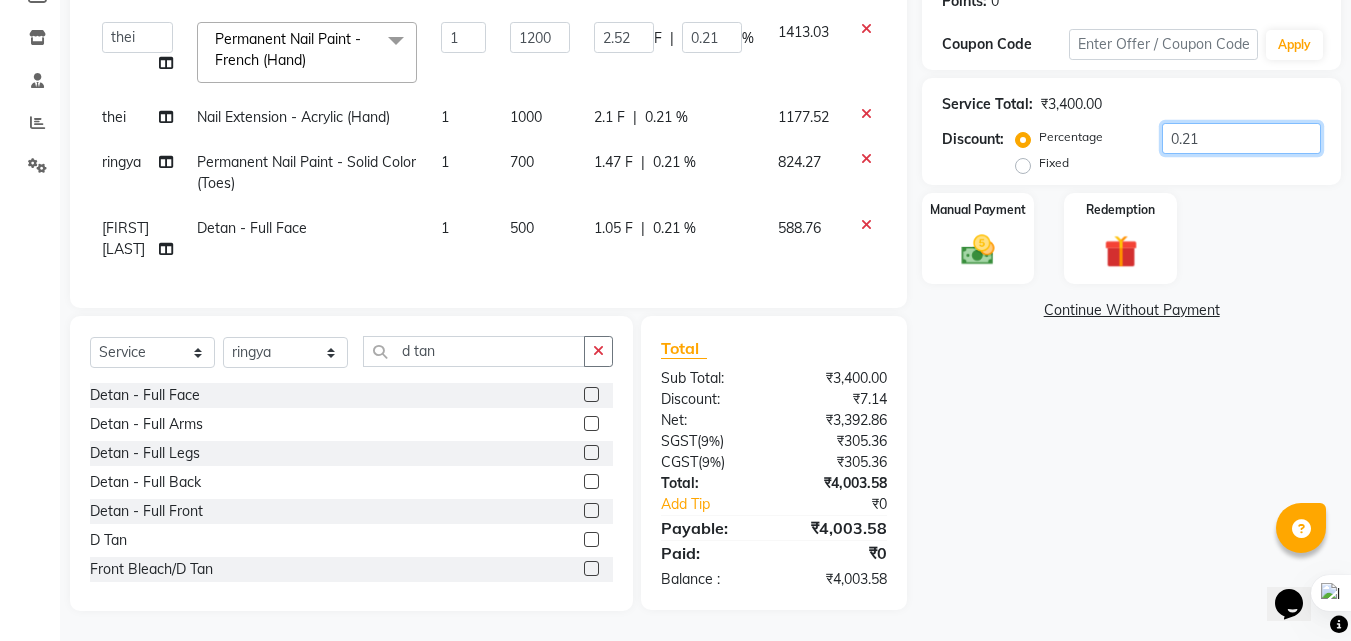 type on "0.2" 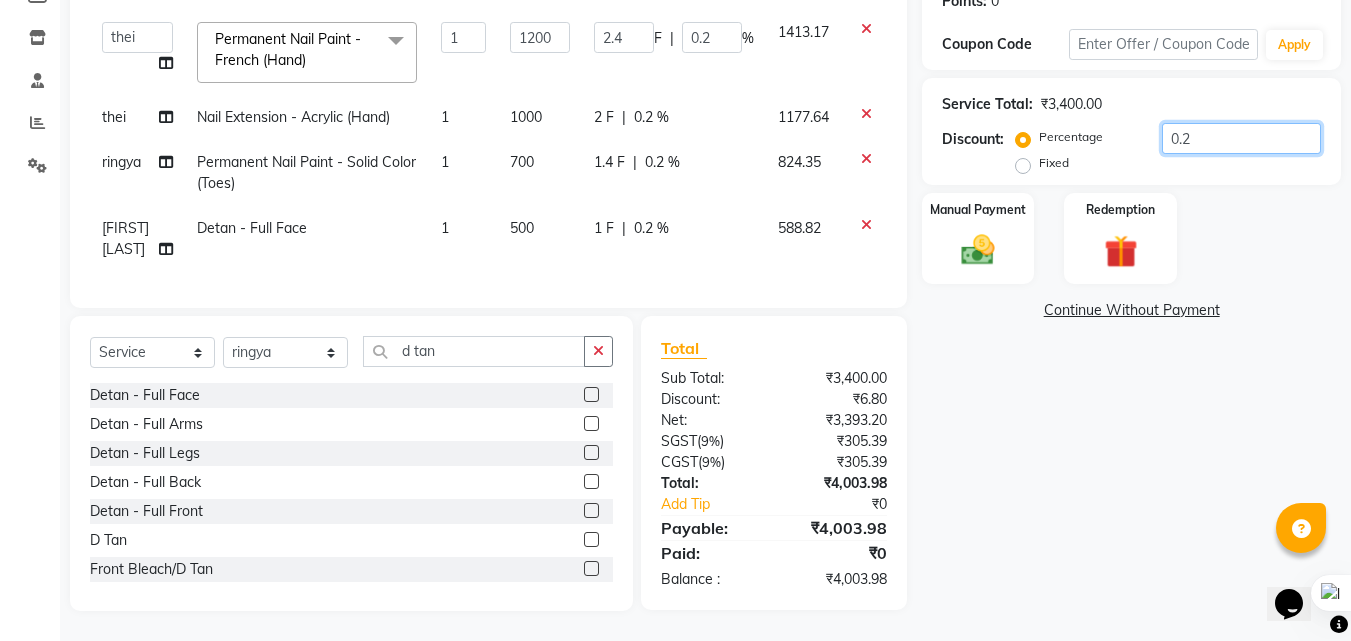 type on "0.23" 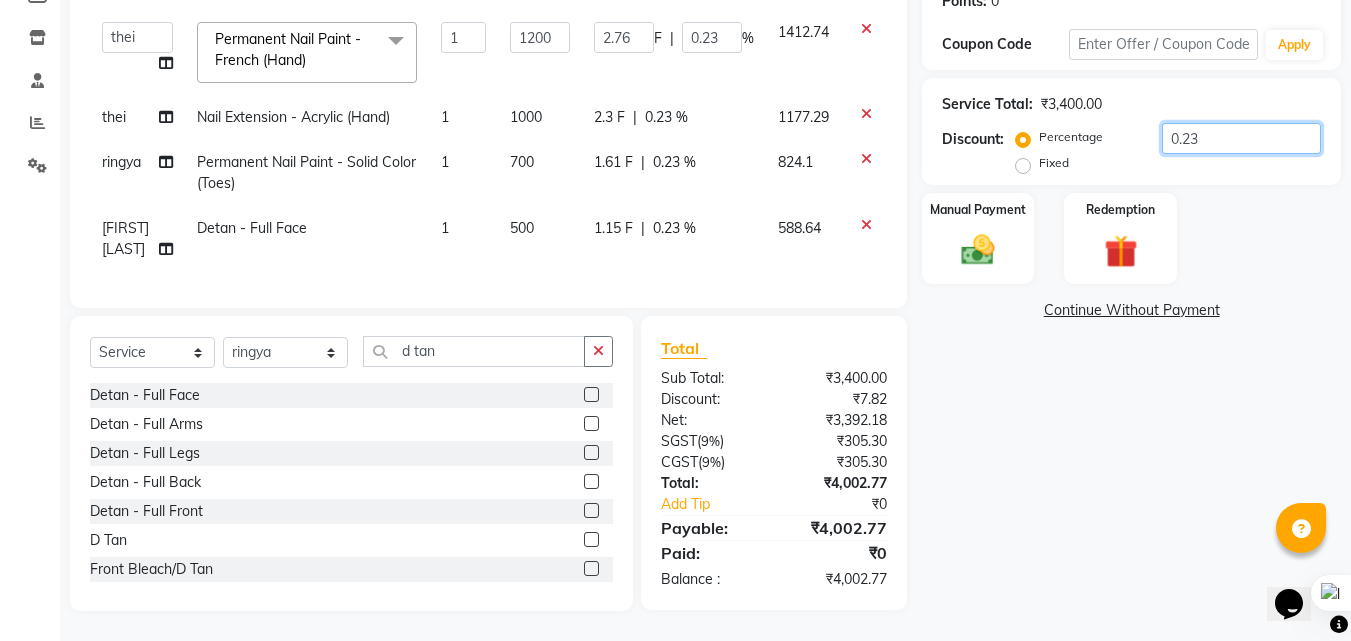 type on "0.2" 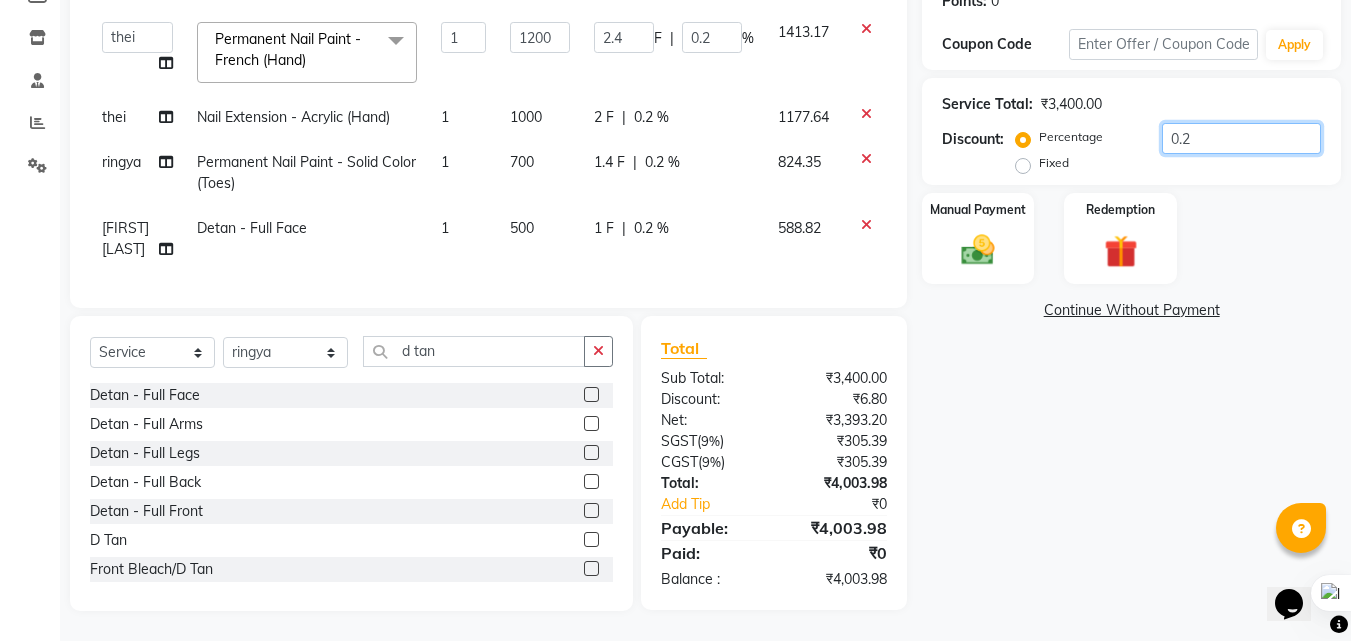 type on "0.25" 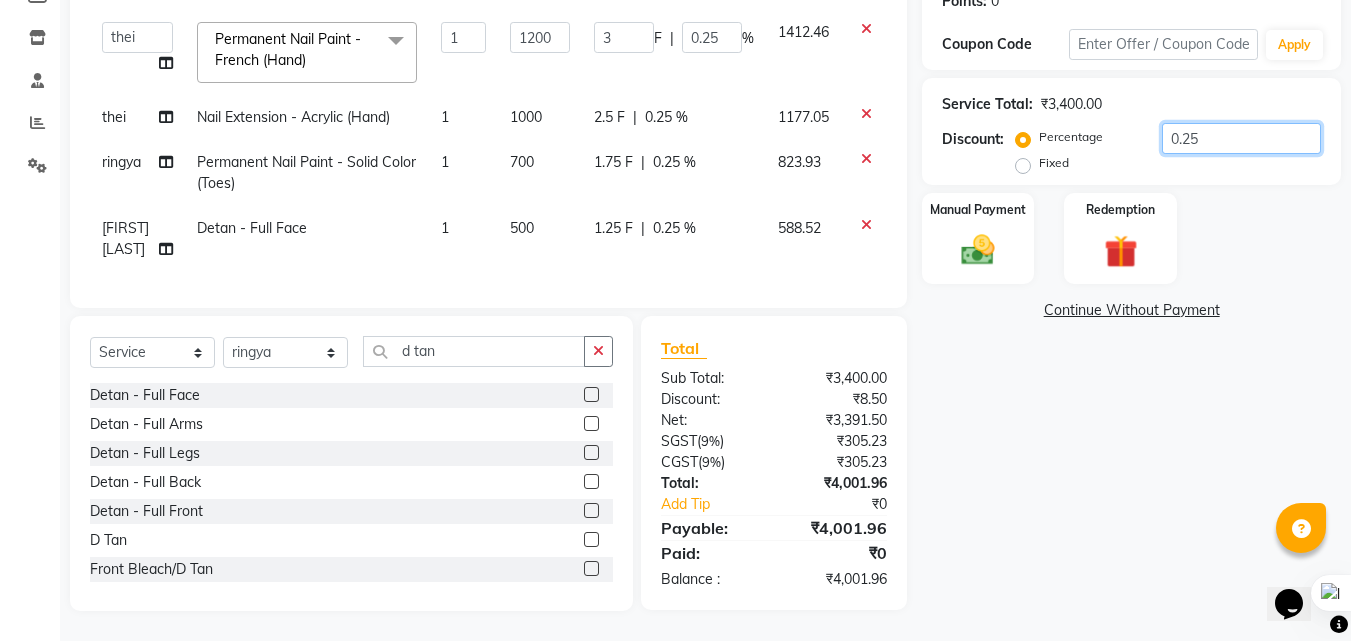 type on "0.2" 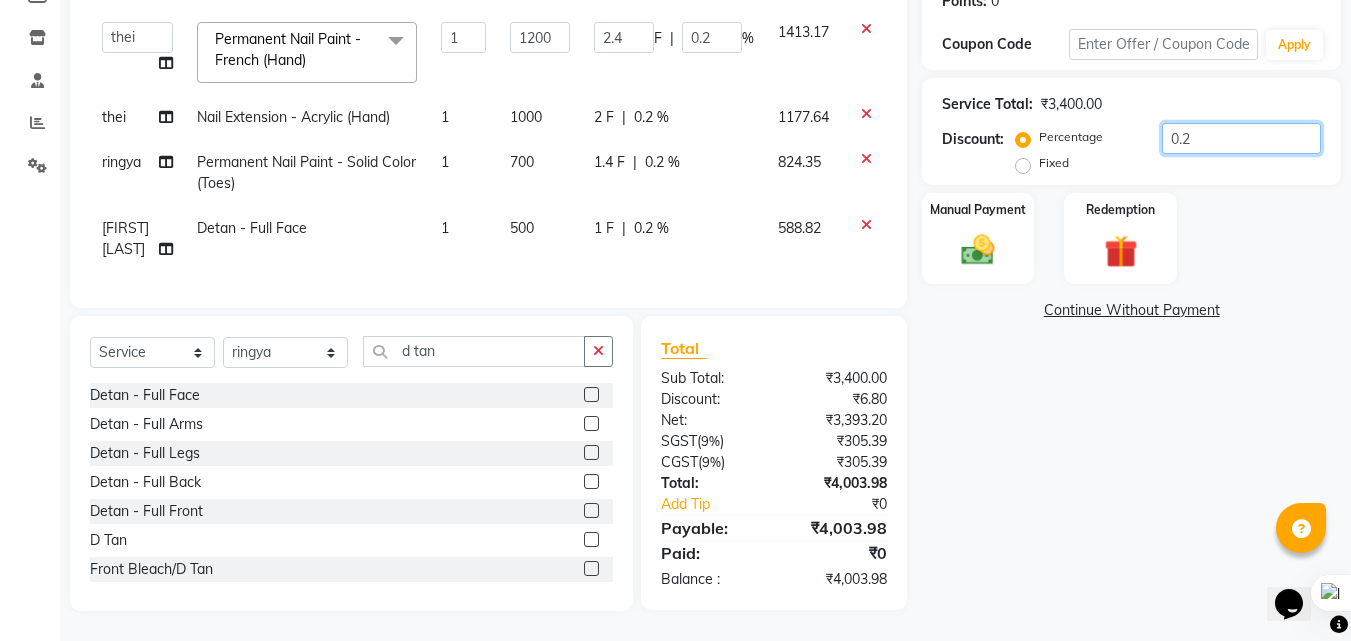 type on "0.28" 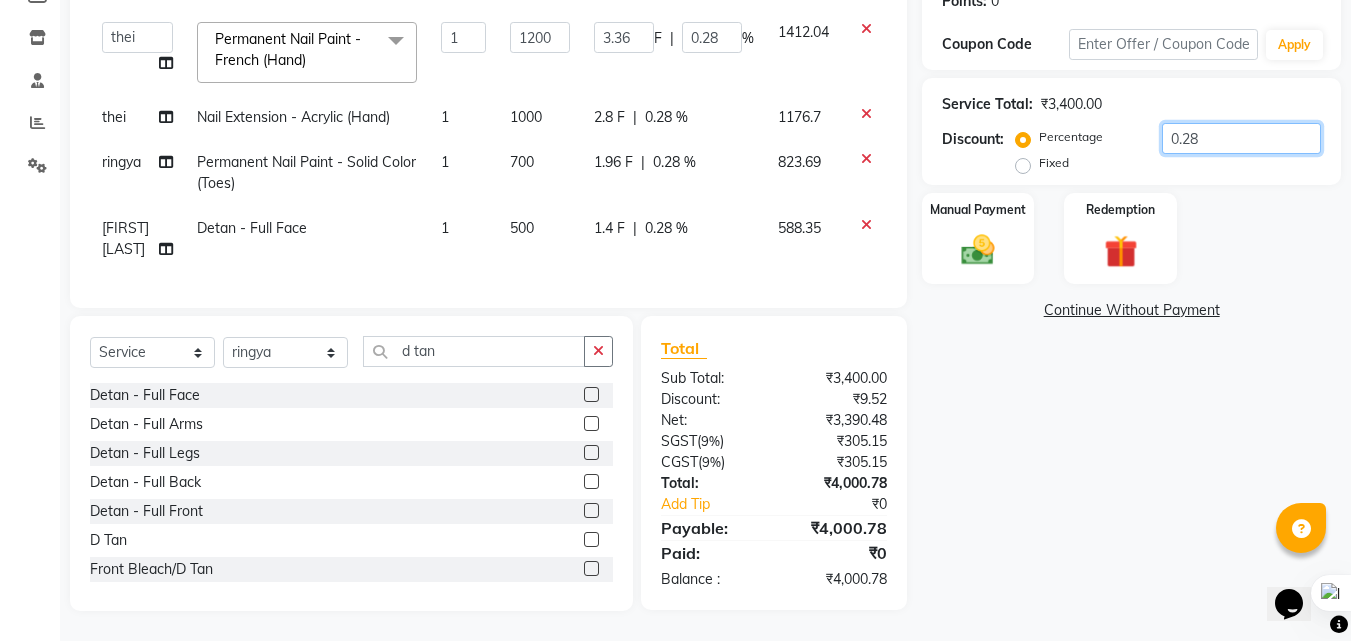 type on "0.2" 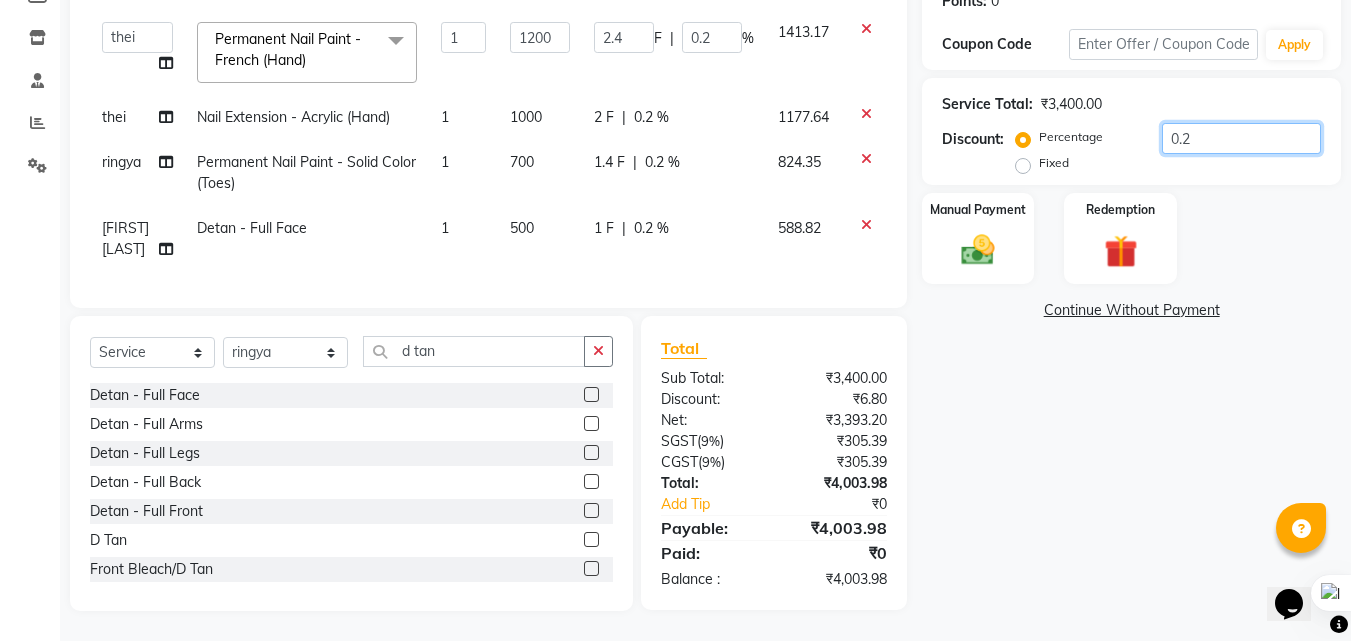 type on "0.29" 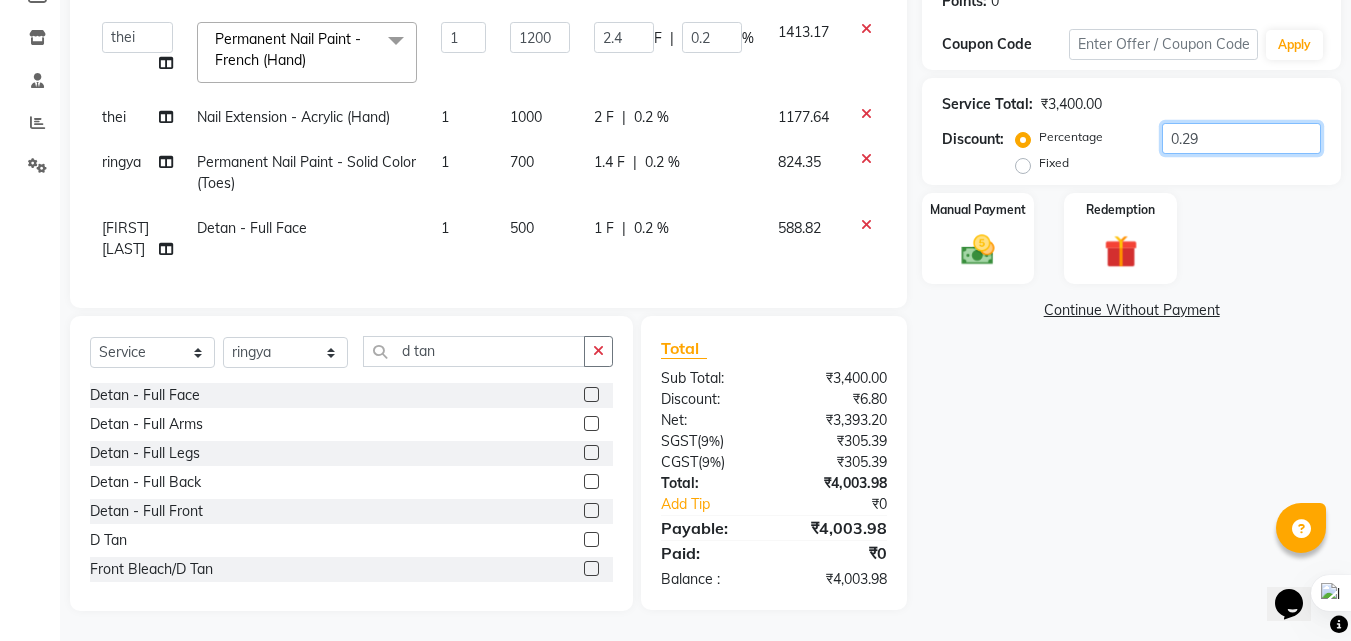 type on "3.48" 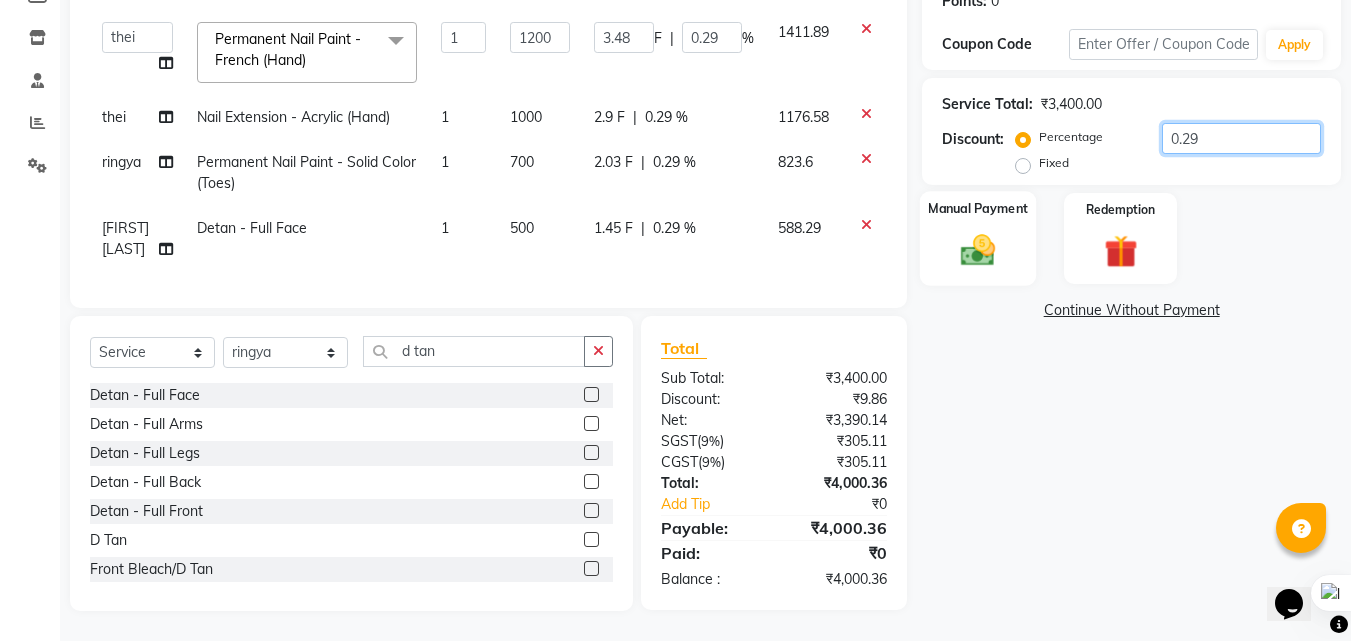 type on "0.29" 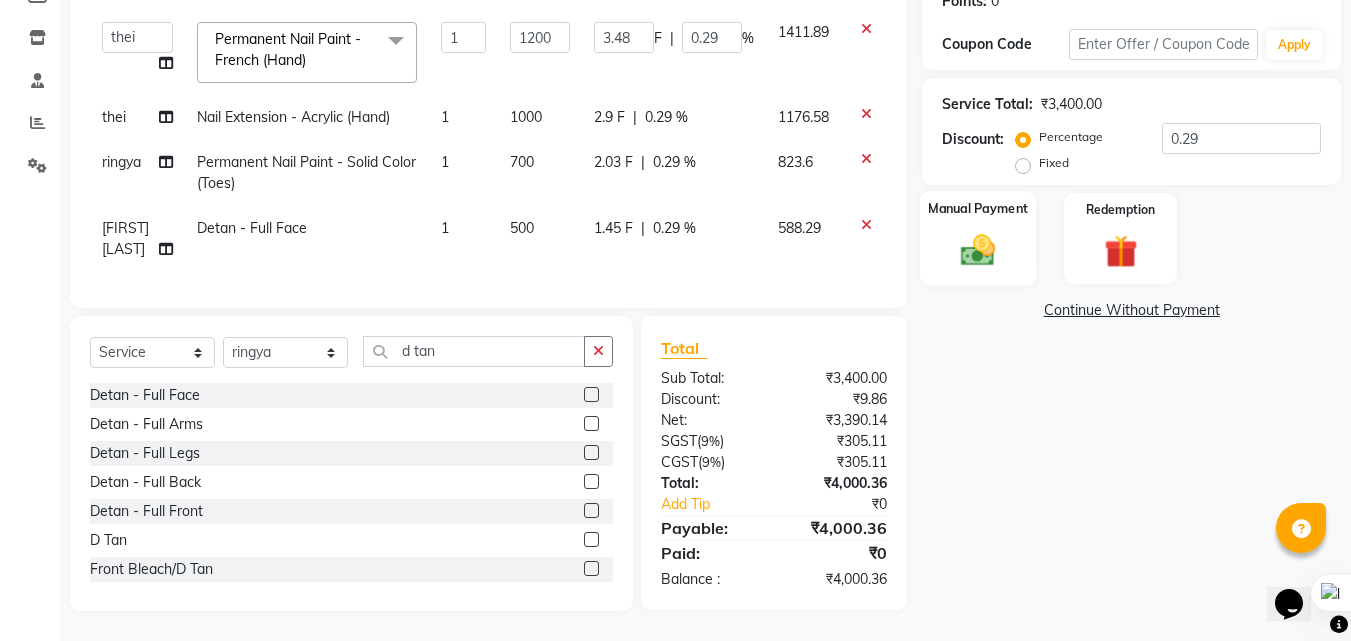 click 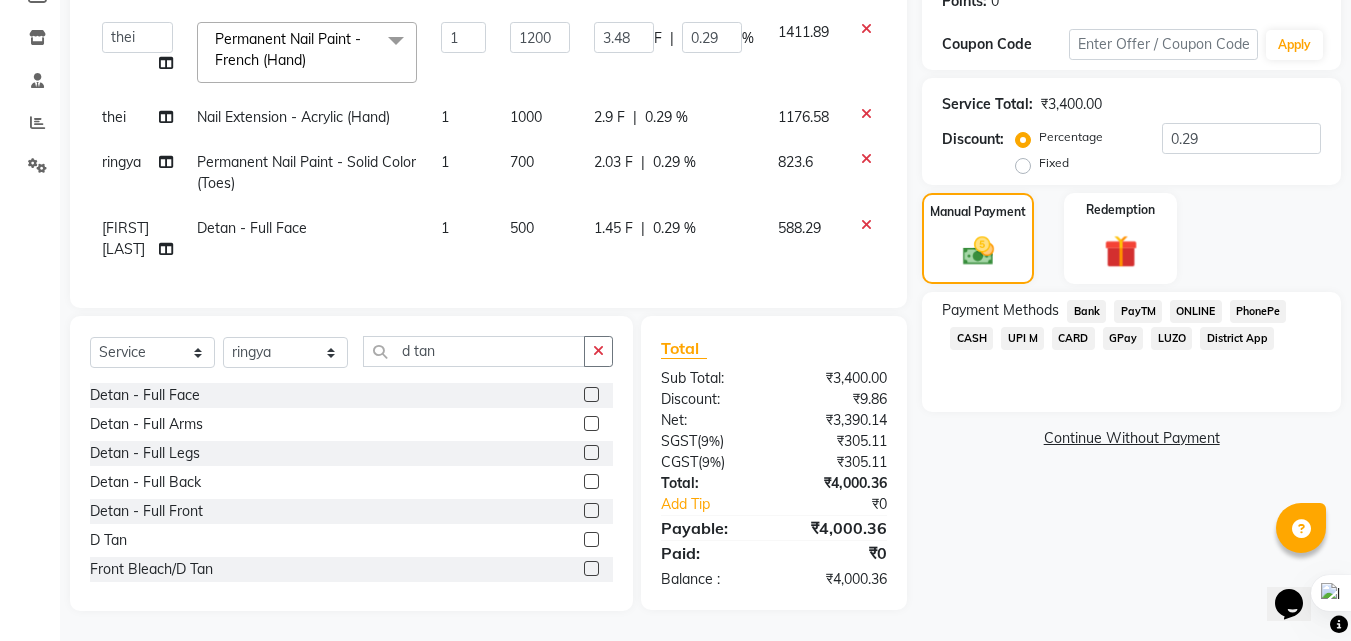 click on "UPI M" 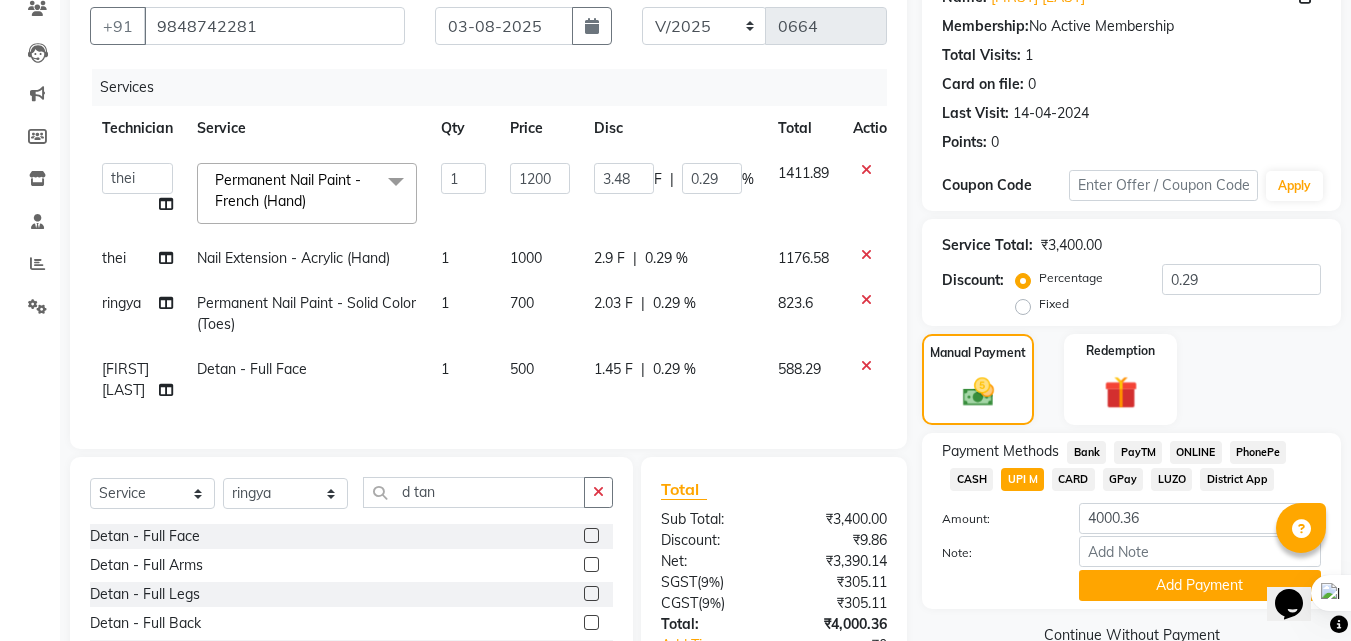 scroll, scrollTop: 335, scrollLeft: 0, axis: vertical 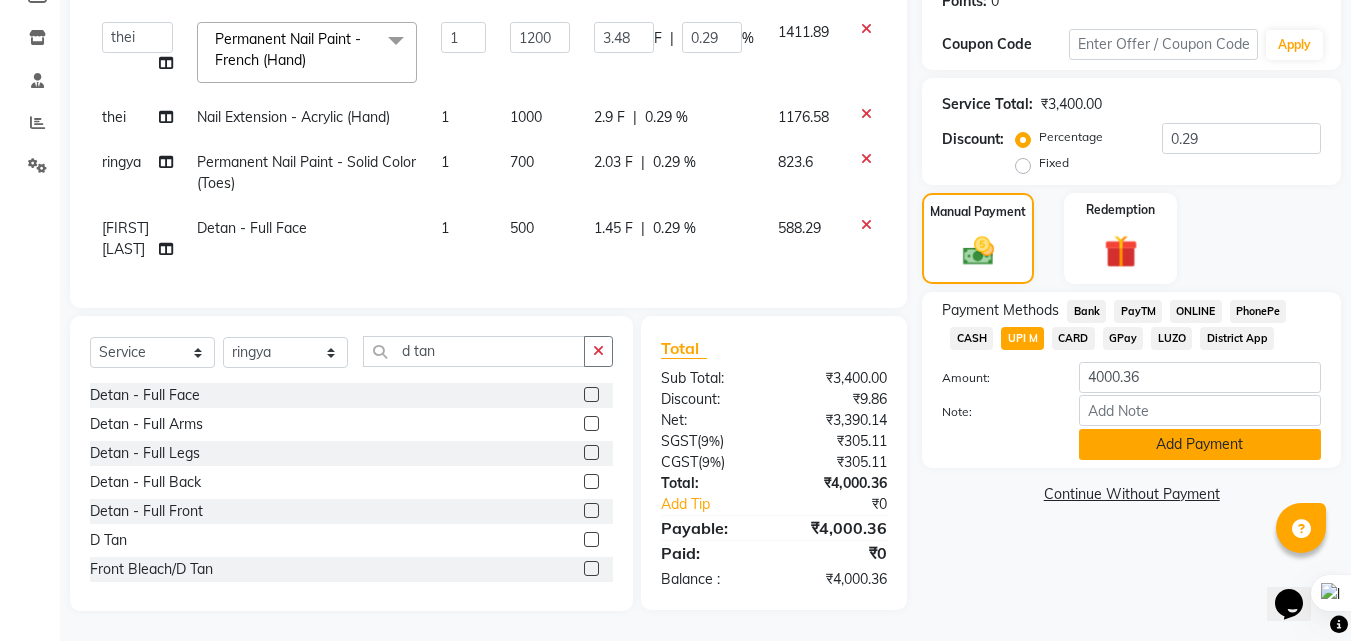 click on "Add Payment" 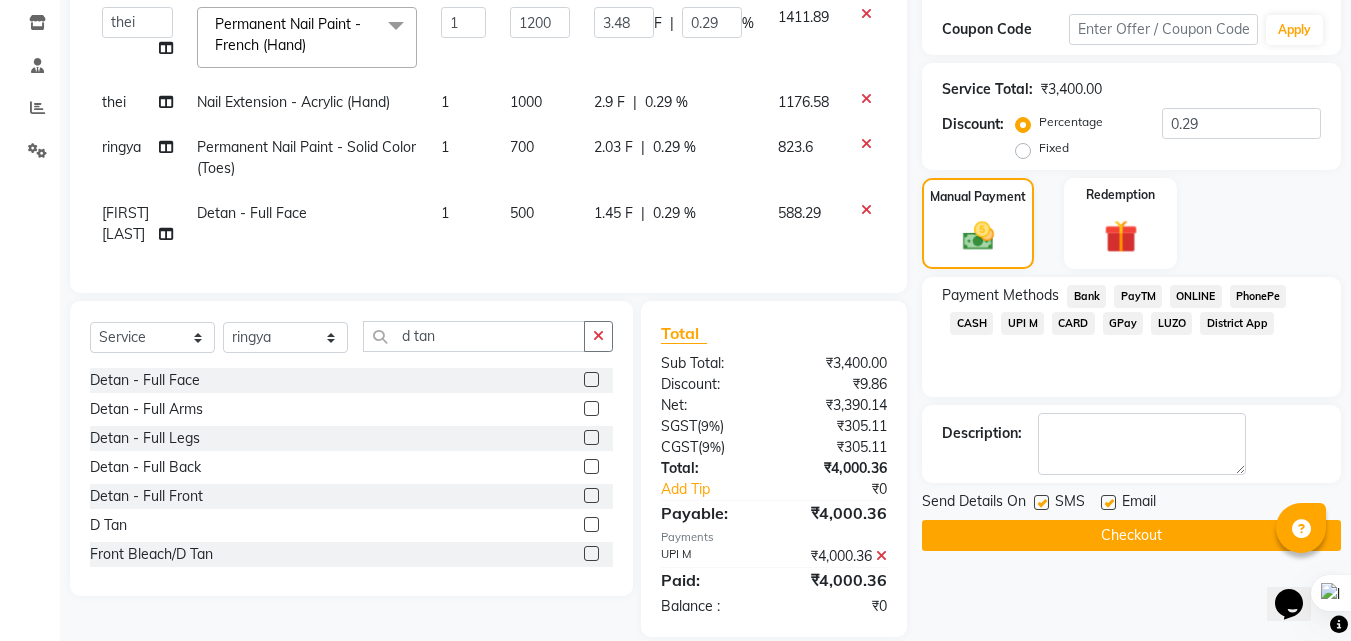 click on "Checkout" 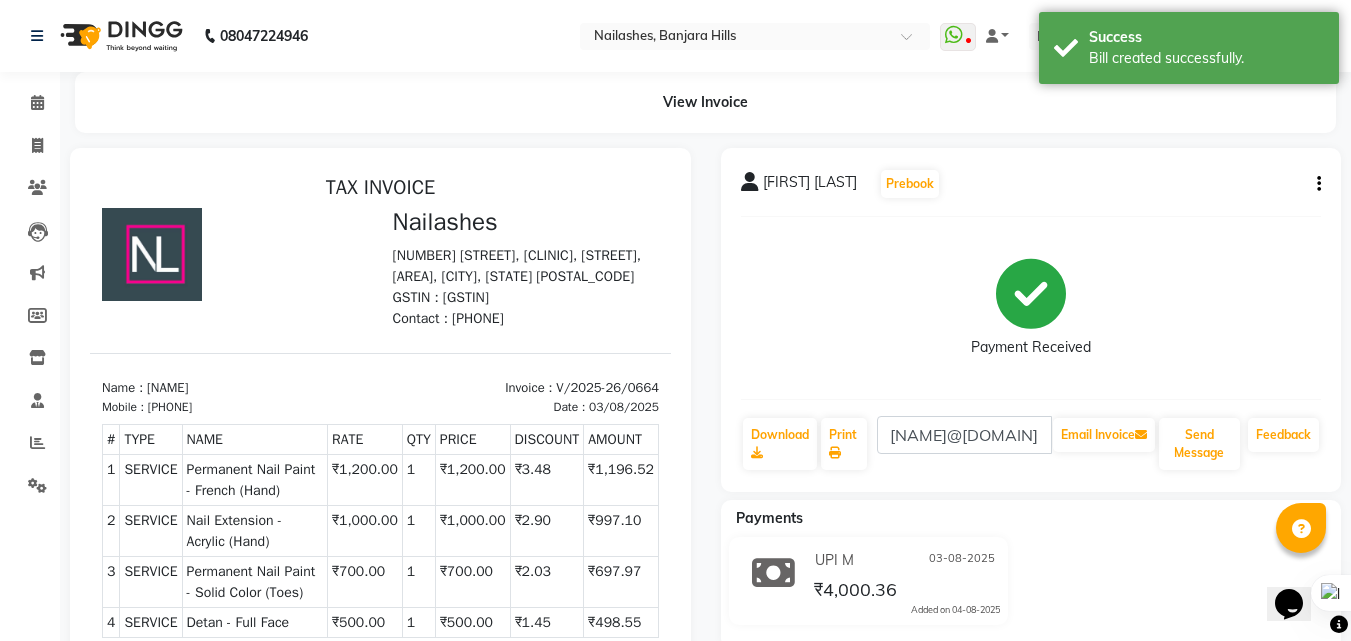scroll, scrollTop: 0, scrollLeft: 0, axis: both 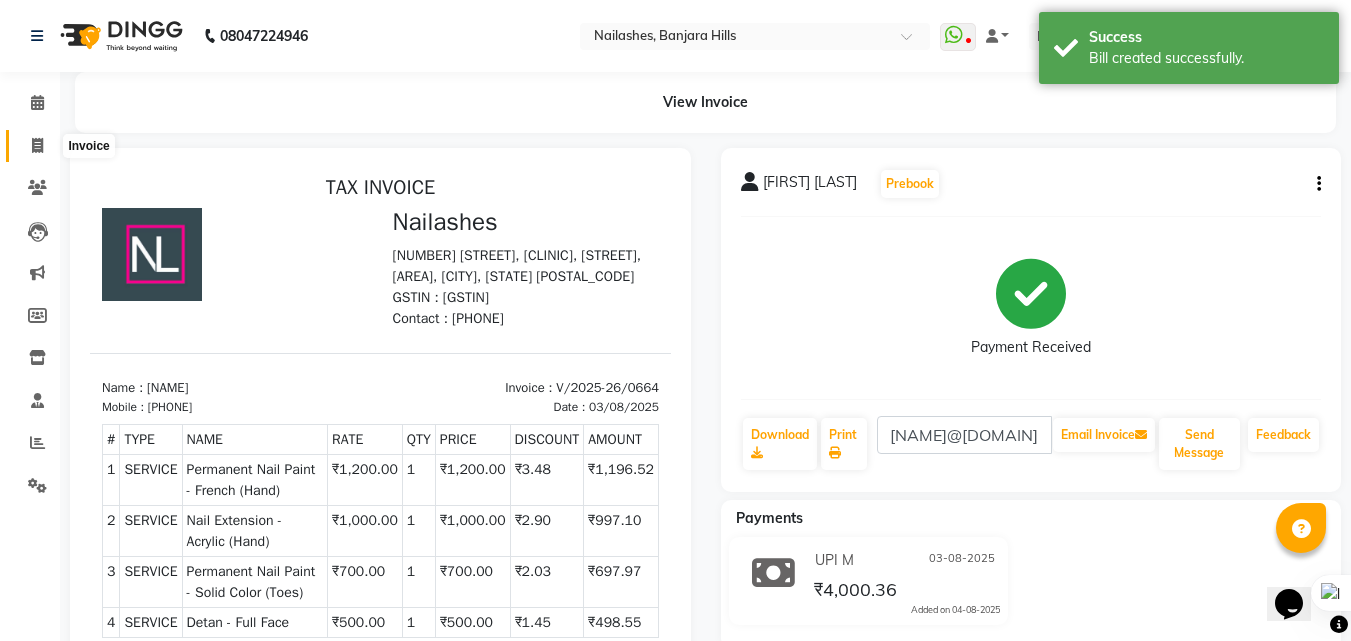 click 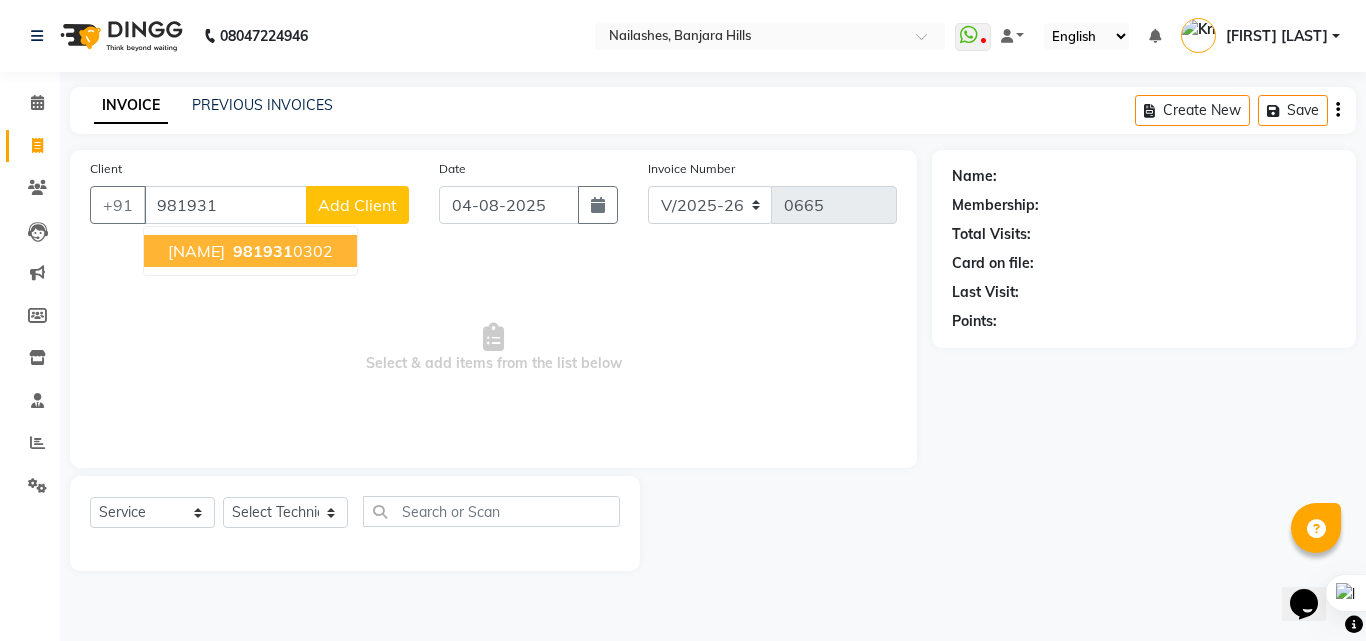 click on "[NAME]" at bounding box center [196, 251] 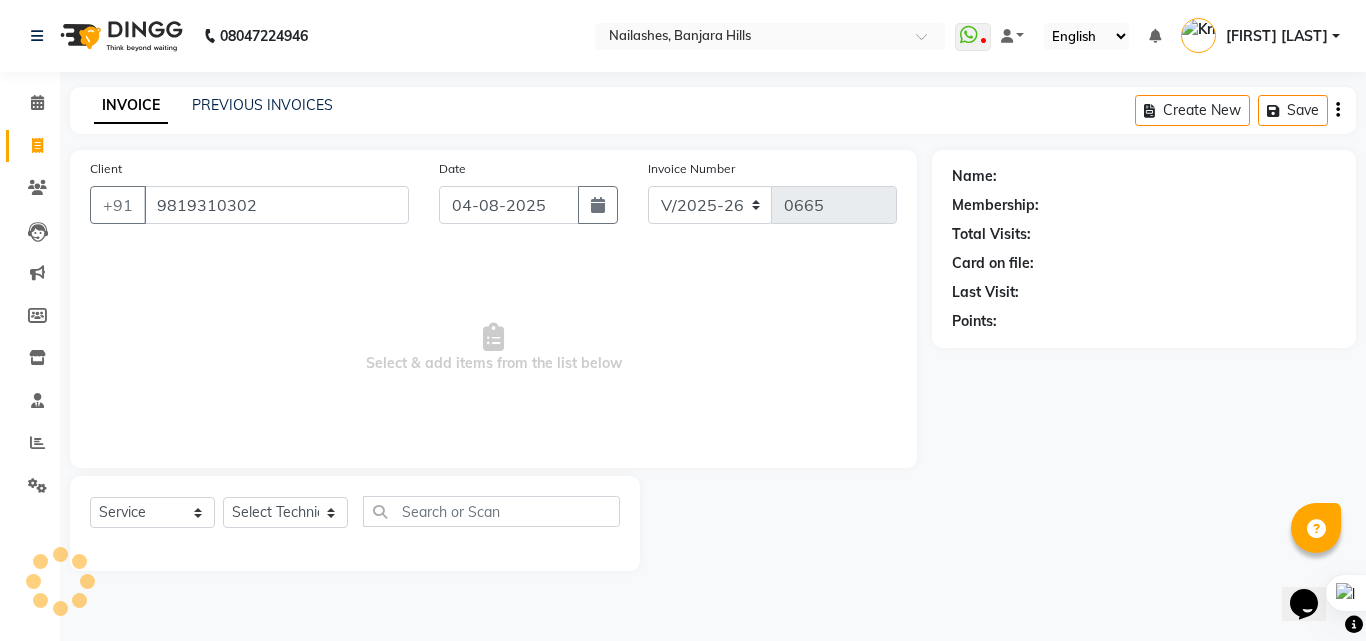 type on "9819310302" 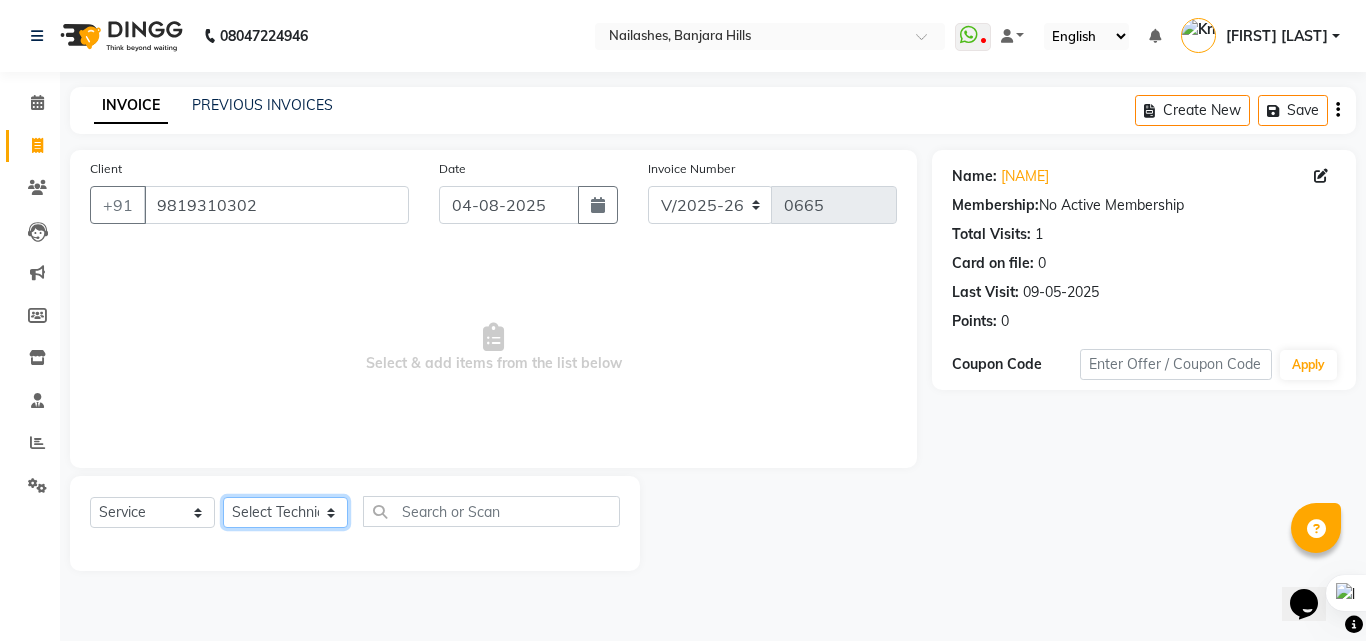 click on "Select Technician Arshad Arshad Asma begum Deepak Kashyap Krishika mam Nakul ringya rishi Ruby singh thei" 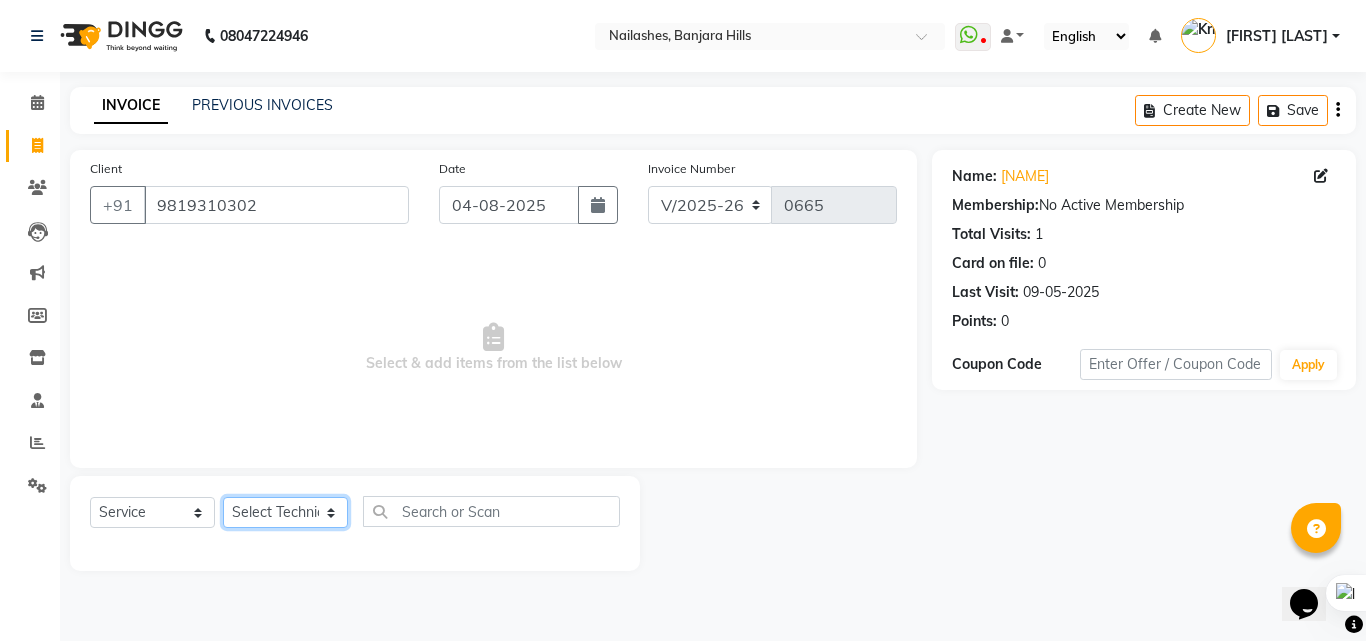 select on "[NUMBER]" 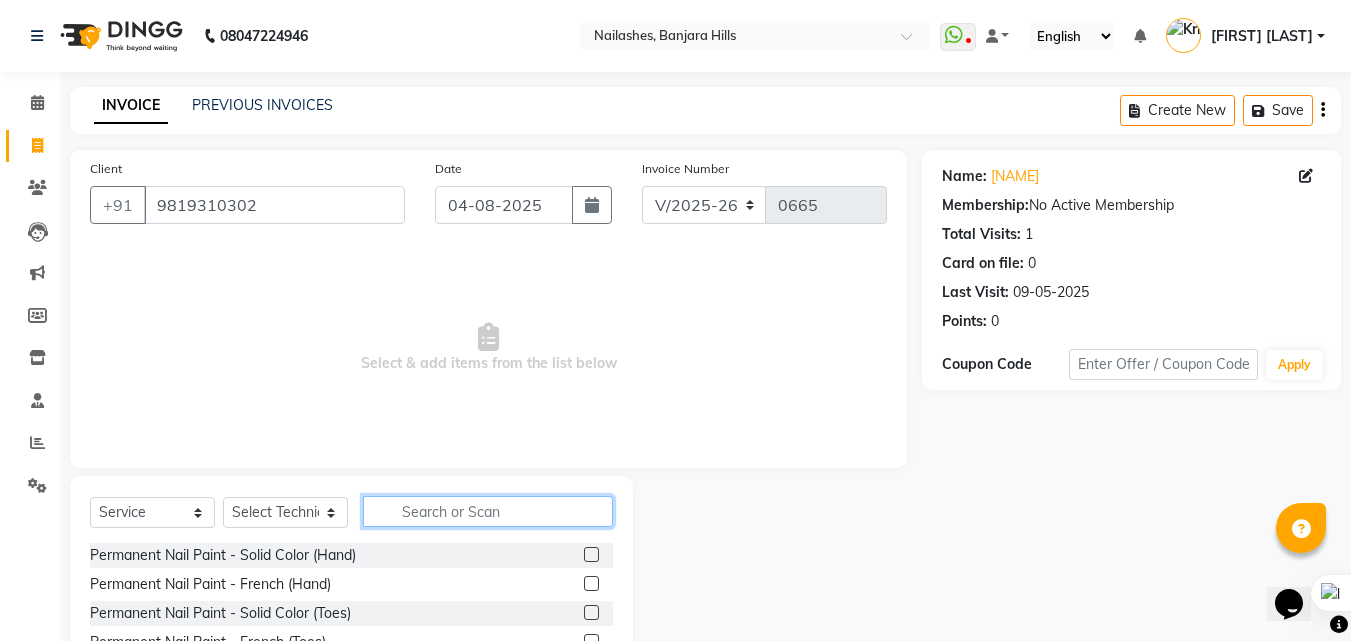 click 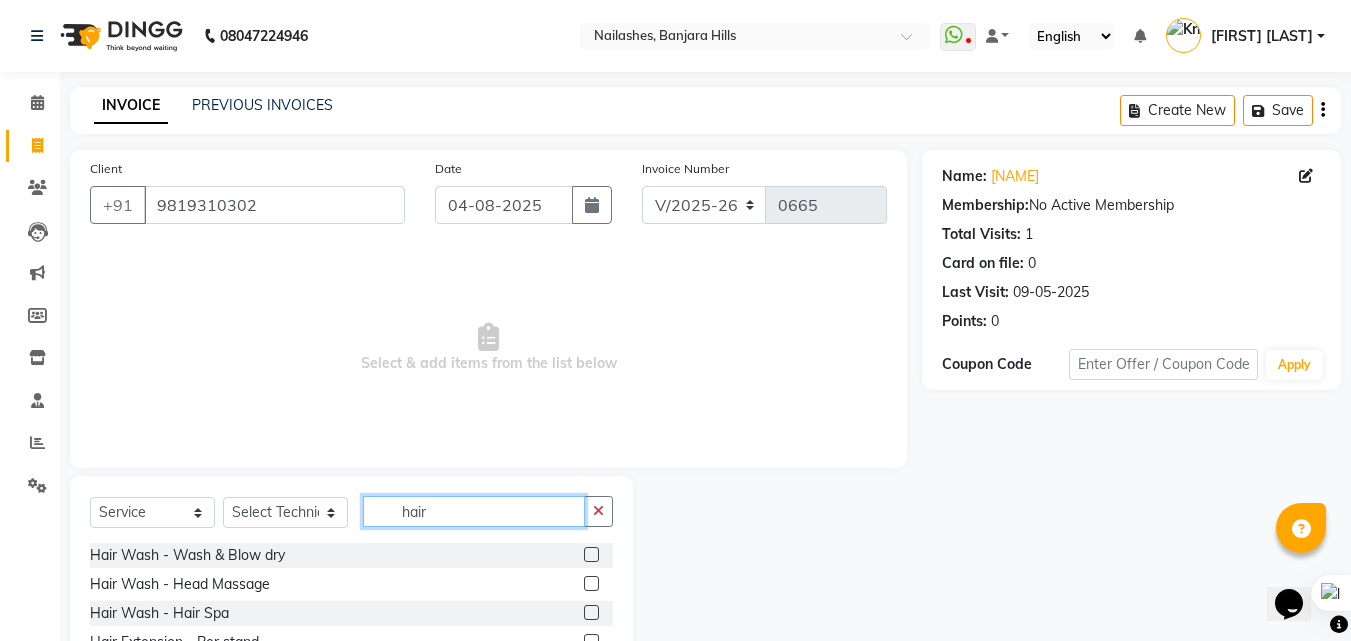 type on "hair" 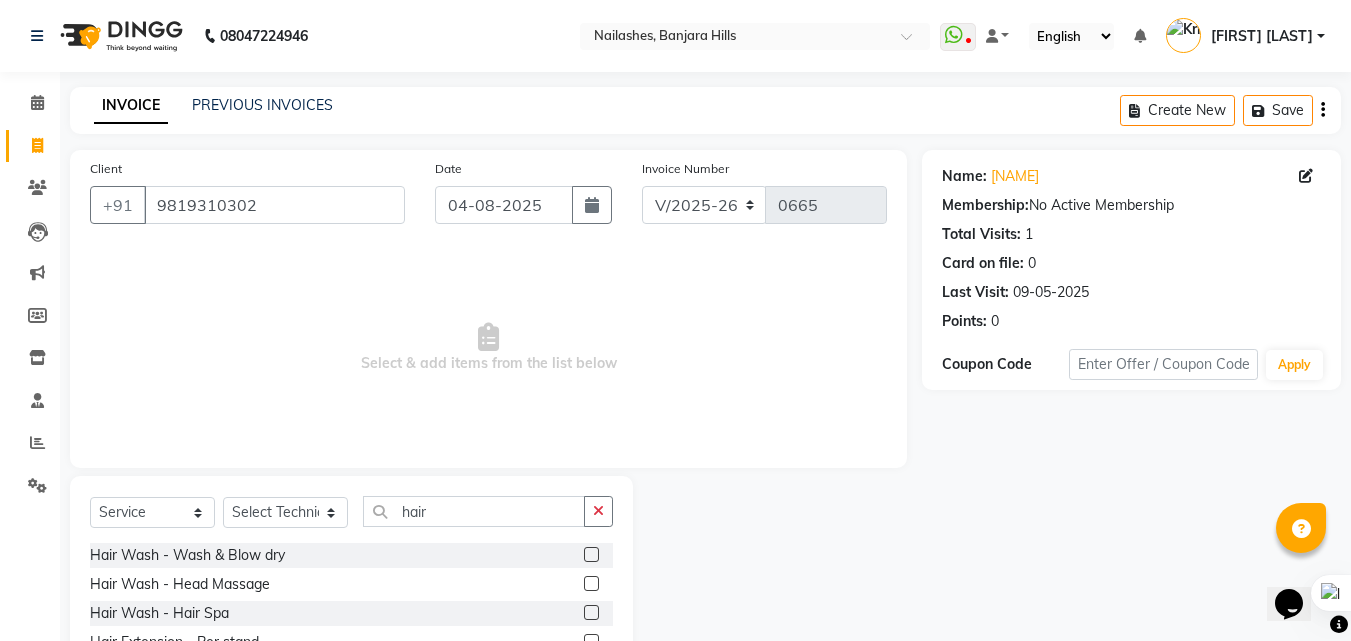 click 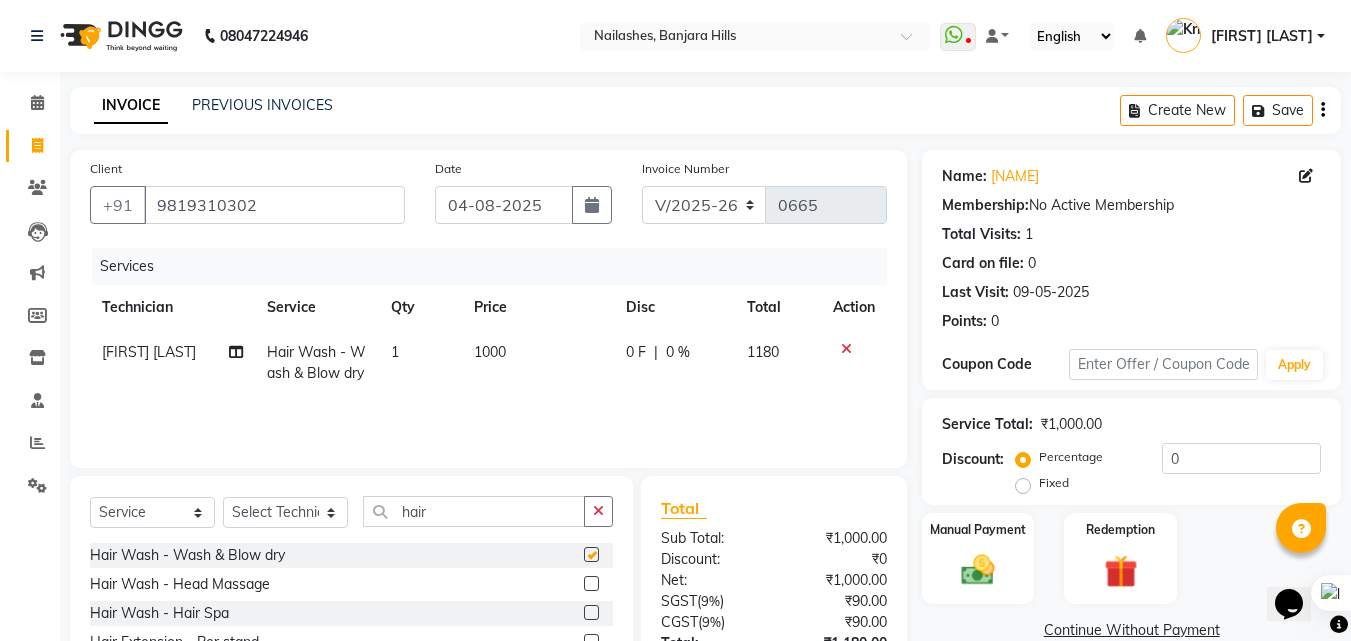 checkbox on "false" 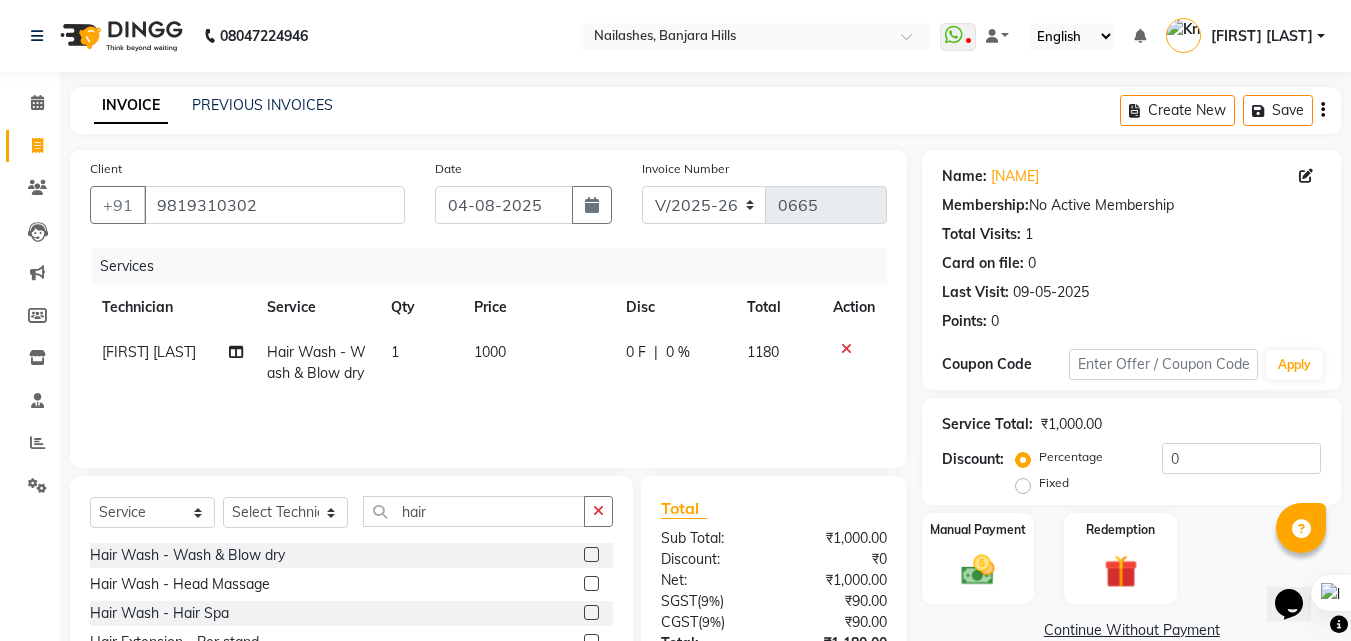 click on "1000" 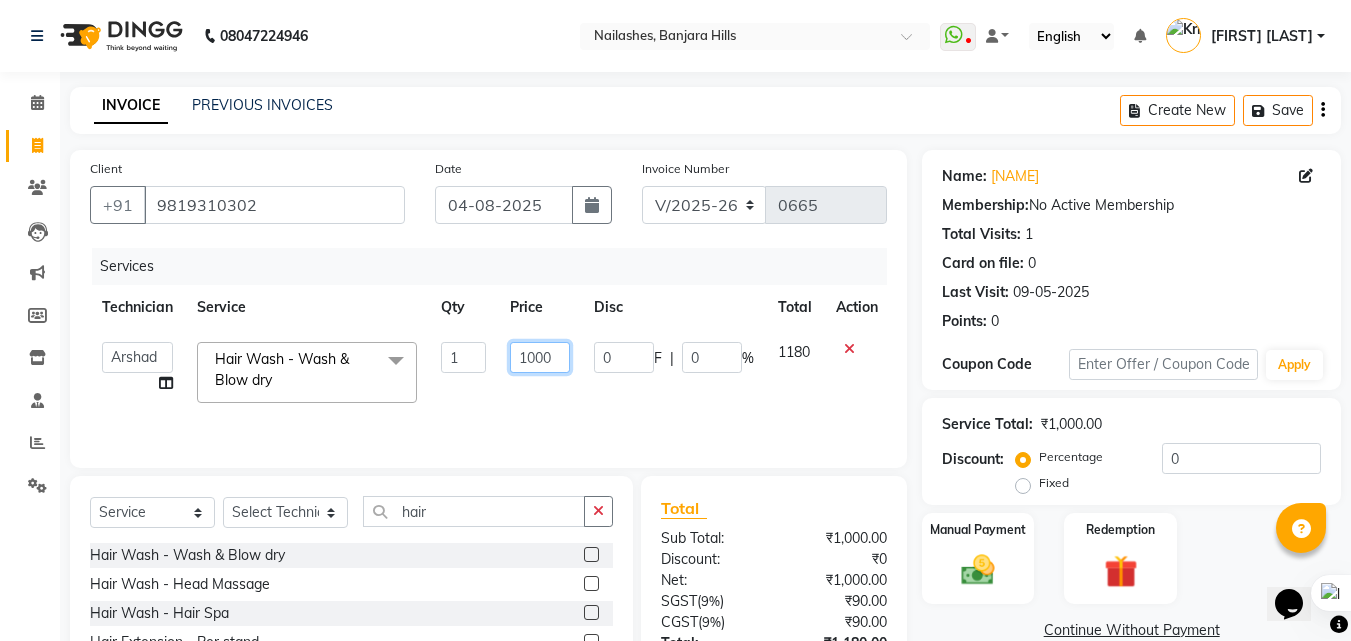 click on "1000" 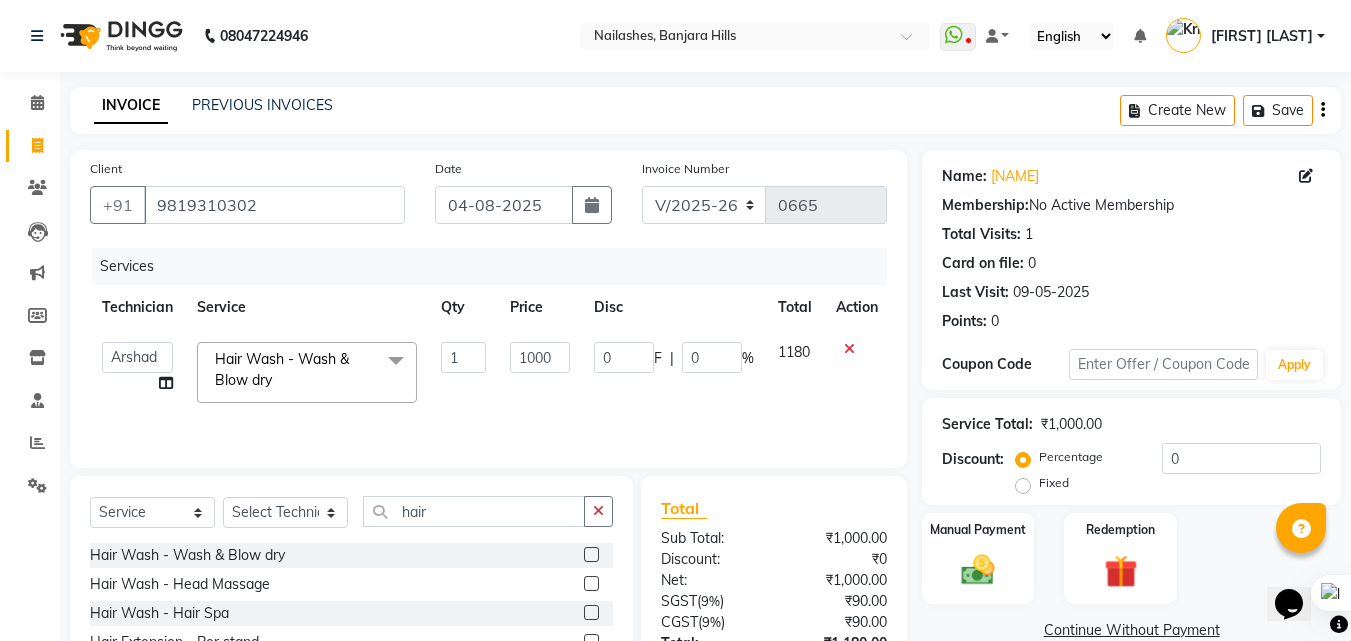 click on "1000" 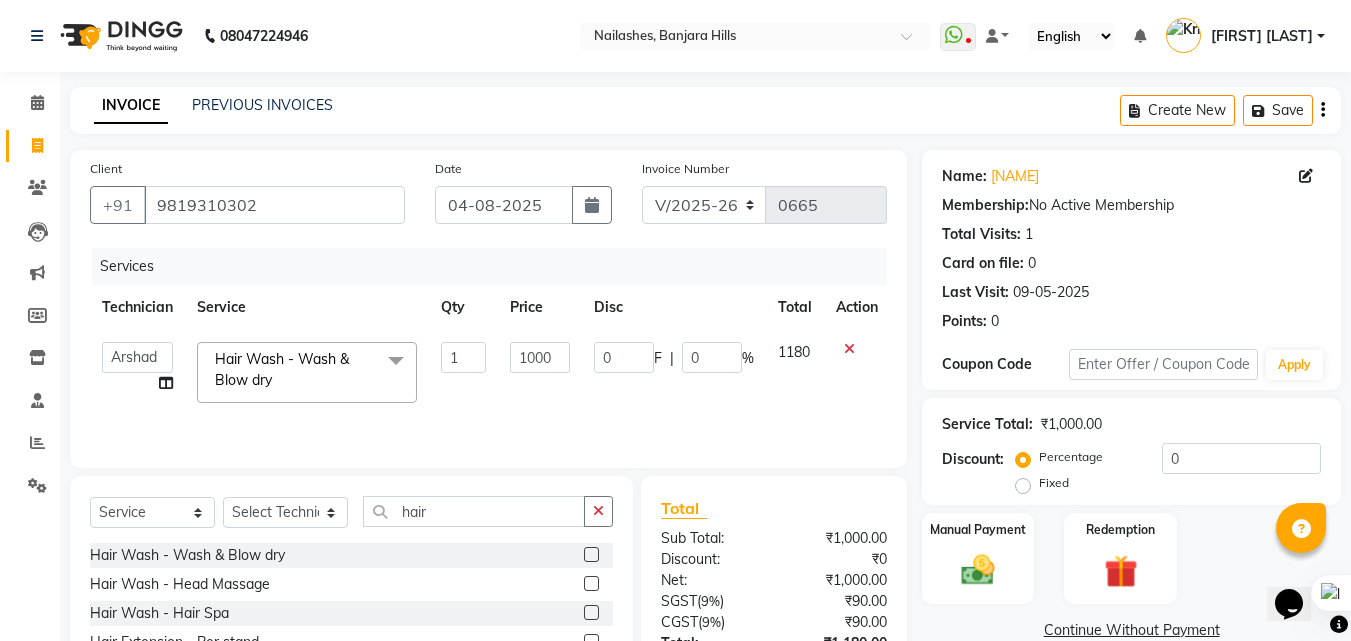 click on "1000" 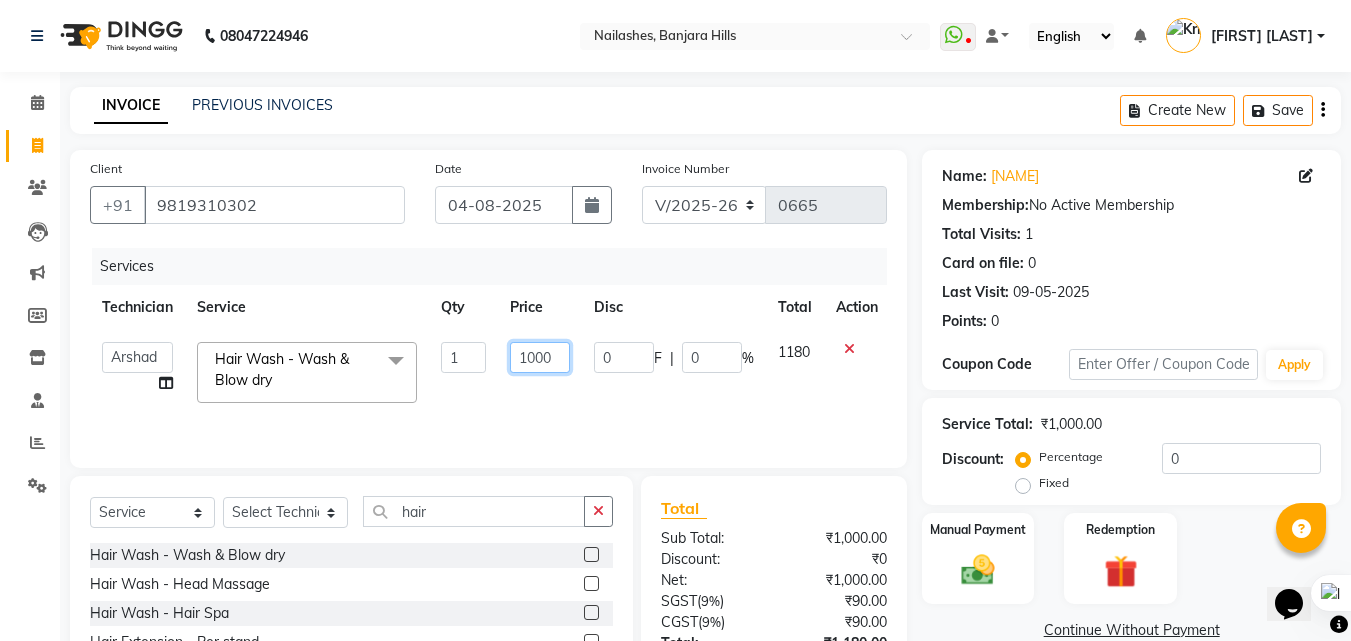 click on "1000" 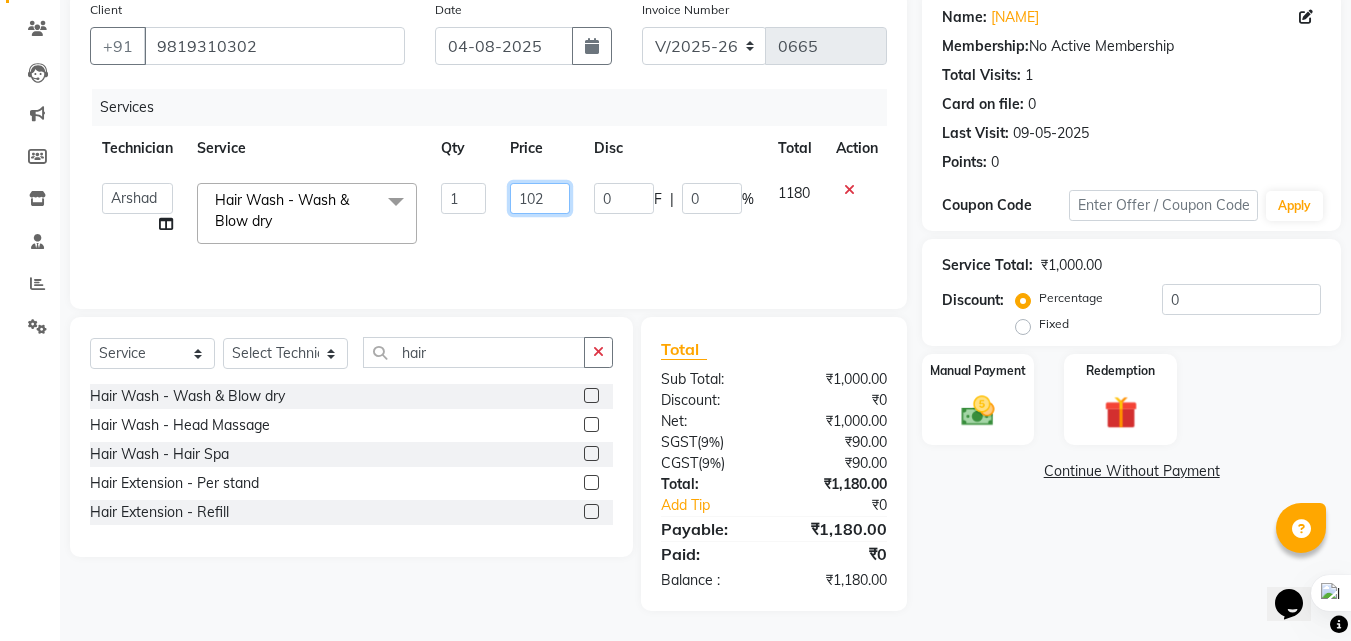 type on "1020" 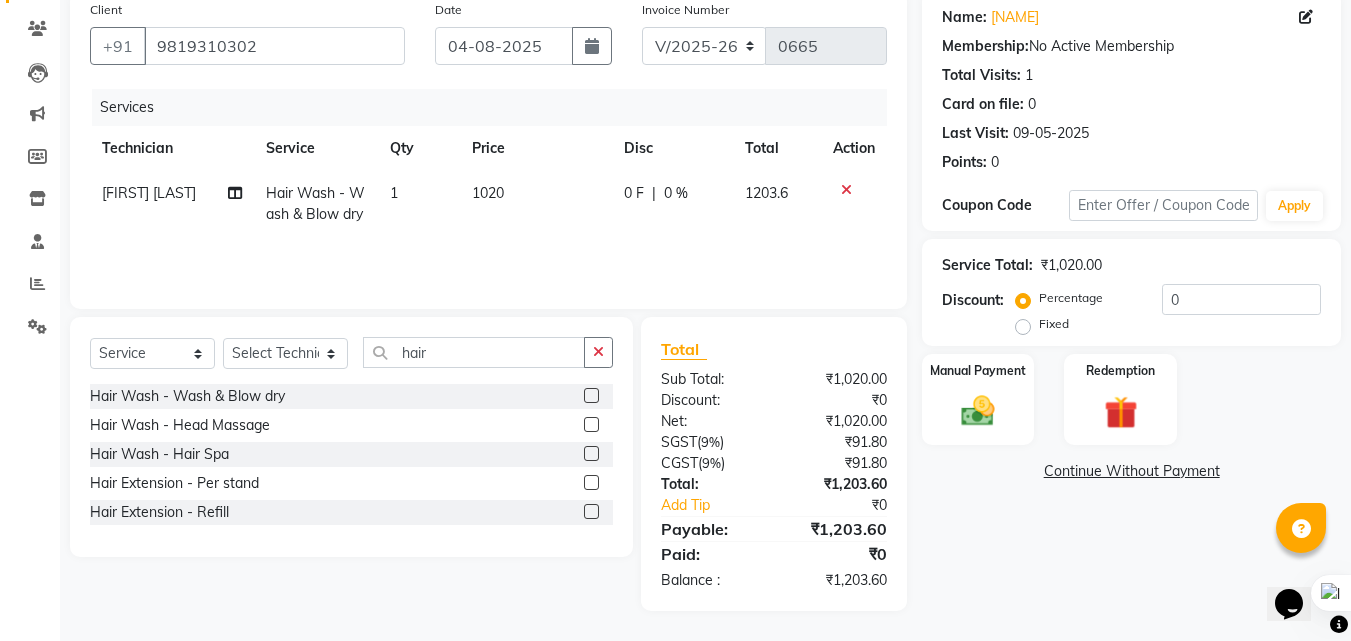 click on "1020" 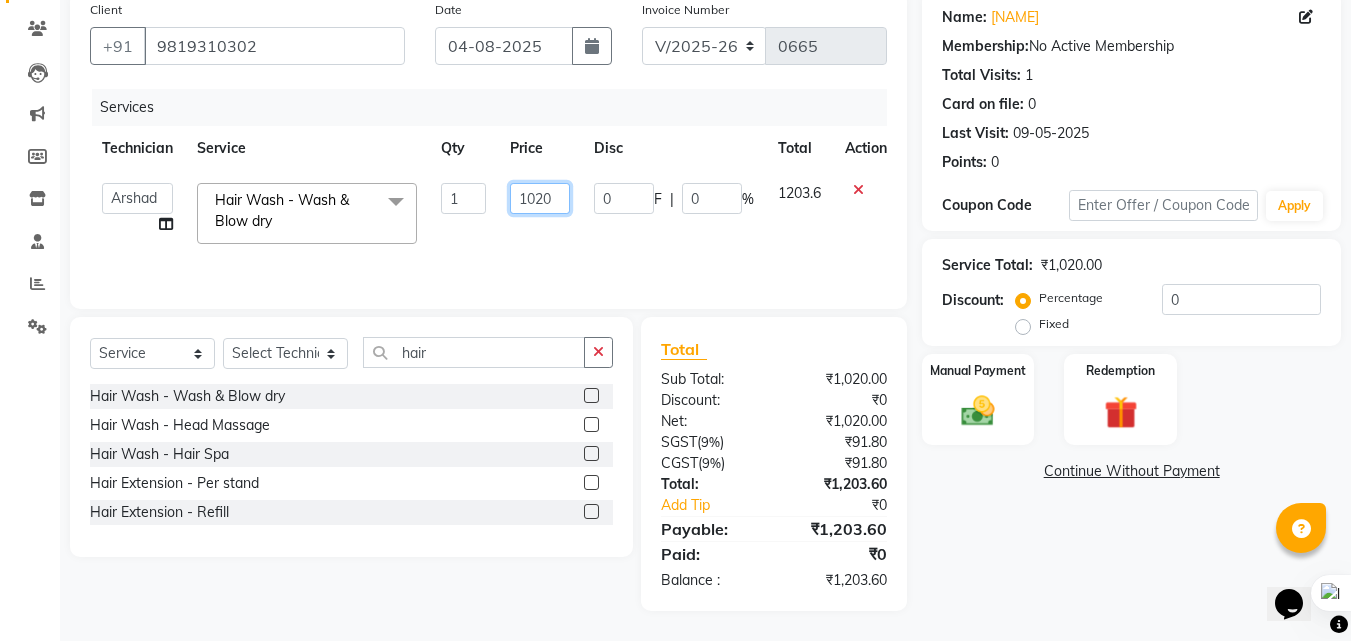 click on "1020" 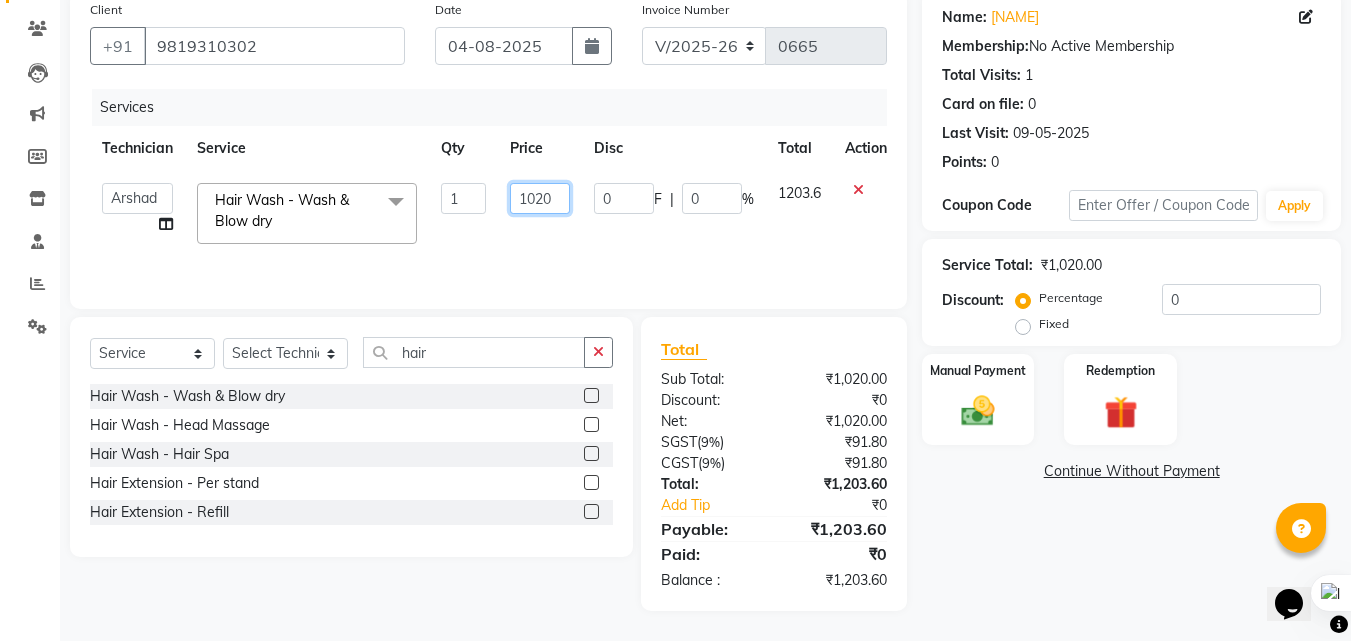 click on "1020" 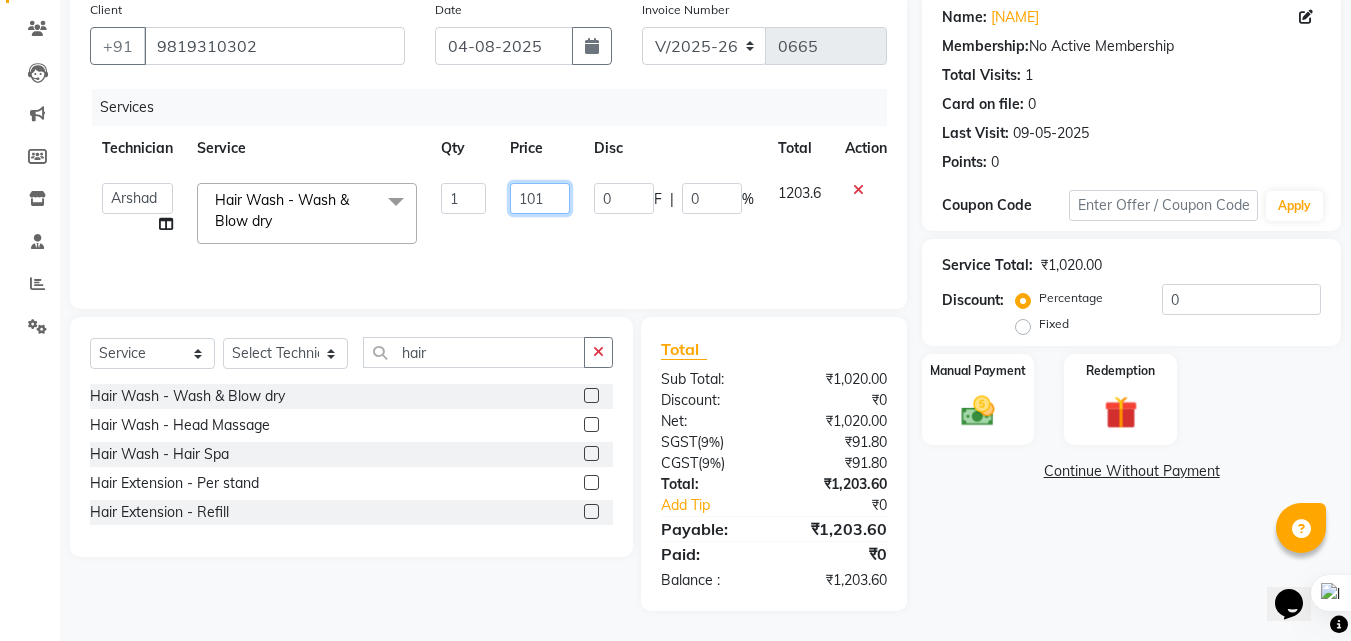 type on "1018" 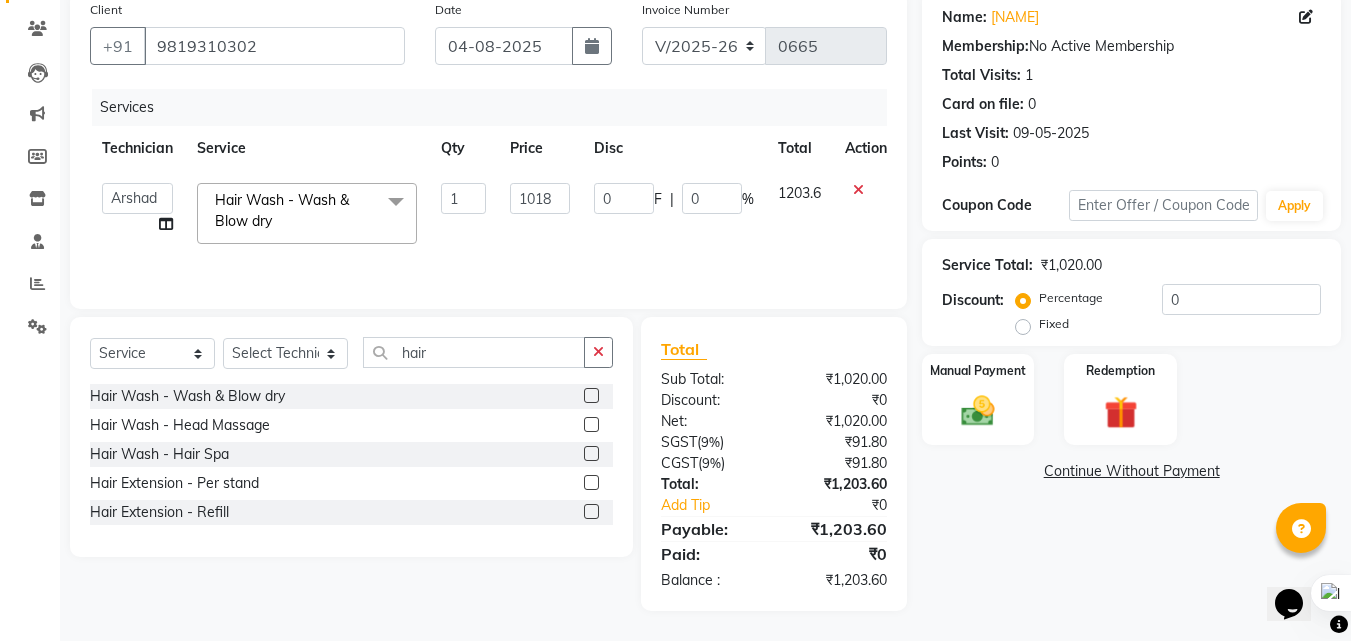 click on "Services Technician Service Qty Price Disc Total Action  [NAME]   [NAME]   [NAME]   [NAME]   [NAME]   [NAME]   [NAME]   [NAME]   [NAME]   thei  Hair Wash - Wash & Blow dry  x Permanent Nail Paint - Solid Color (Hand) Permanent Nail Paint - French (Hand) Permanent Nail Paint - Solid Color (Toes) Permanent Nail Paint - French (Toes) Nail course Basic Nail Course Advance Permanent Nail Paint - Regular Polish Restoration - Gel (Hand) Restoration - Tip Replacement (Hand) Restoration - Touch -up (Hand) Restoration - Gel Color Changes (Hand) Restoration - Removal of Extension (Hand) Restoration - Removal of Nail Paint (Hand) Restoration - Gel (Toes) Restoration - Tip Replacement (Toes) Restoration - Touch -up (Toes) Restoration - Gel Color Changes (Toes) Restoration - Removal of Extension (Toes) Restoration - Removal of Nail Paint (Toes) Gel polish removal Eyelash Refil - Classic Eyelash Refil - Hybrid Eyelash Refil - Volume Eyelash Refil - Mega Volume Eyelash Refil - Lash Removal Combo Chin Wax" 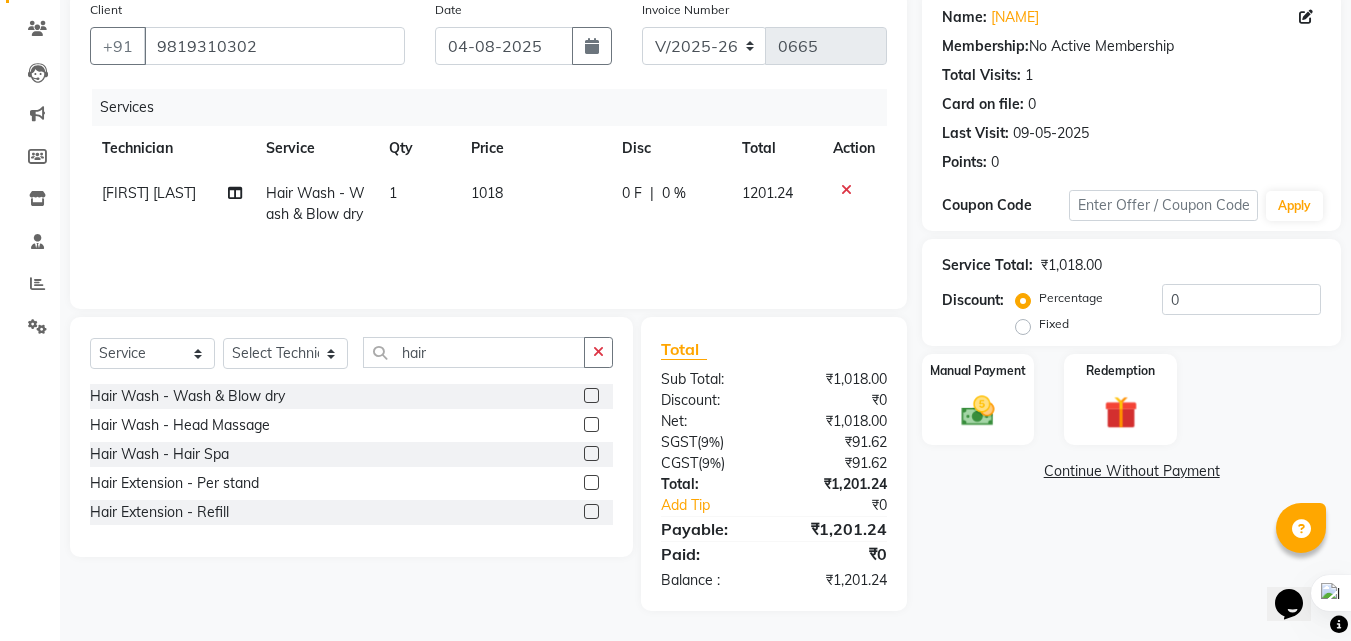 click on "1018" 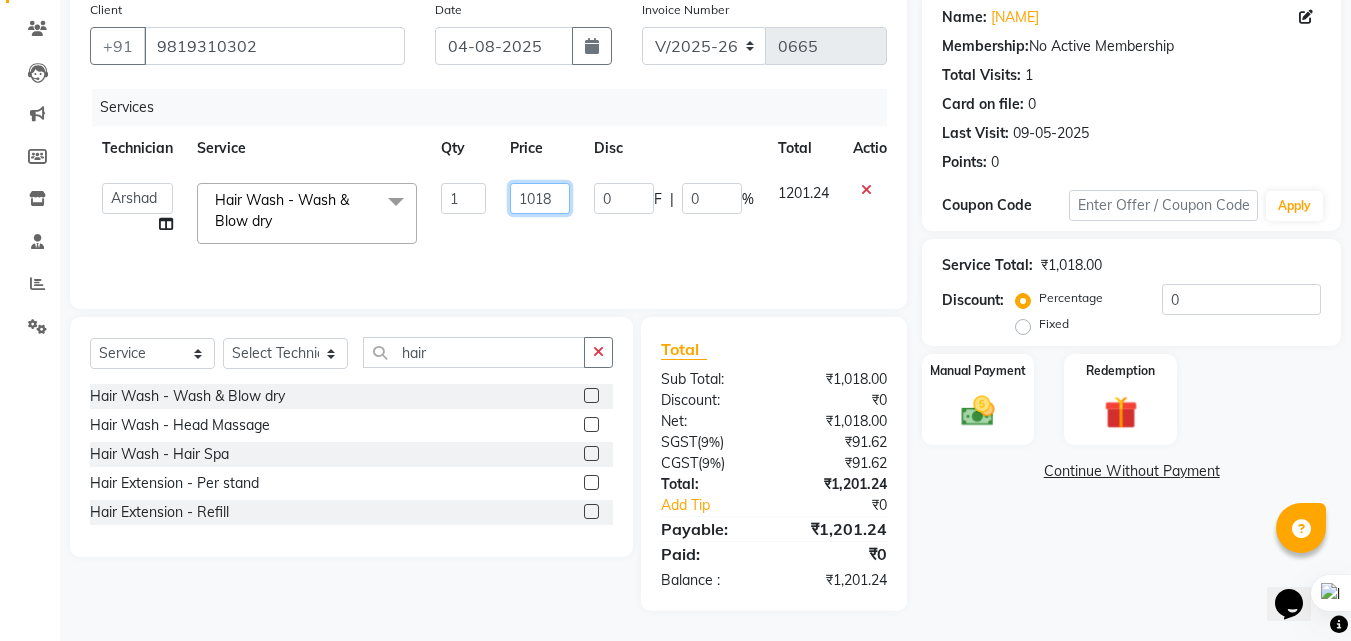 click on "1018" 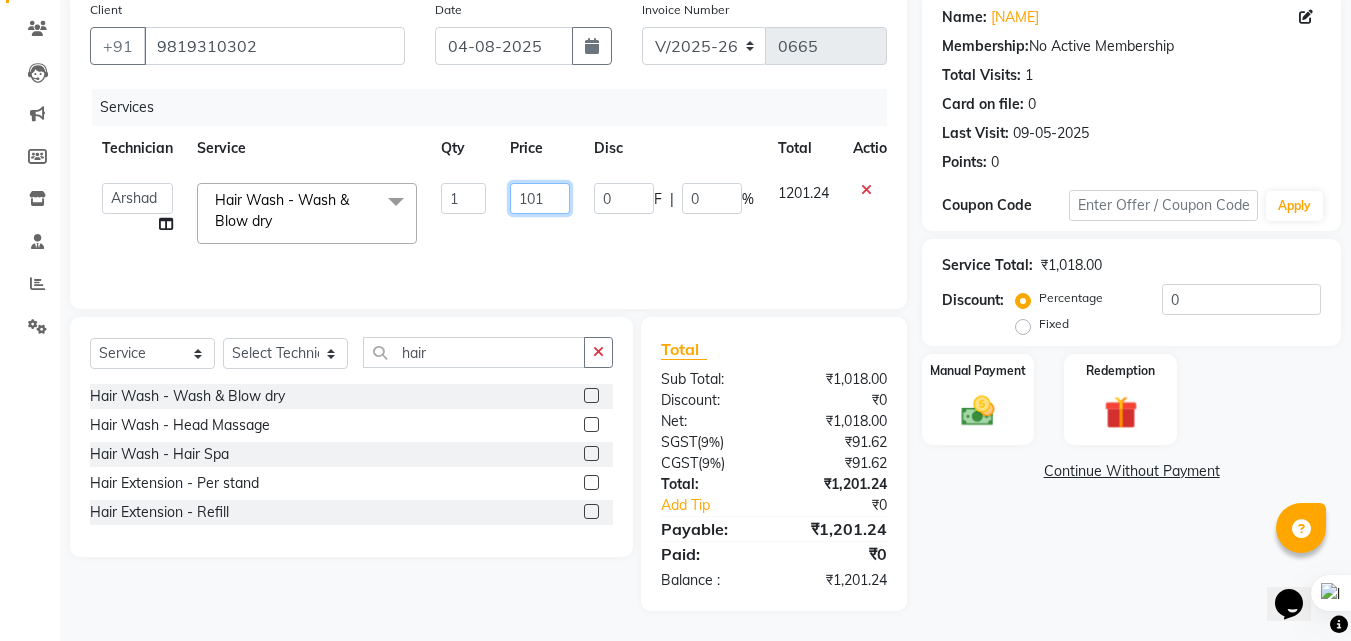 type on "1015" 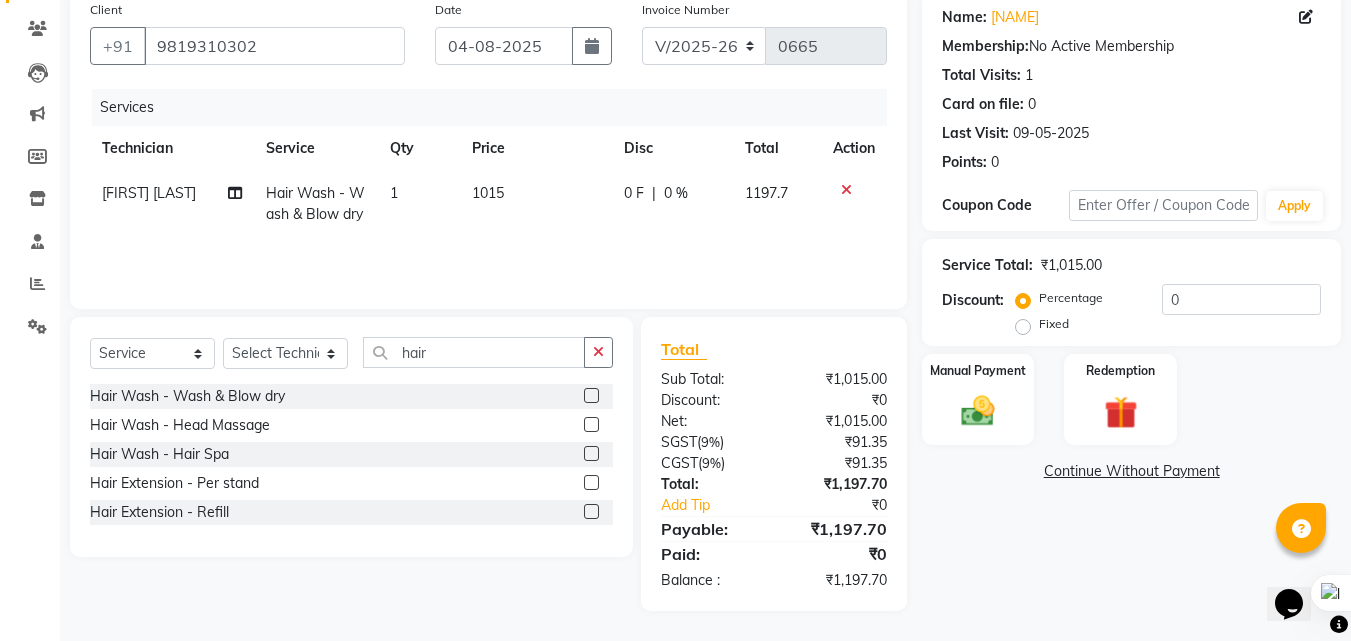 click on "0 F | 0 %" 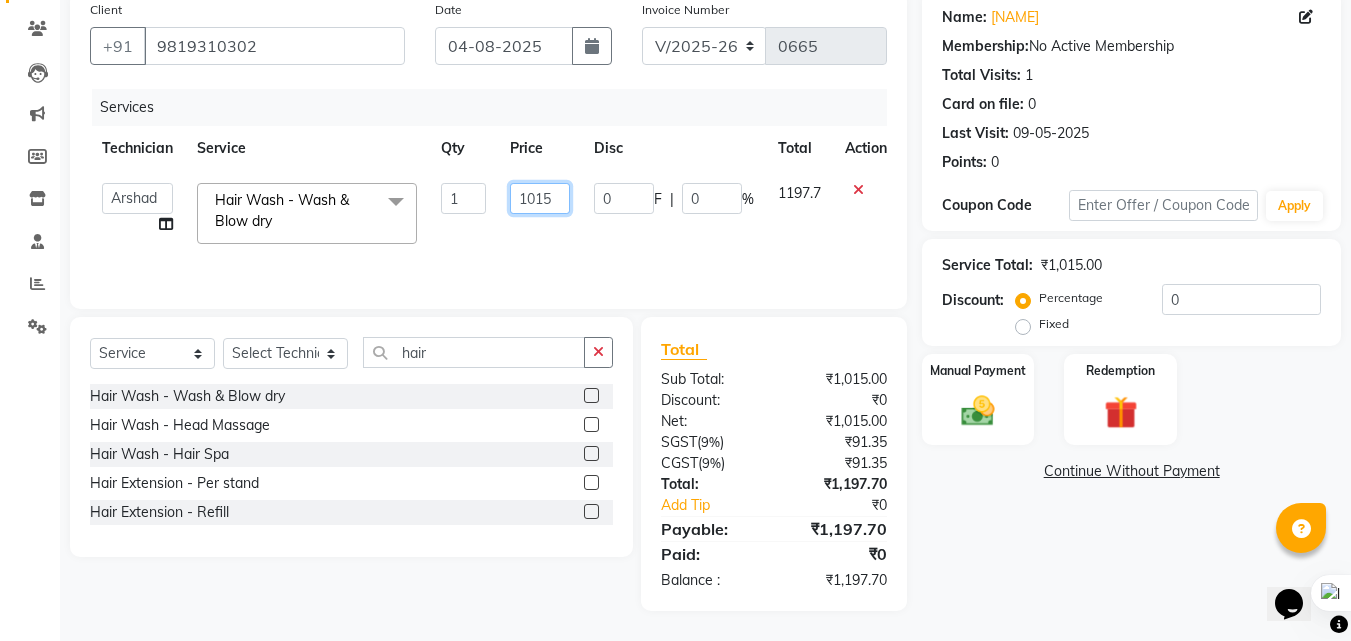 click on "1015" 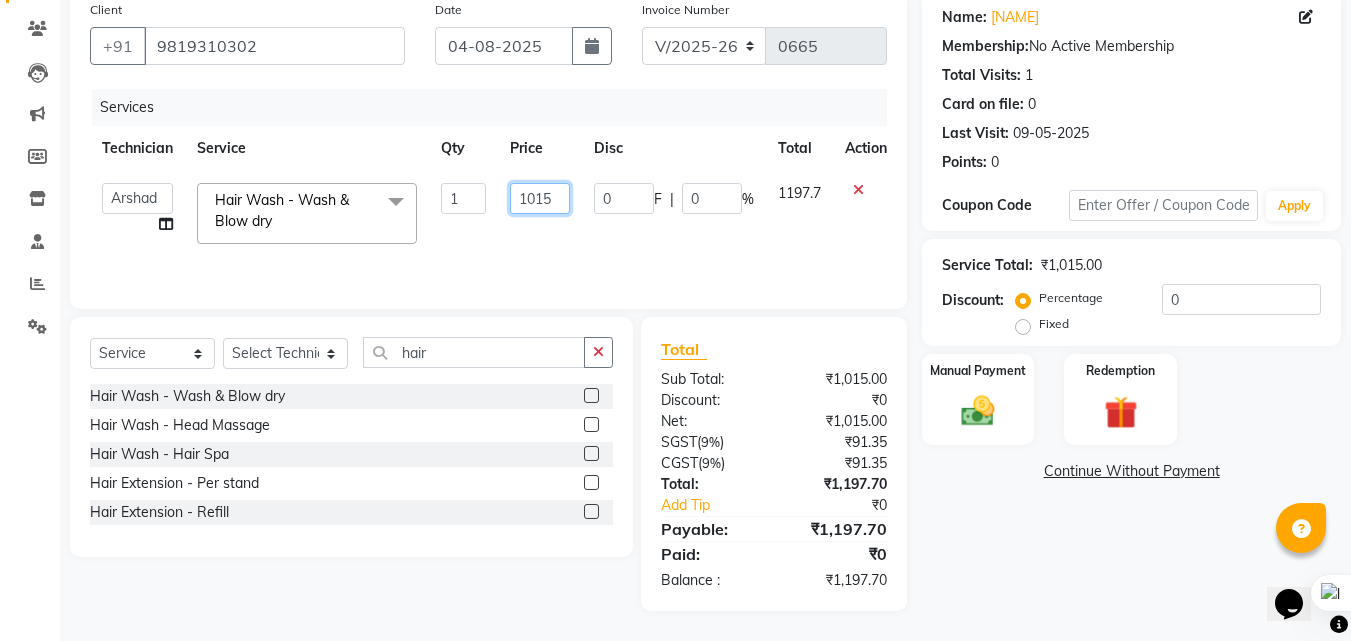 click on "1015" 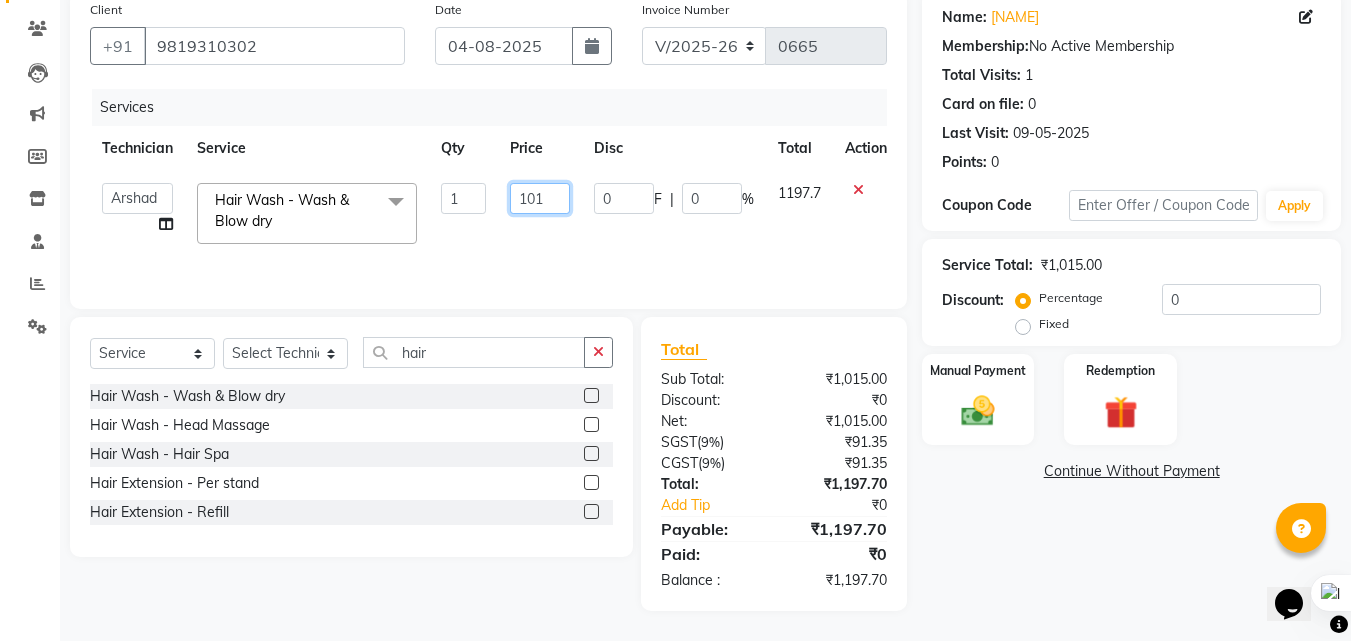 type on "1017" 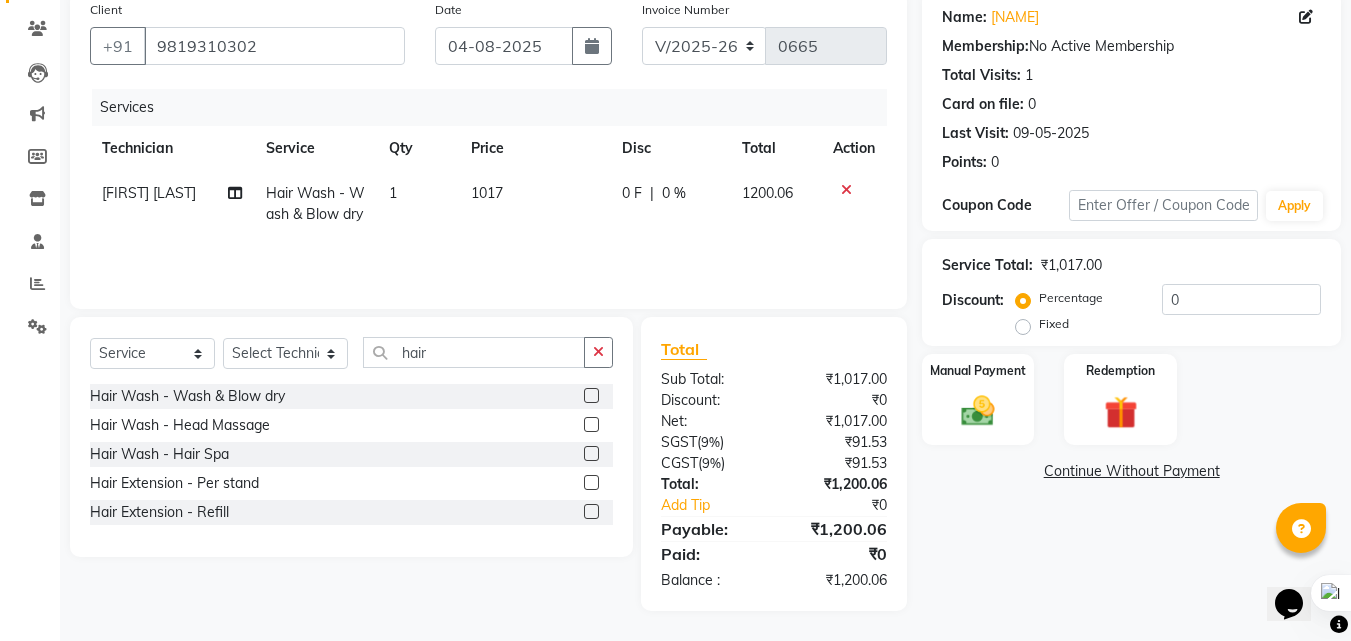 click on "Services Technician Service Qty Price Disc Total Action [FIRST] [LAST] Hair Wash - Wash & Blow dry 1 1017 0 F | 0 % 1200.06" 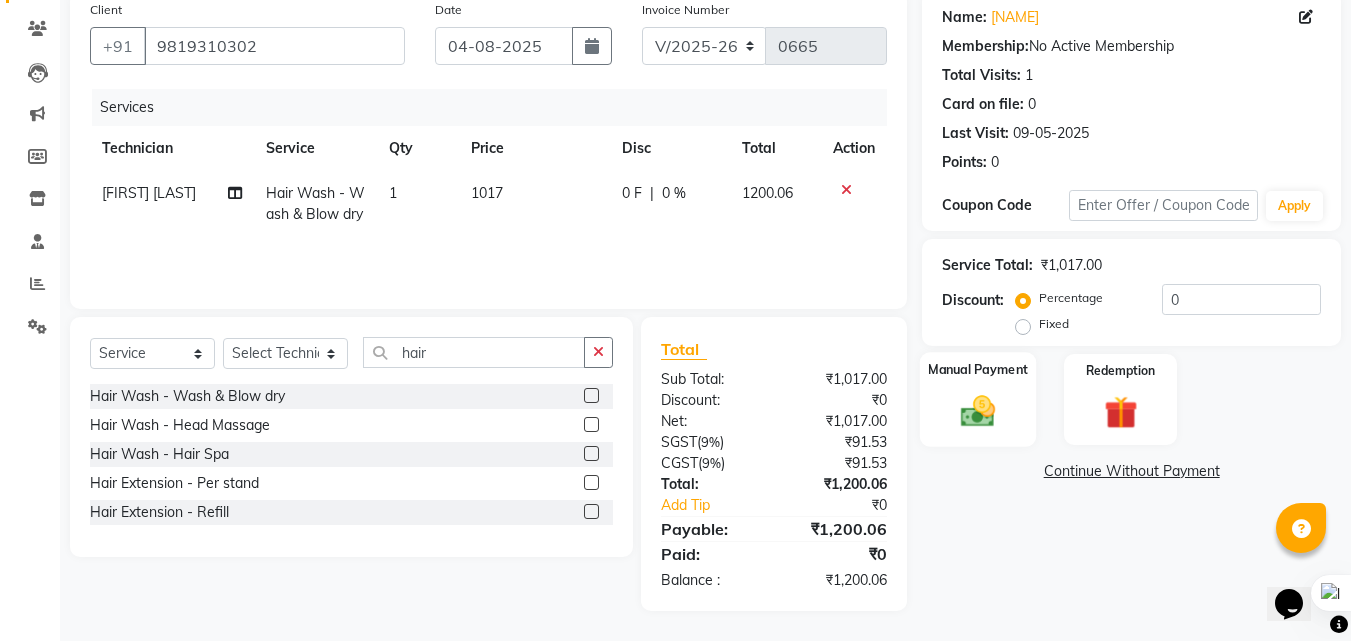 click 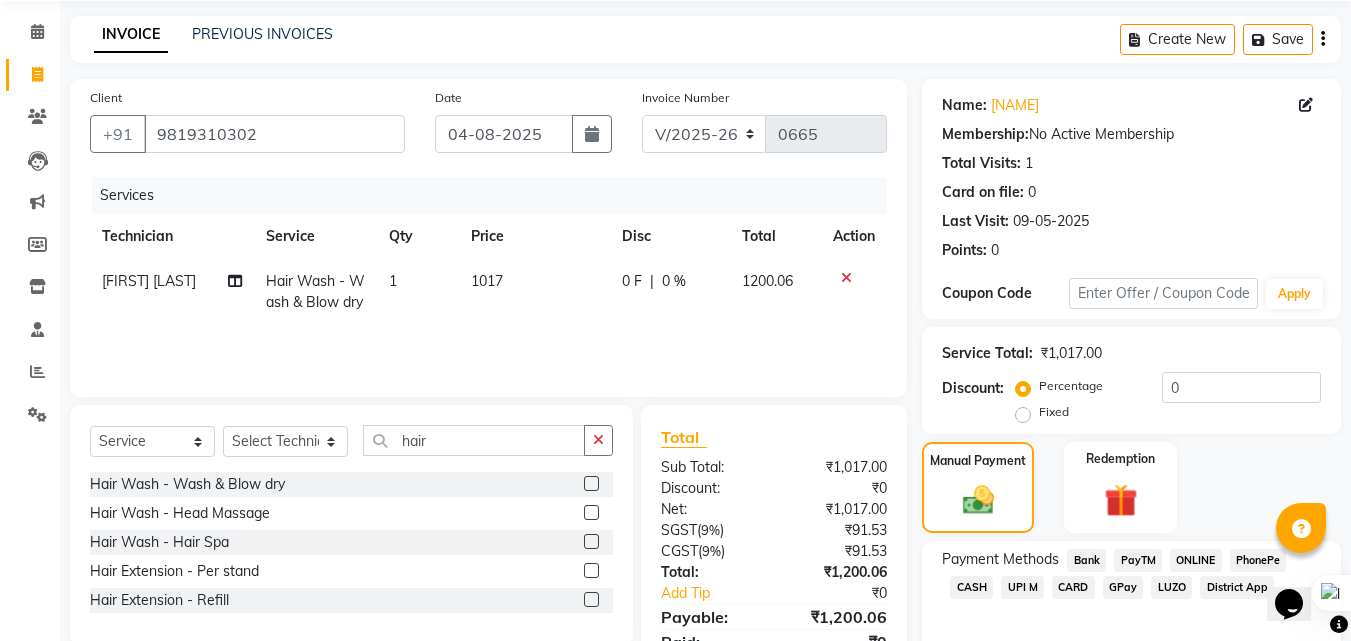 scroll, scrollTop: 0, scrollLeft: 0, axis: both 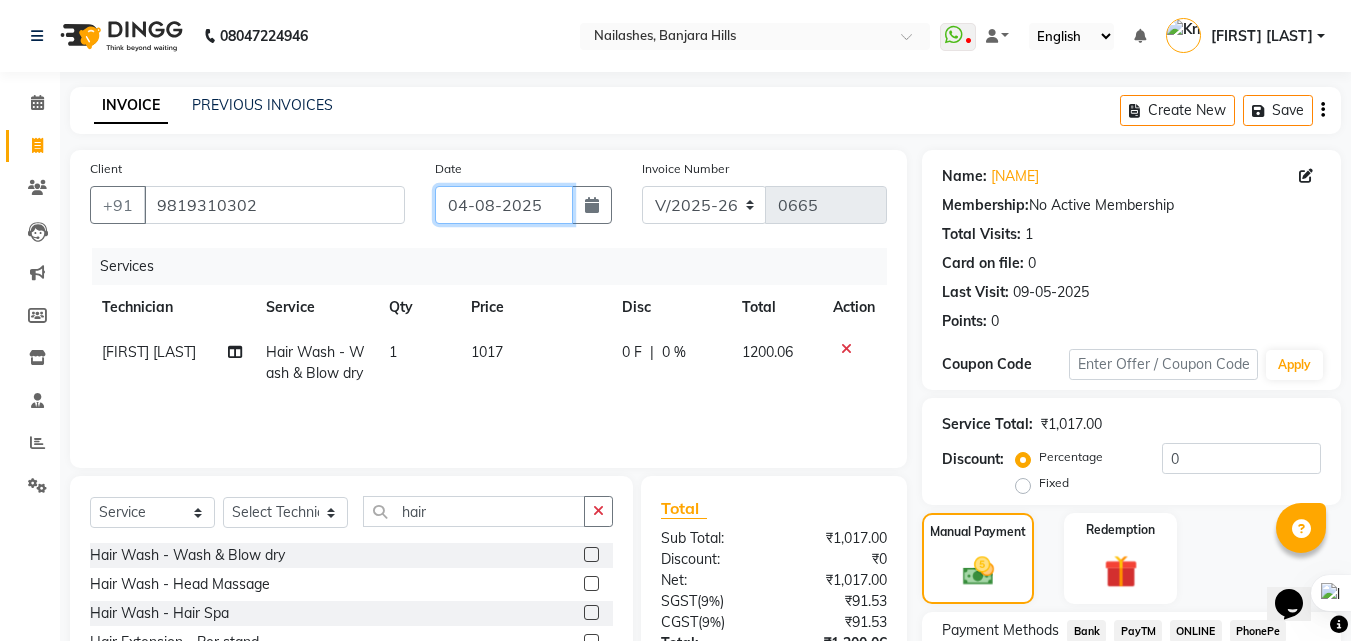 click on "04-08-2025" 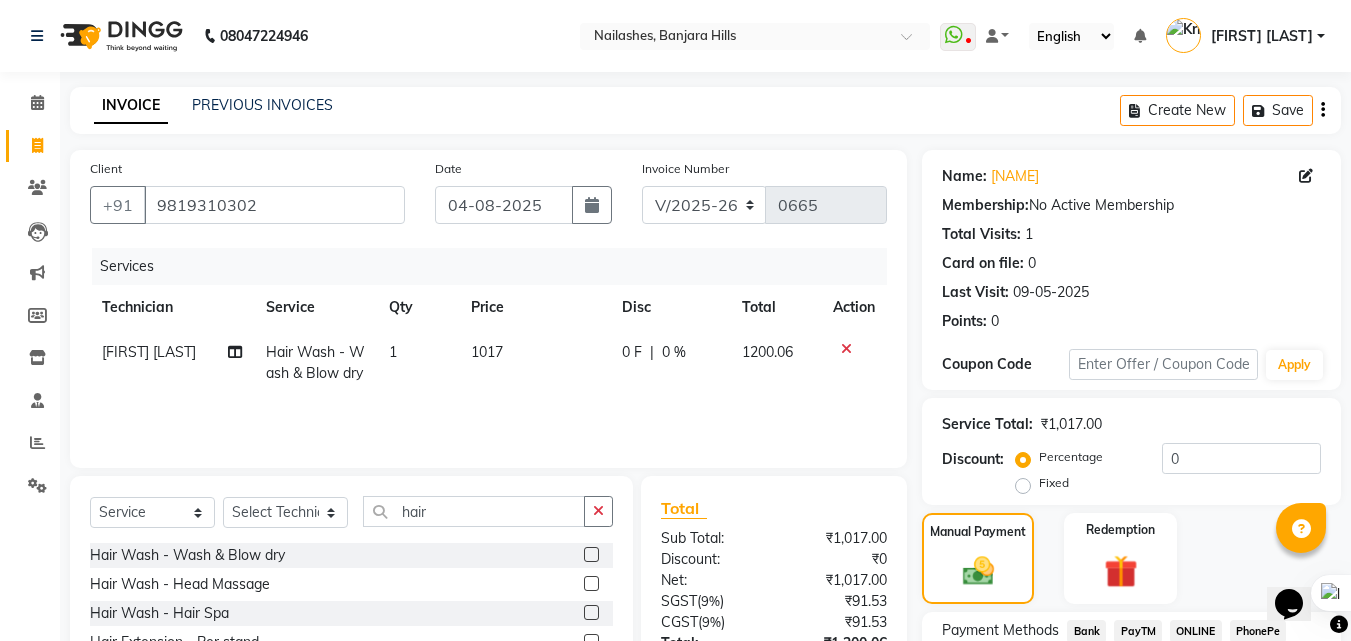 select on "8" 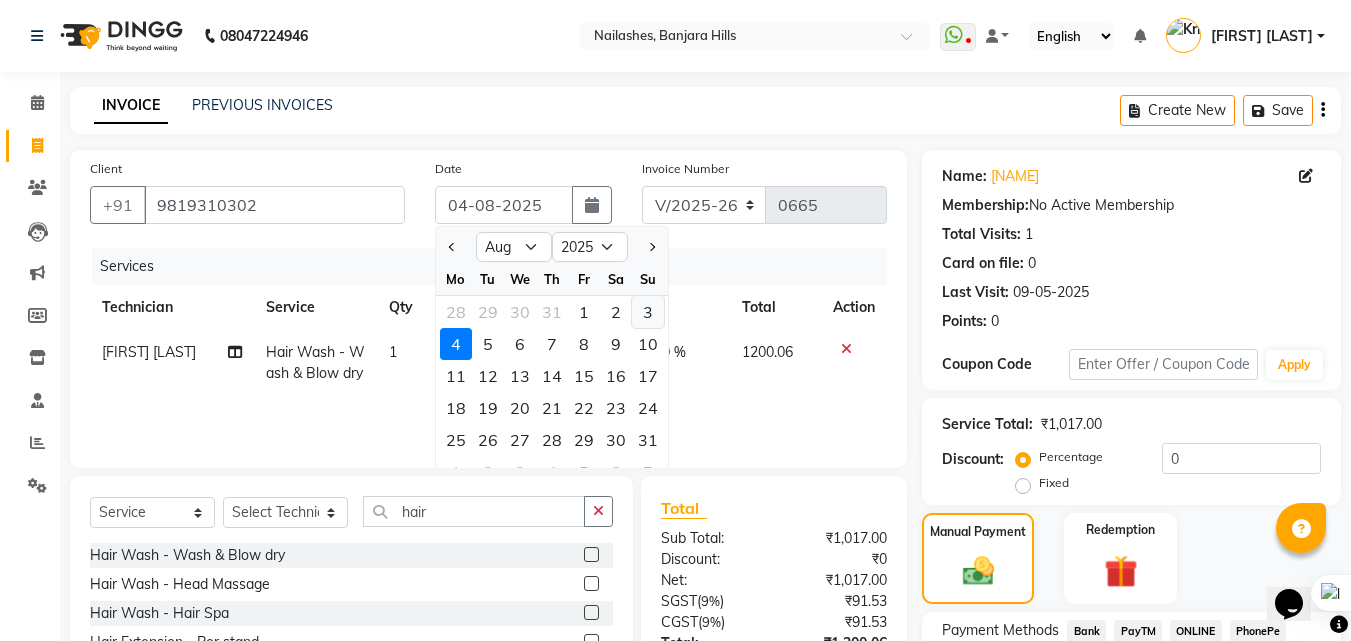 click on "3" 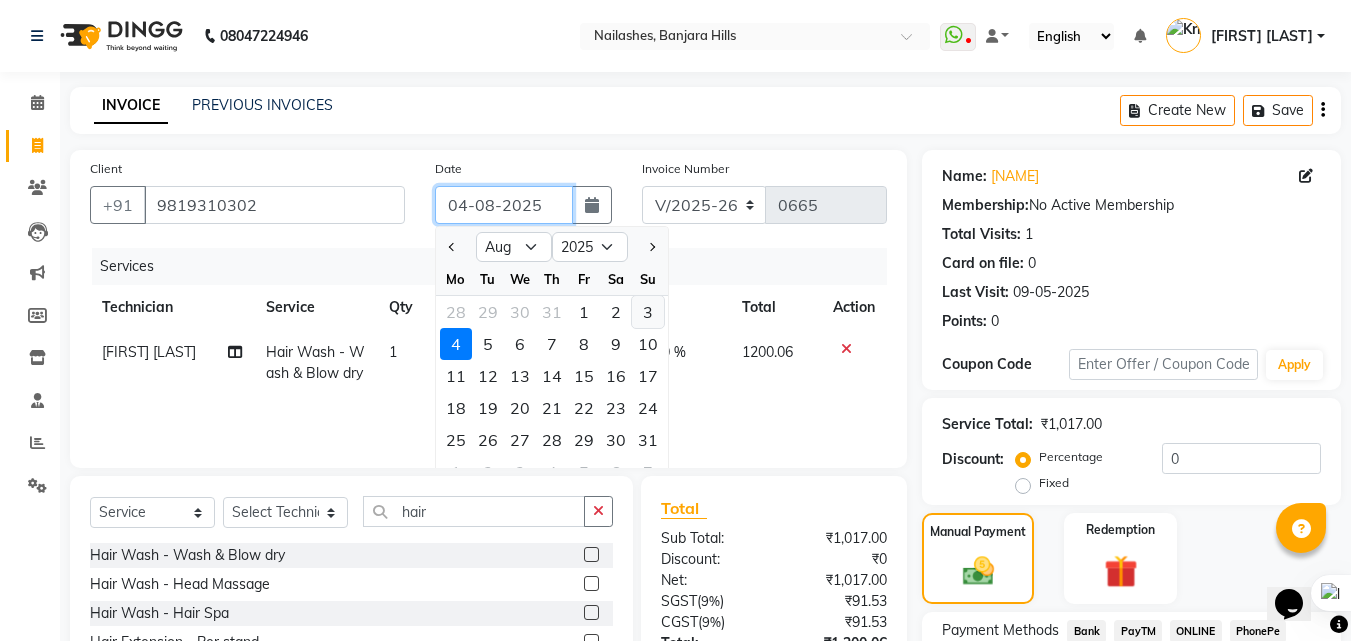 type on "03-08-2025" 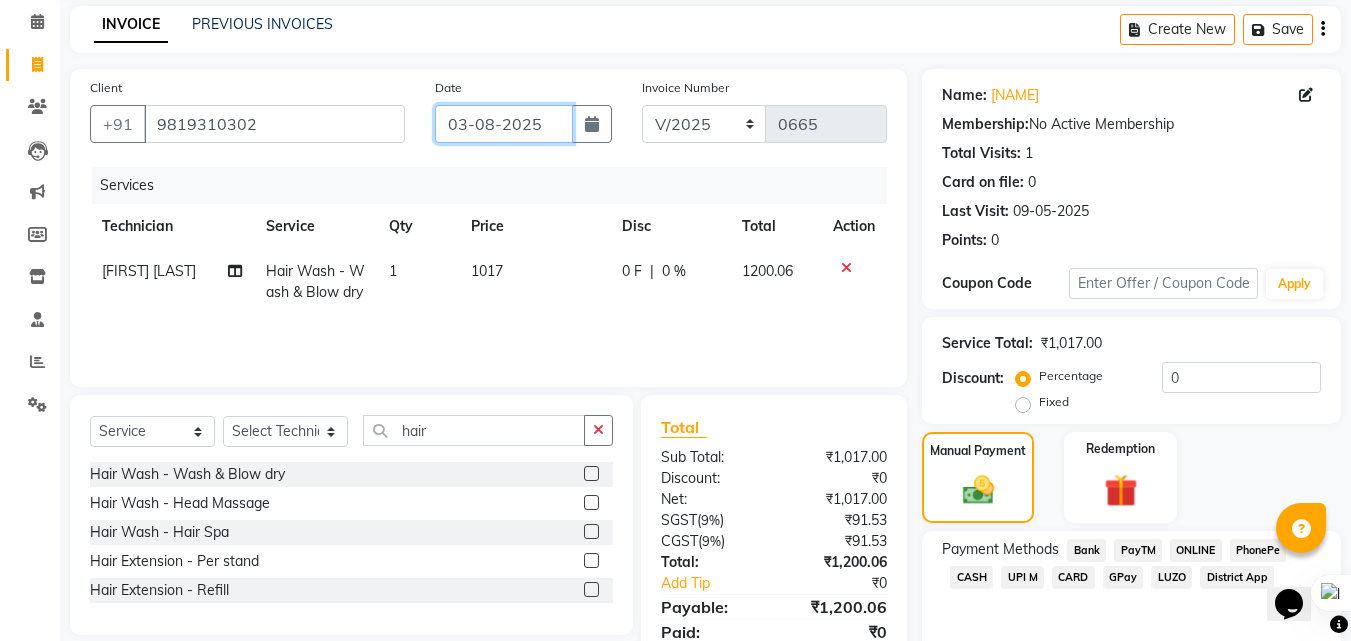 scroll, scrollTop: 162, scrollLeft: 0, axis: vertical 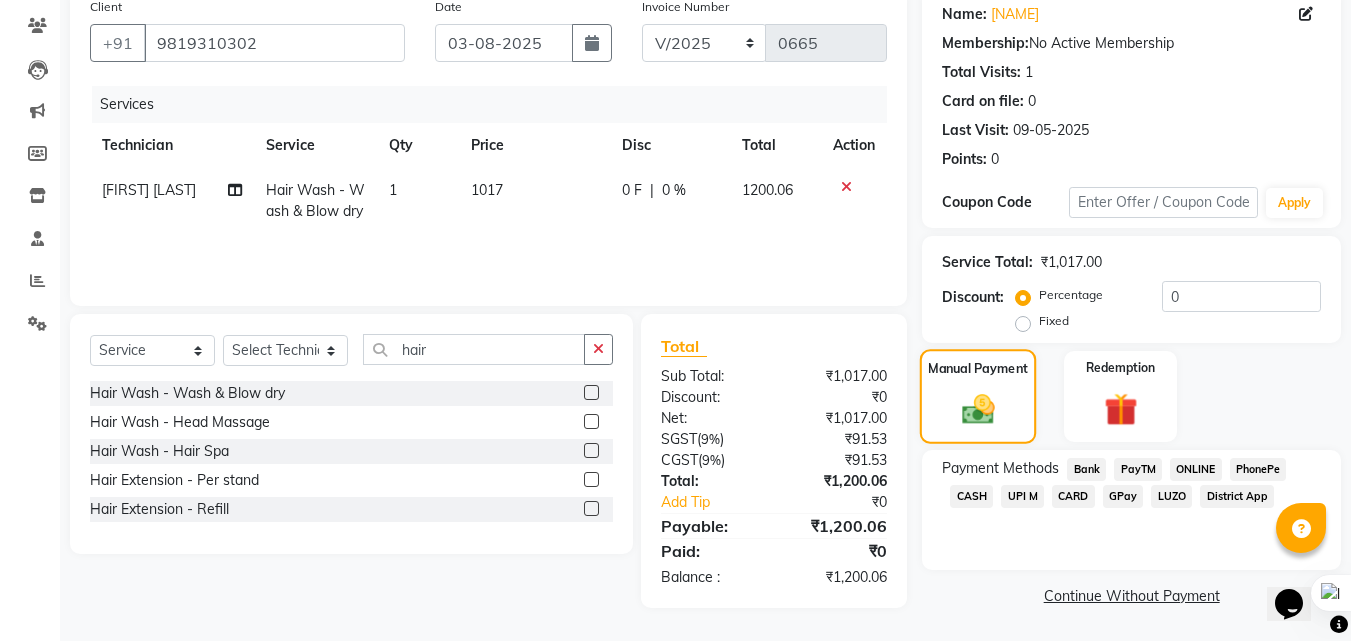 click 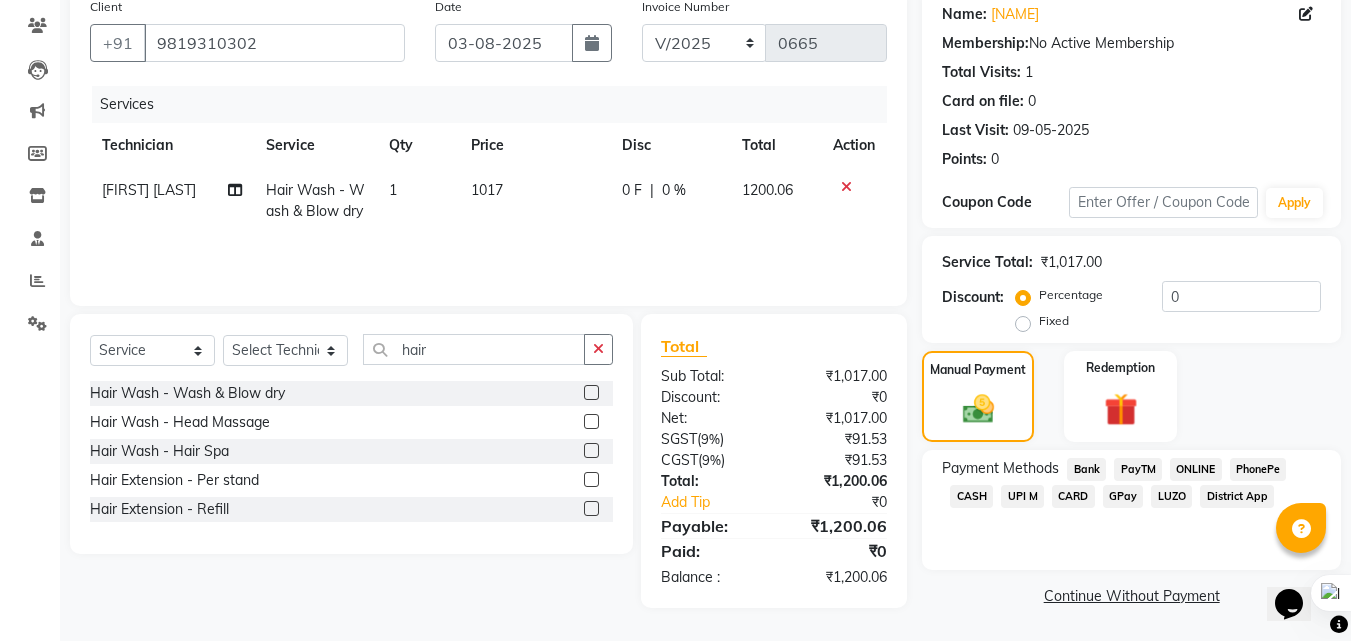 click on "UPI M" 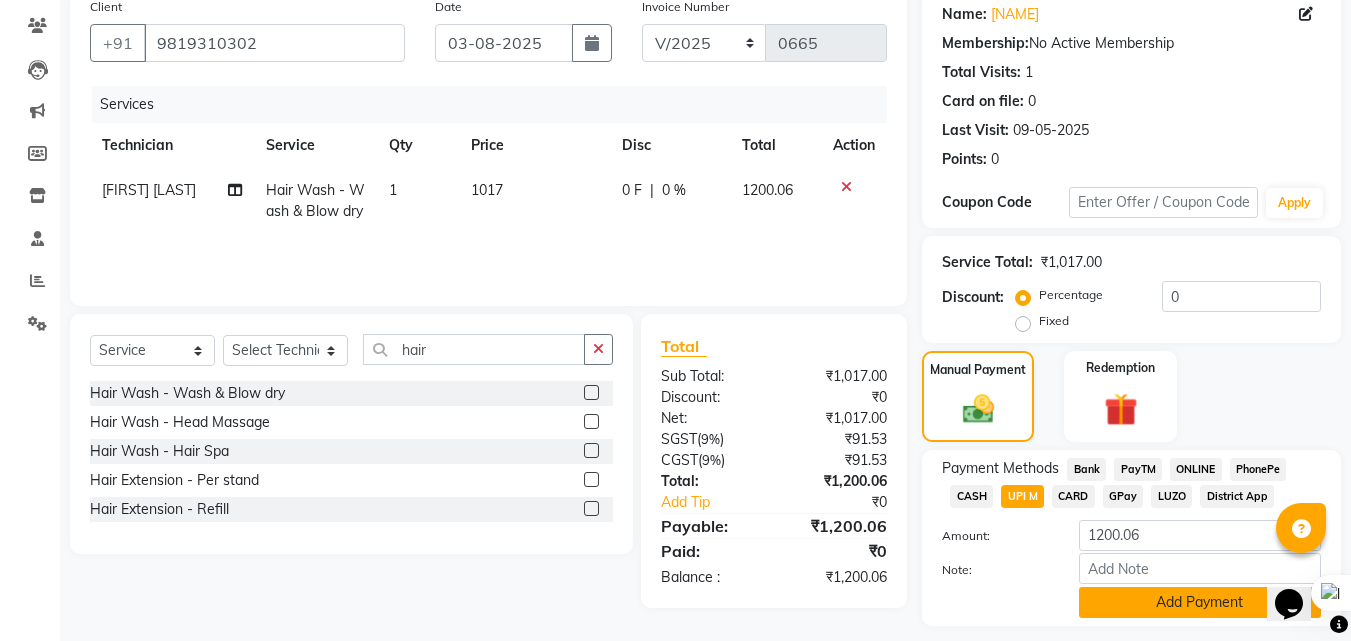 click on "Add Payment" 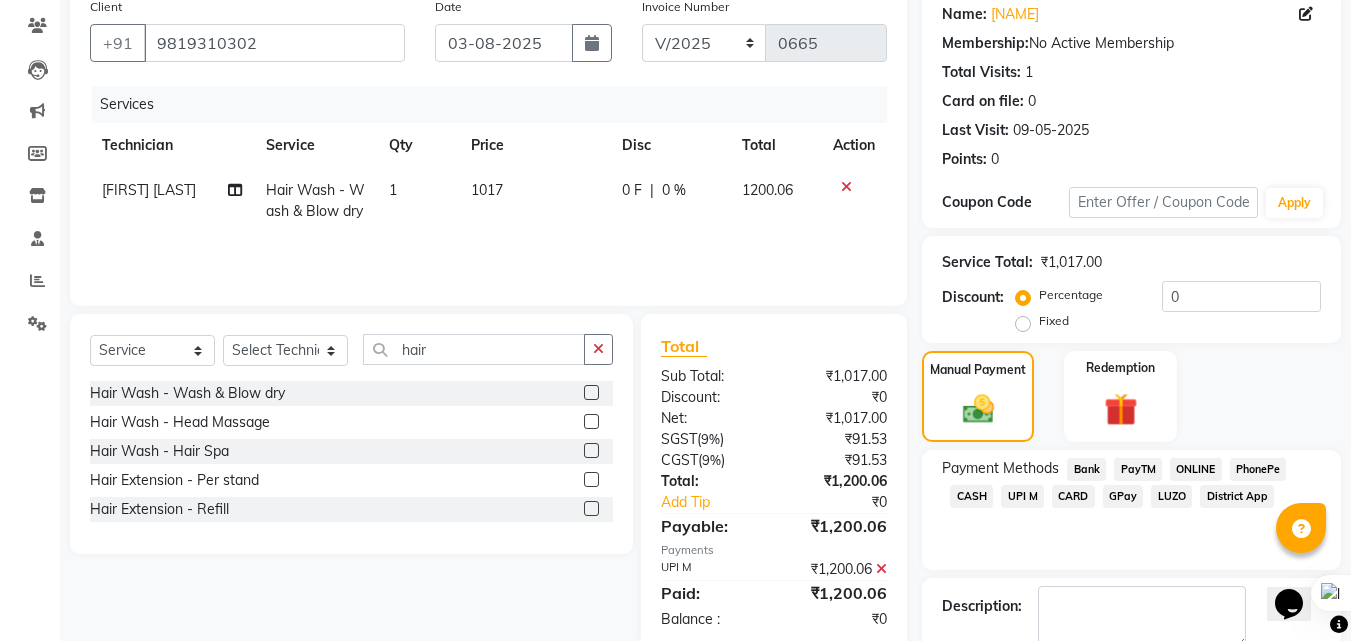 scroll, scrollTop: 275, scrollLeft: 0, axis: vertical 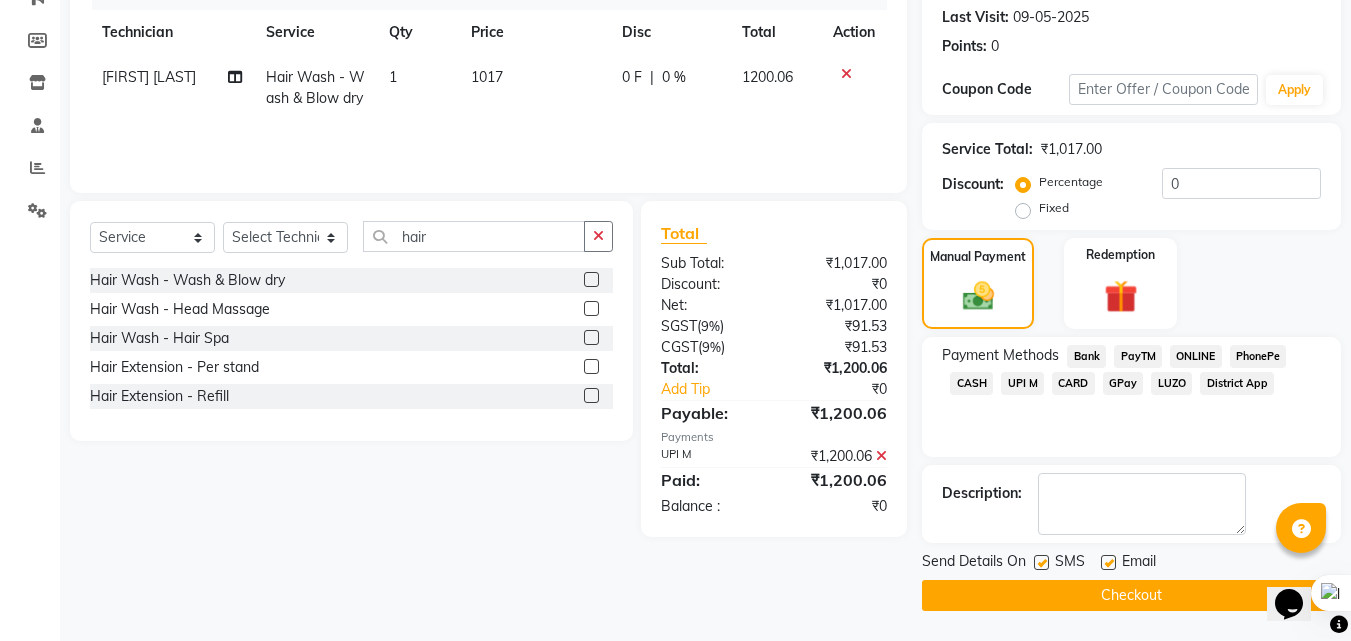 click on "Checkout" 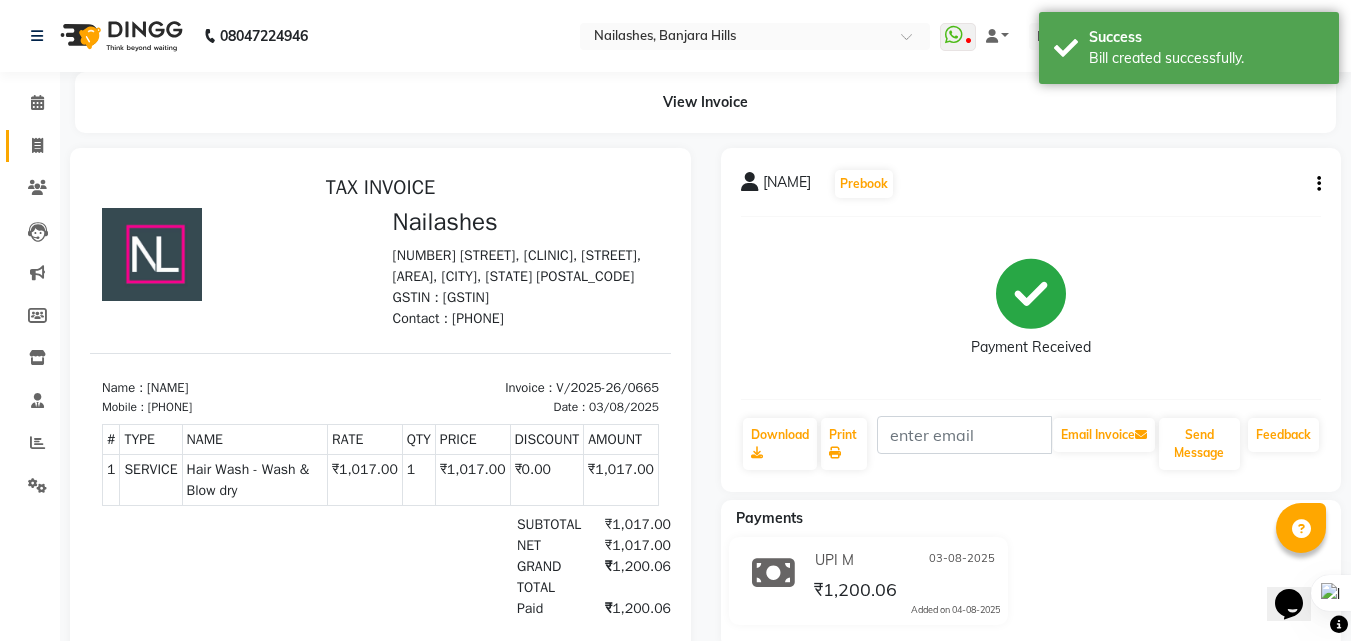 scroll, scrollTop: 0, scrollLeft: 0, axis: both 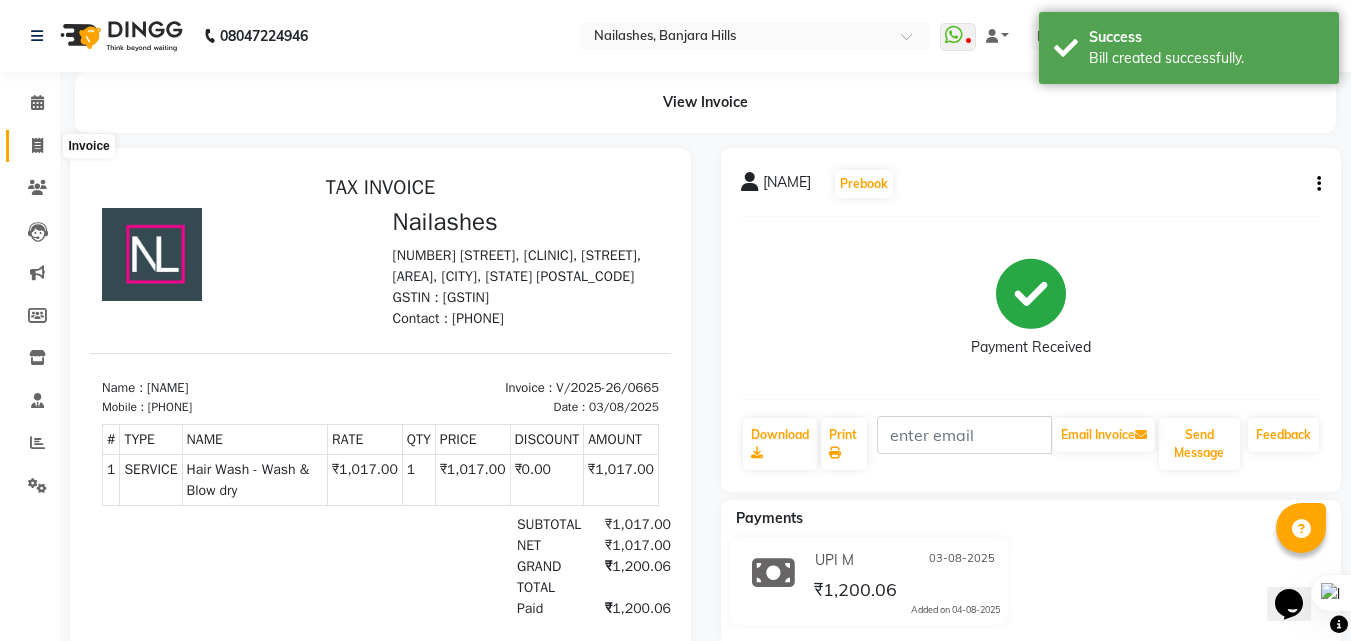 click 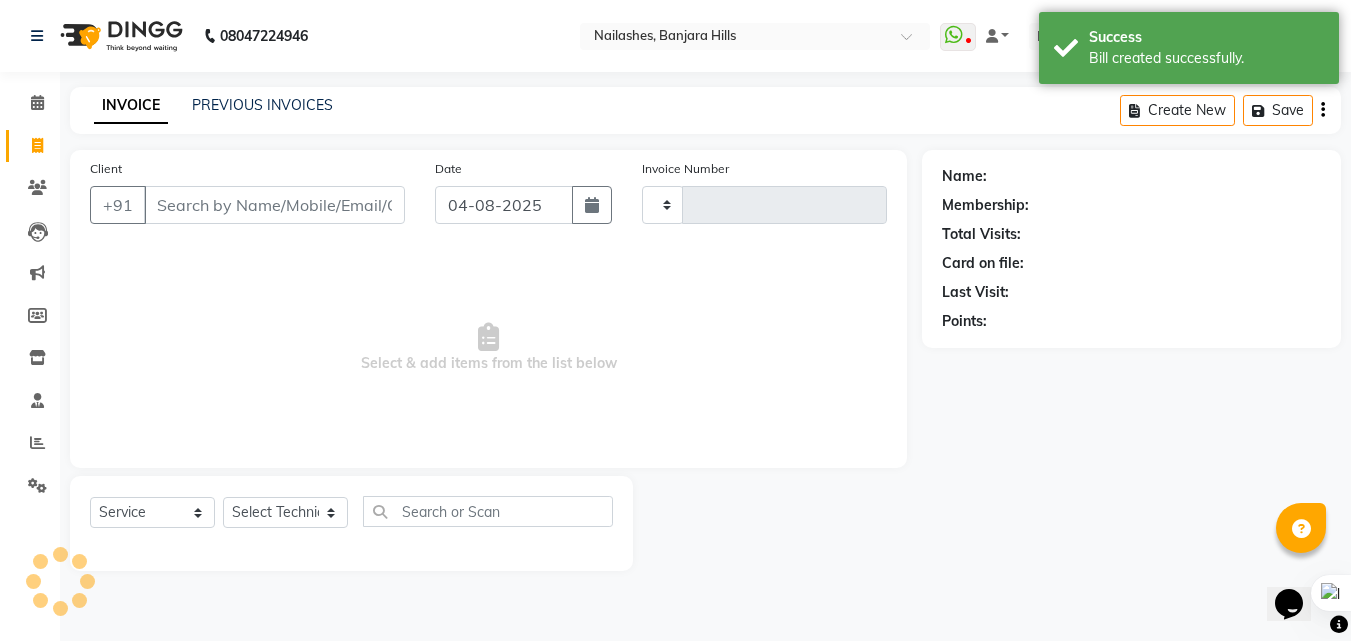 type on "0666" 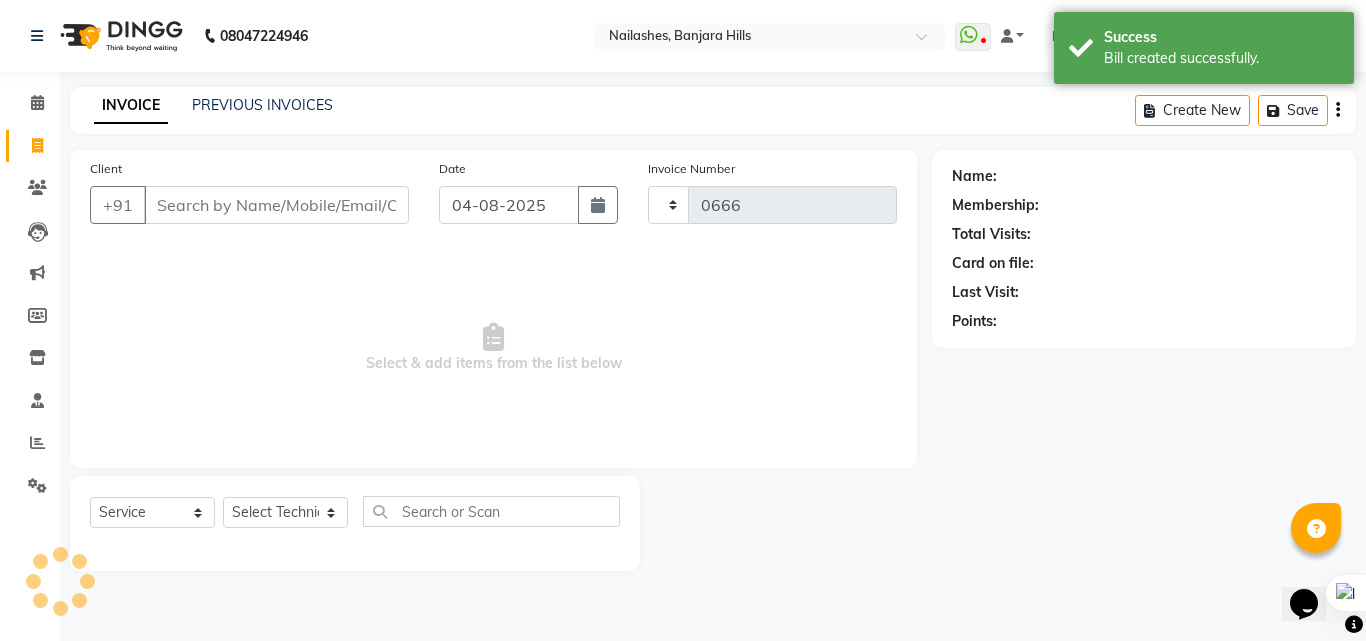 select on "5759" 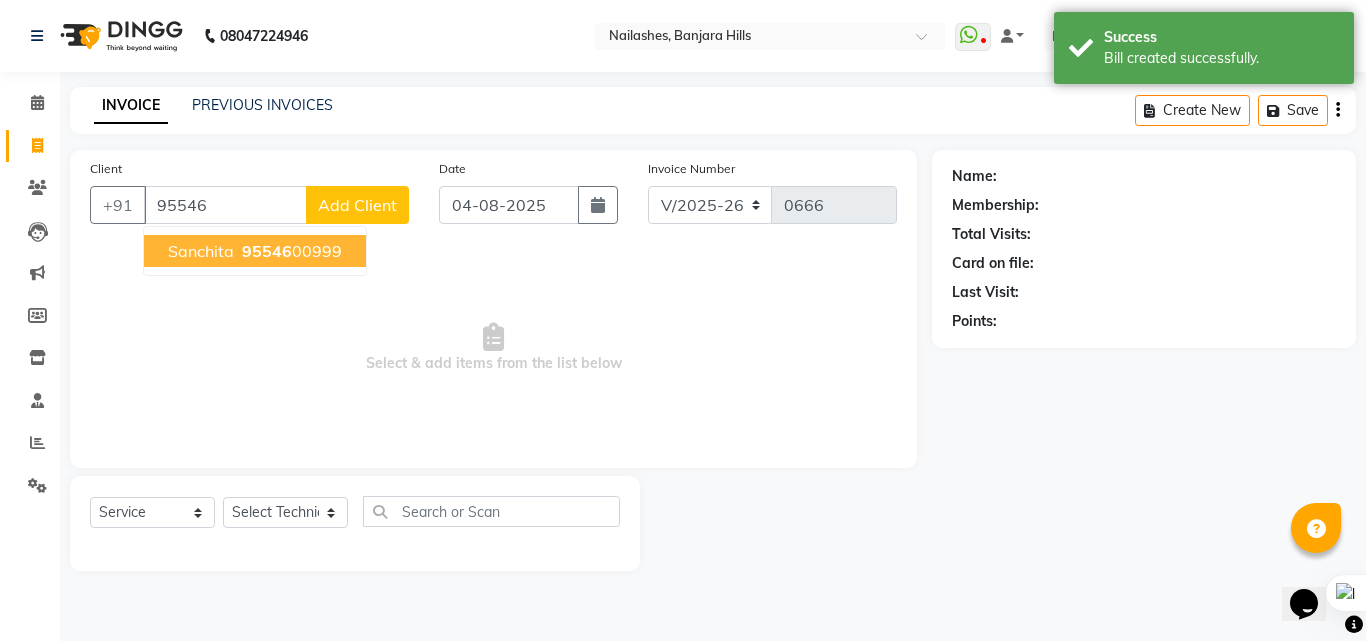 click on "[NAME]   [PHONE]" at bounding box center (255, 251) 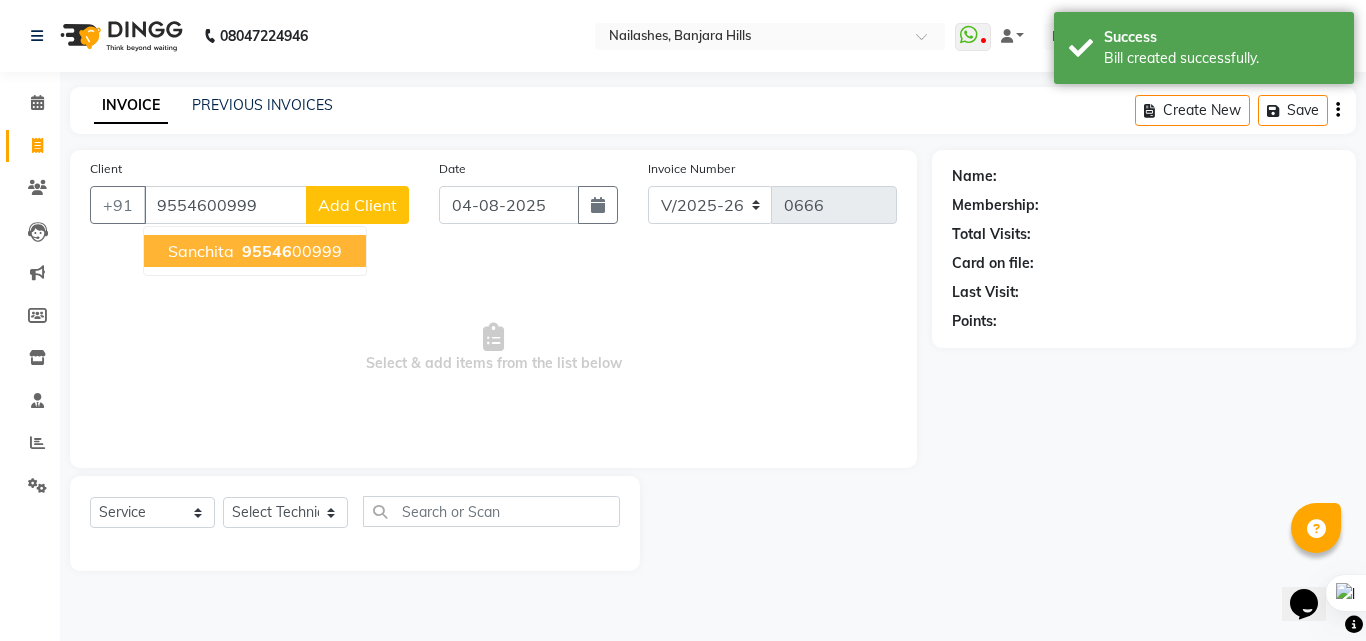 type on "9554600999" 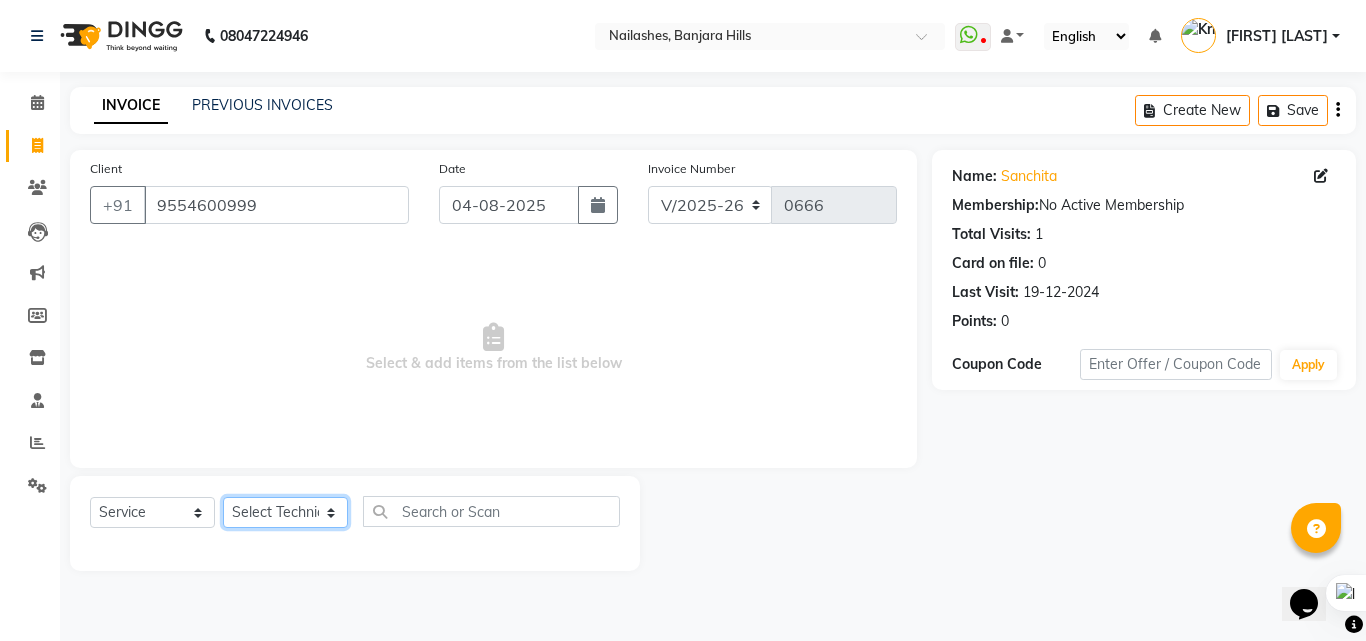 click on "Select Technician Arshad Arshad Asma begum Deepak Kashyap Krishika mam Nakul ringya rishi Ruby singh thei" 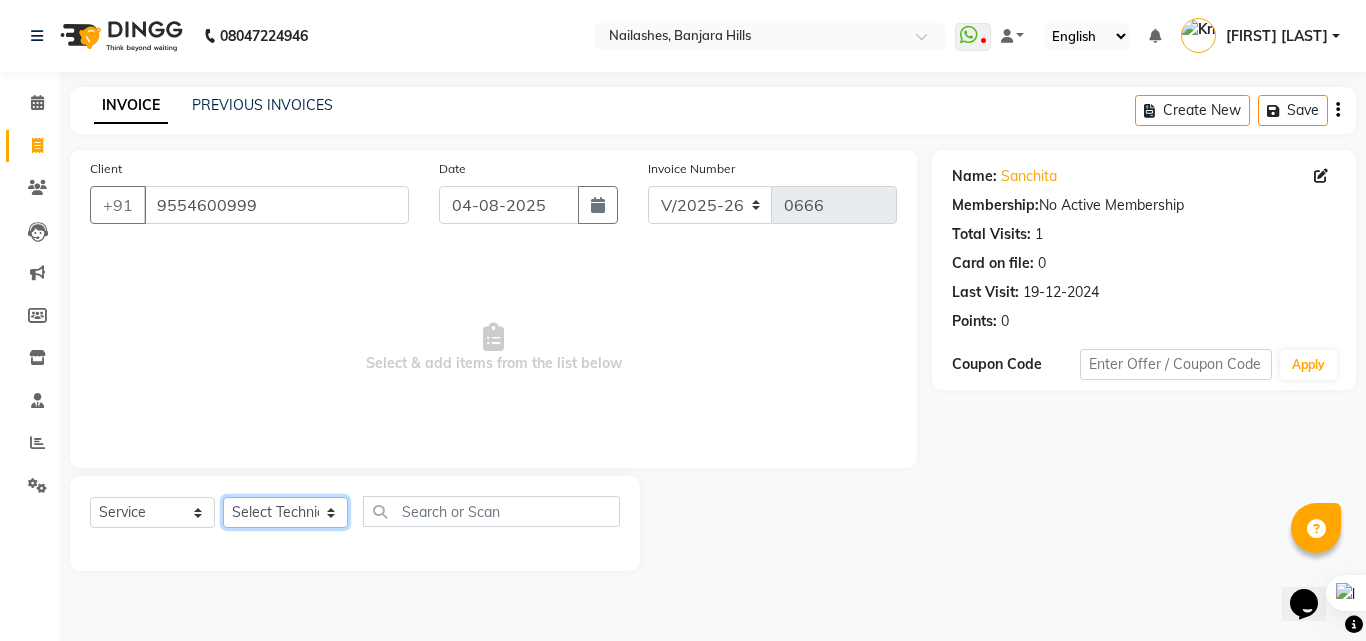 select on "39885" 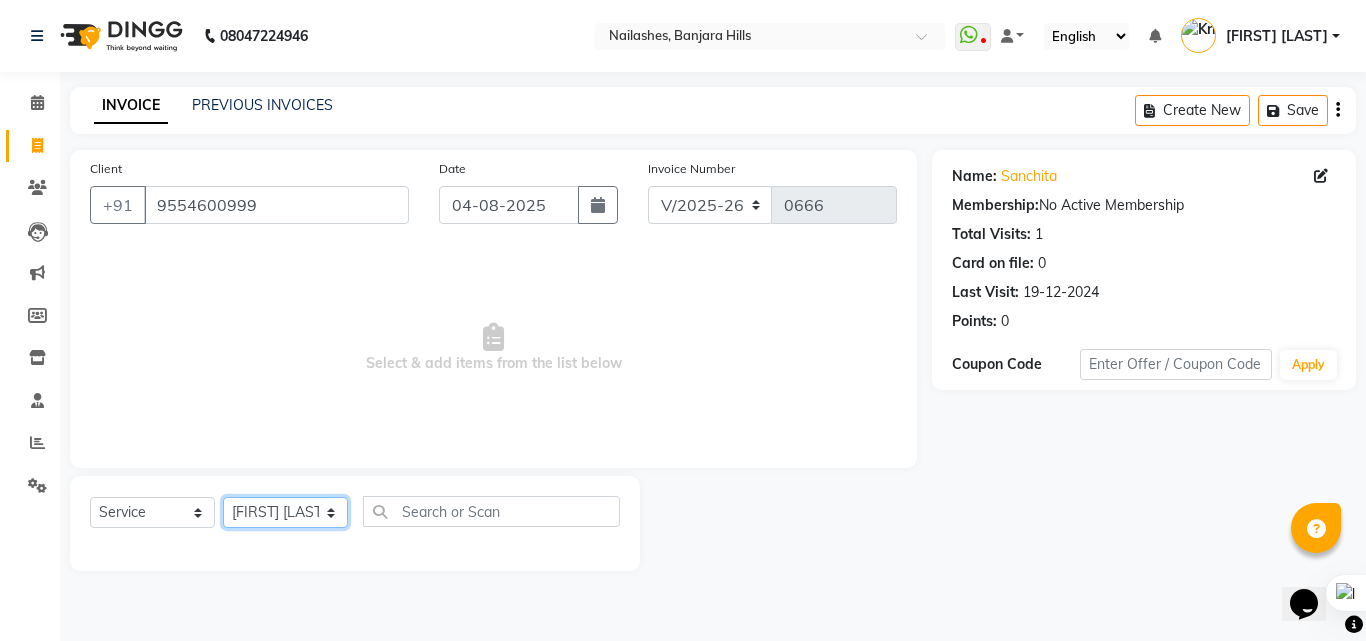 click on "Select Technician Arshad Arshad Asma begum Deepak Kashyap Krishika mam Nakul ringya rishi Ruby singh thei" 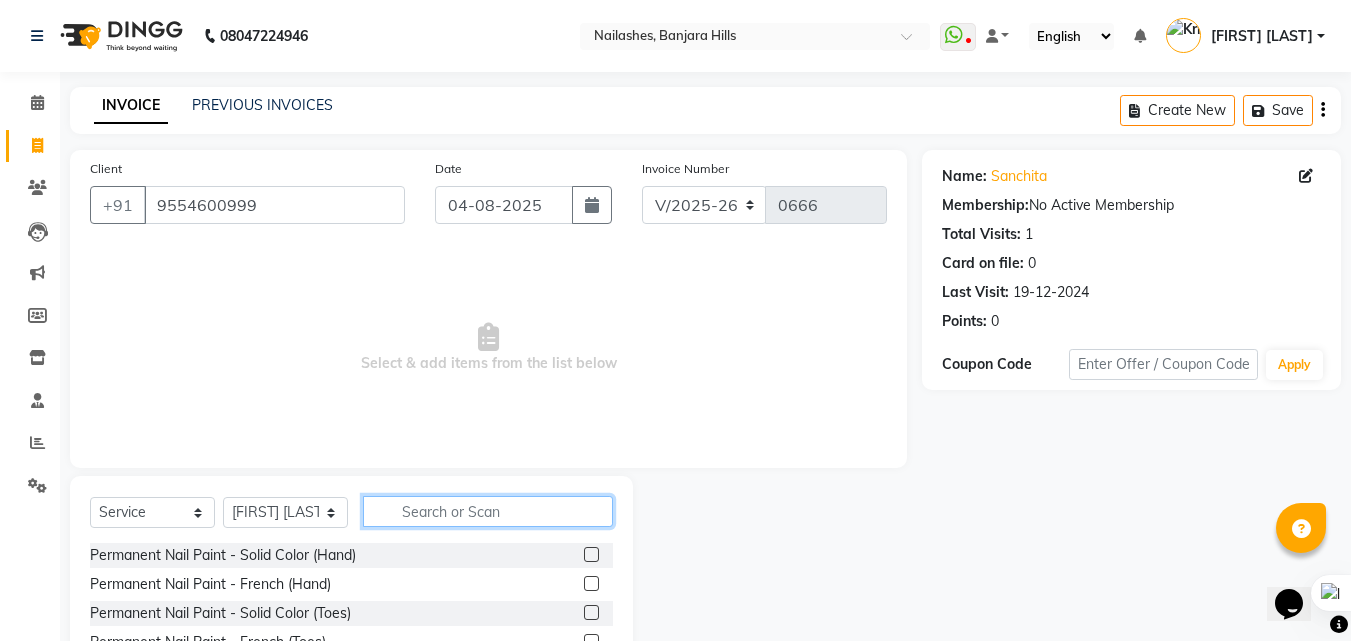 click 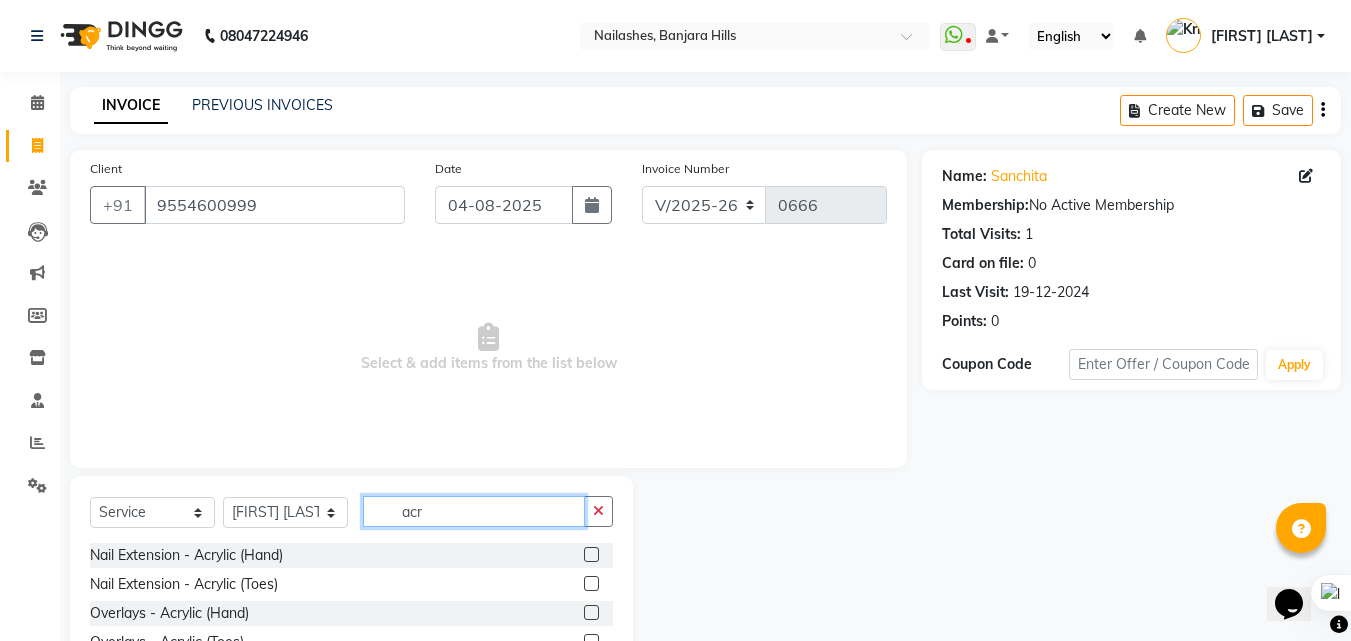 type on "acr" 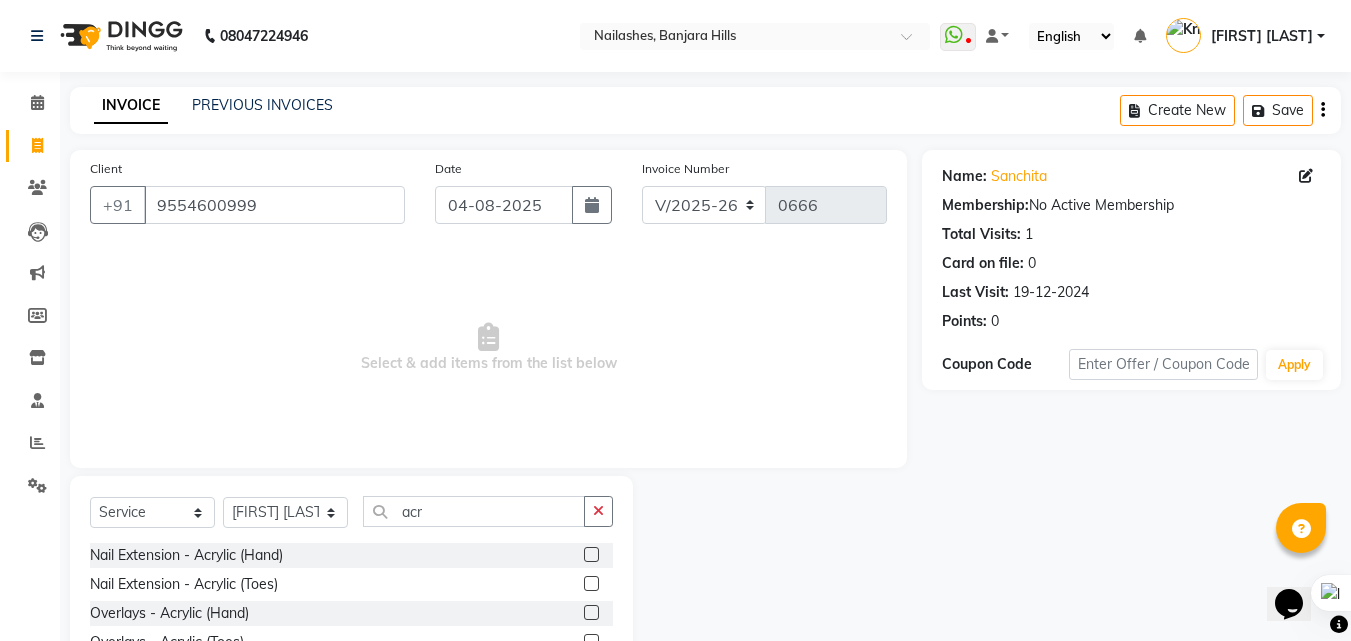 click 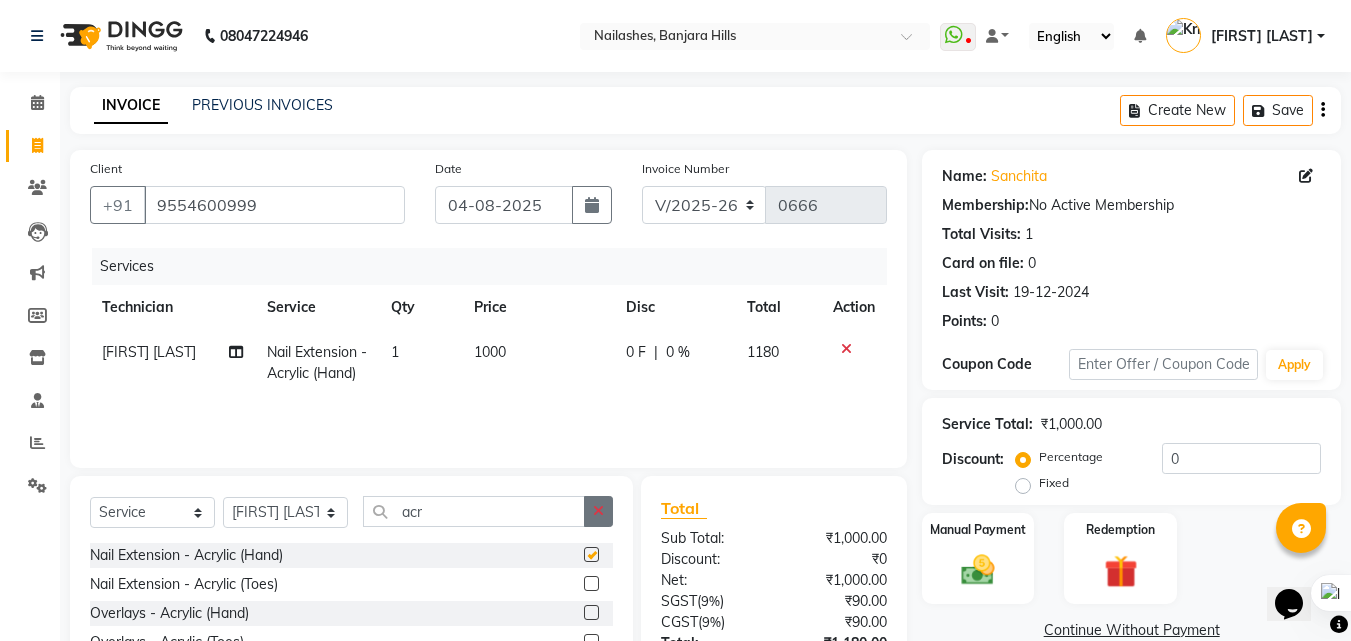 checkbox on "false" 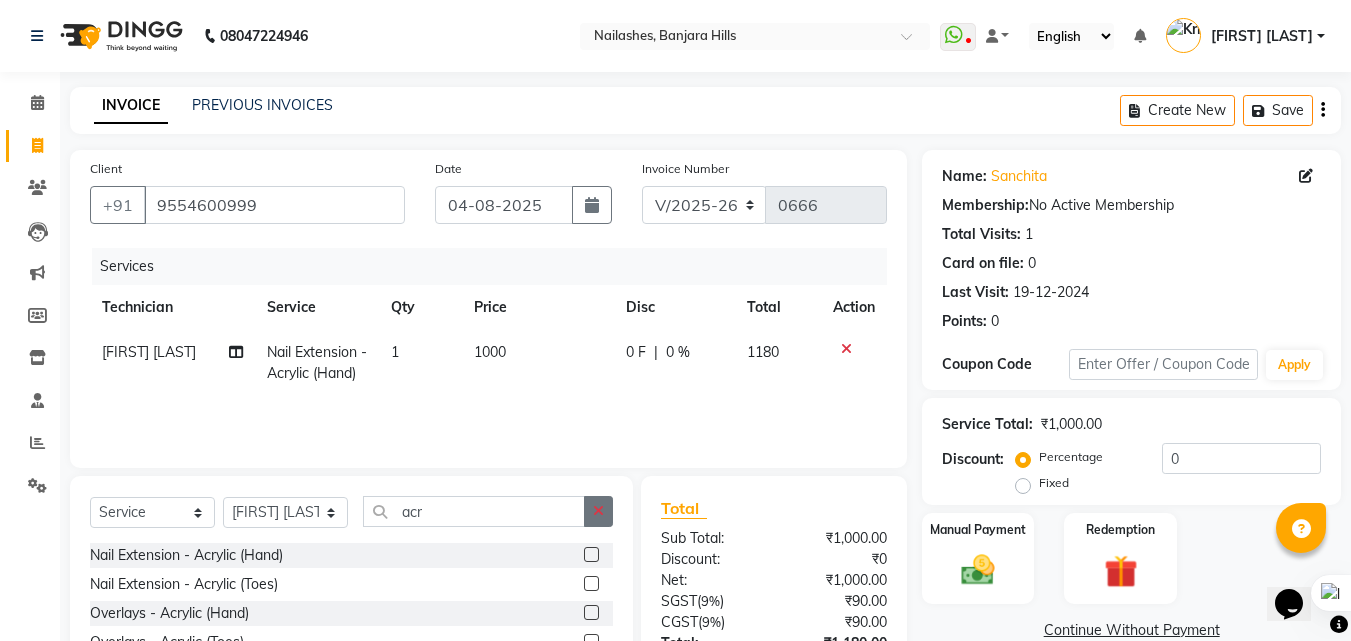 click 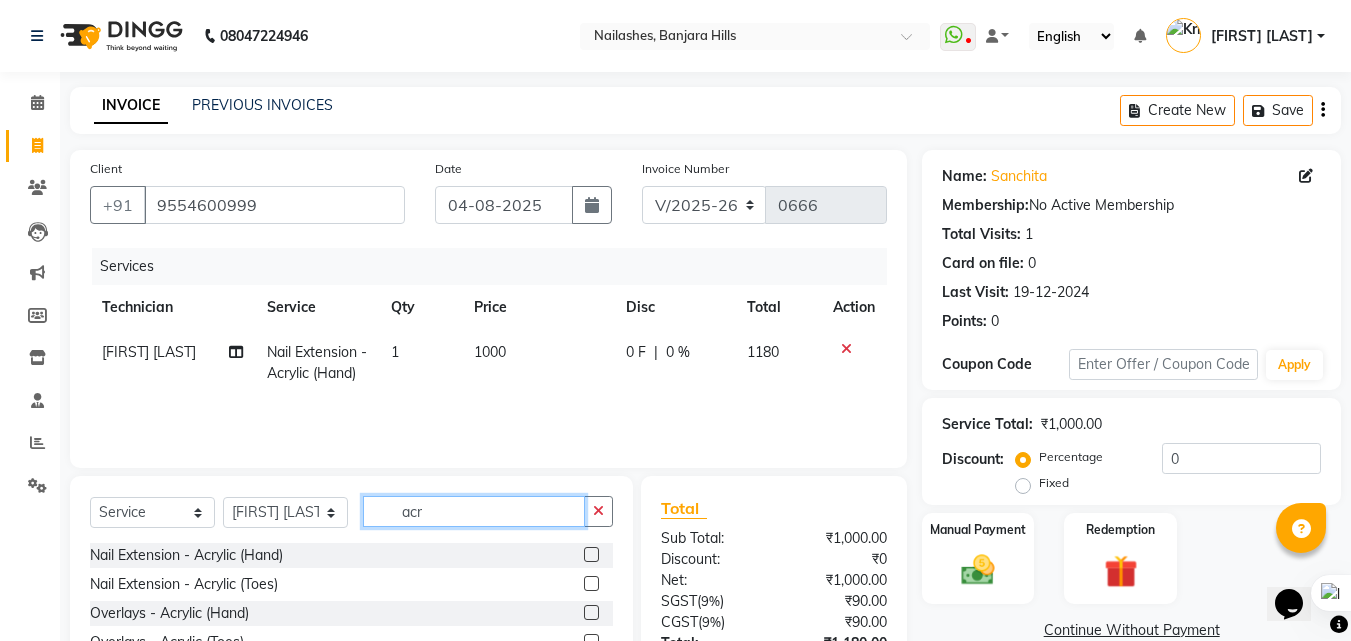 type 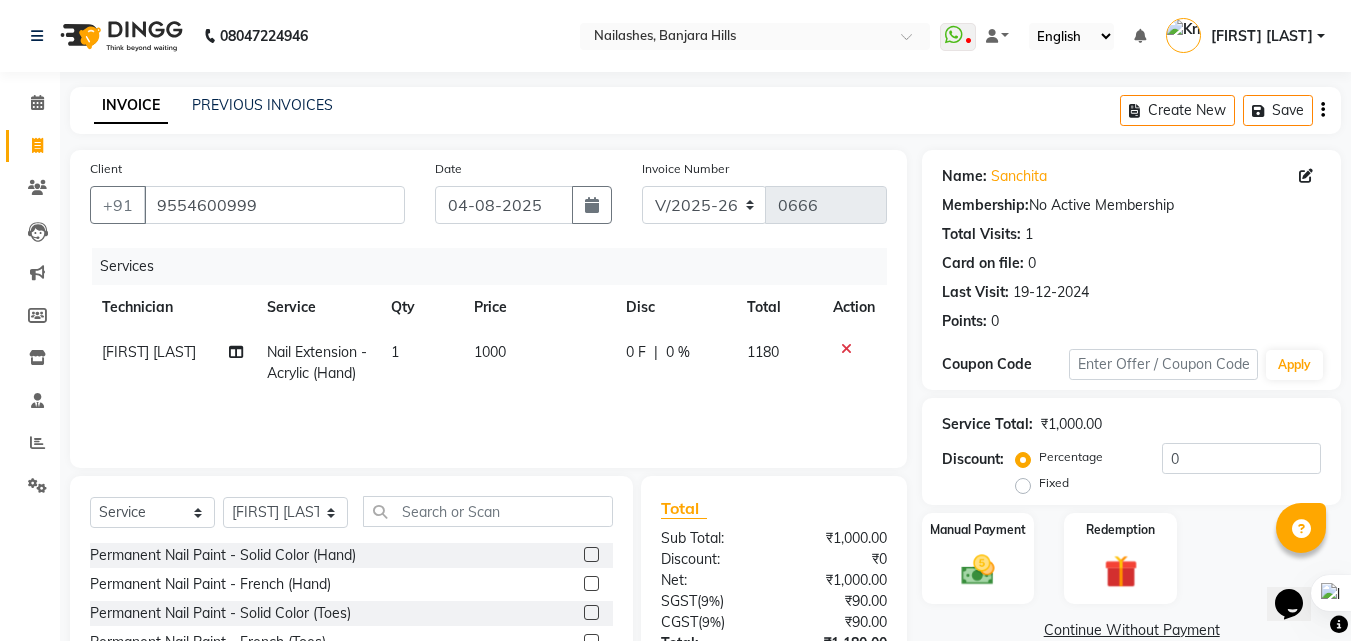 click 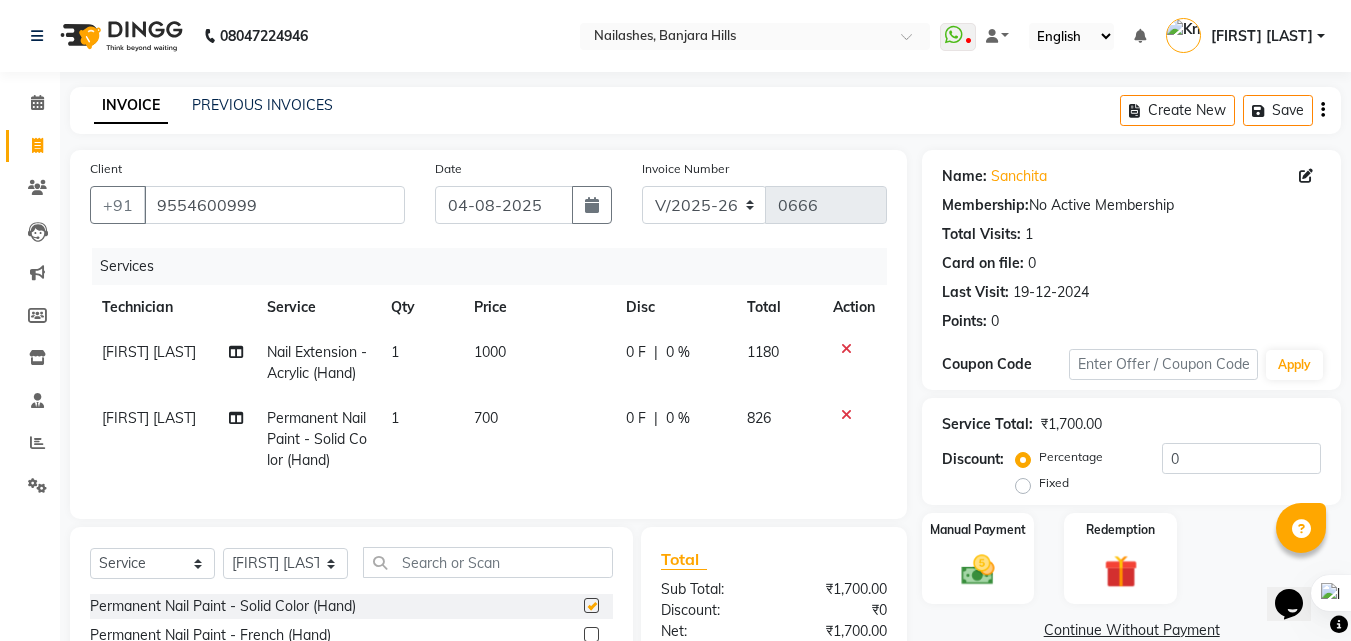 checkbox on "false" 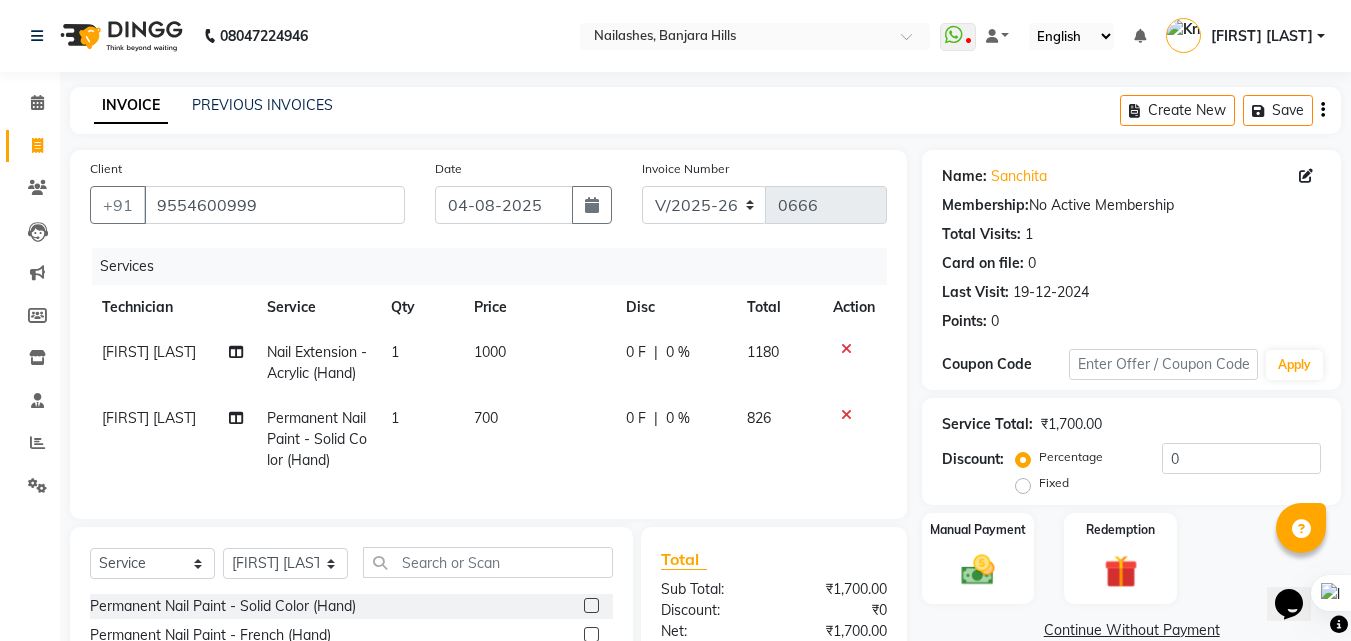 scroll, scrollTop: 100, scrollLeft: 0, axis: vertical 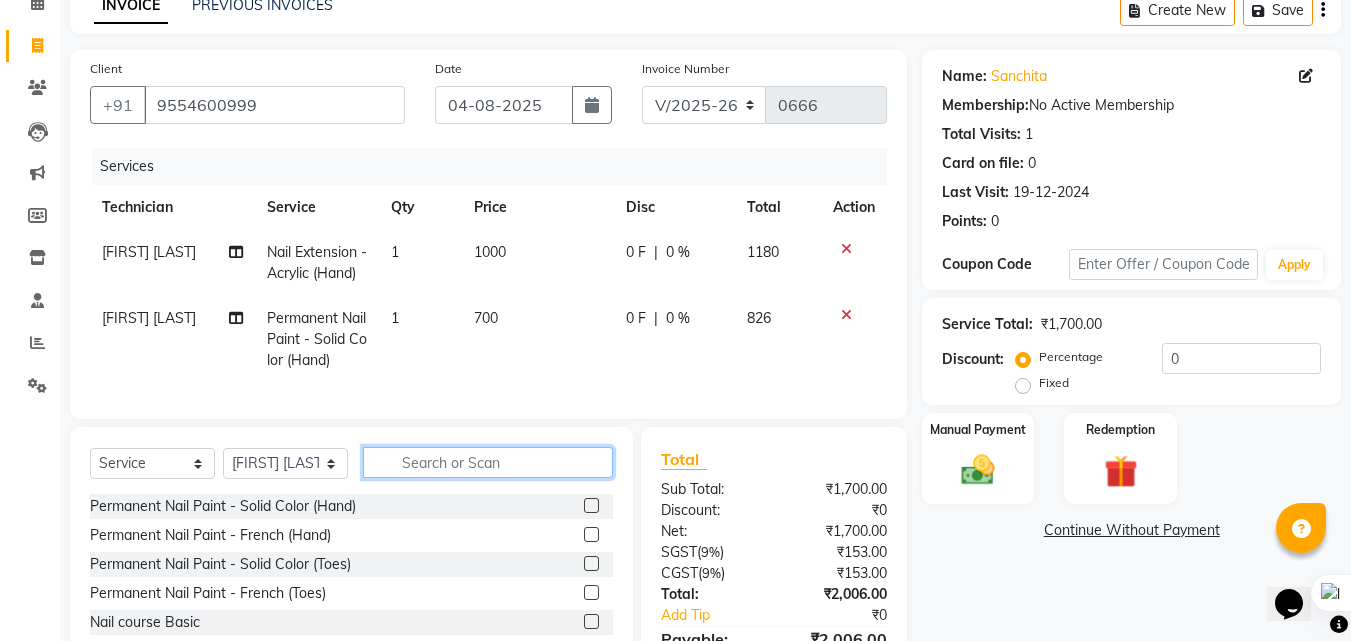 click 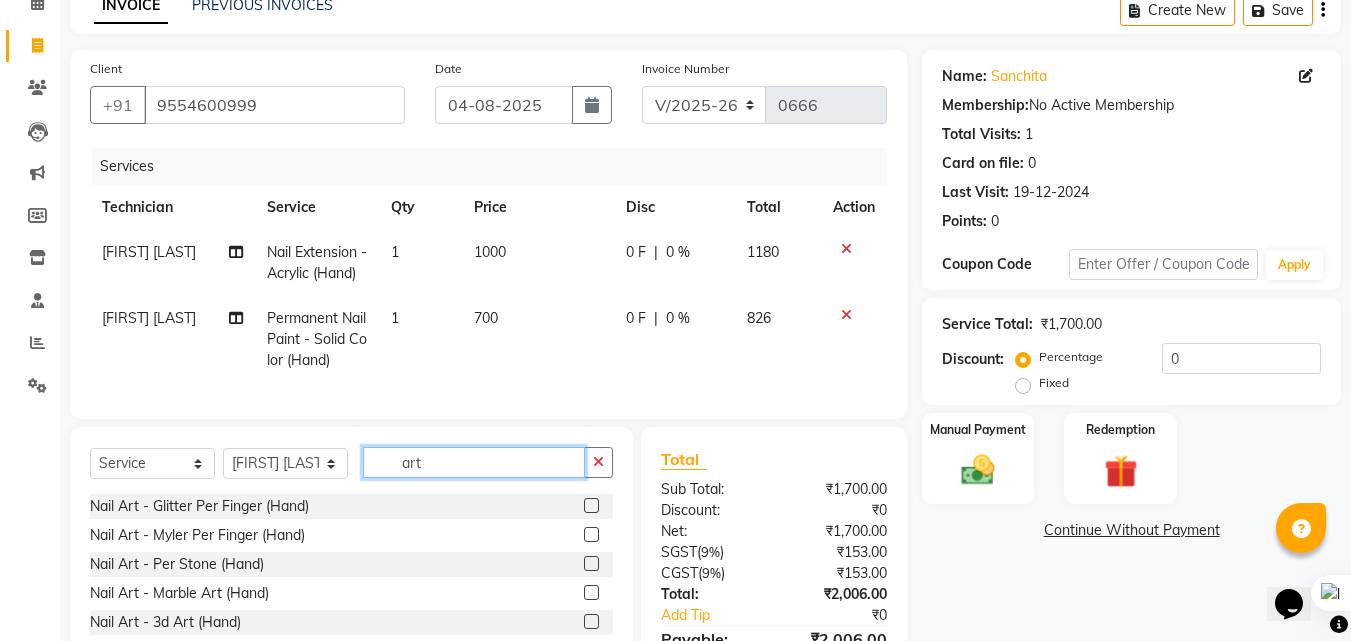type on "art" 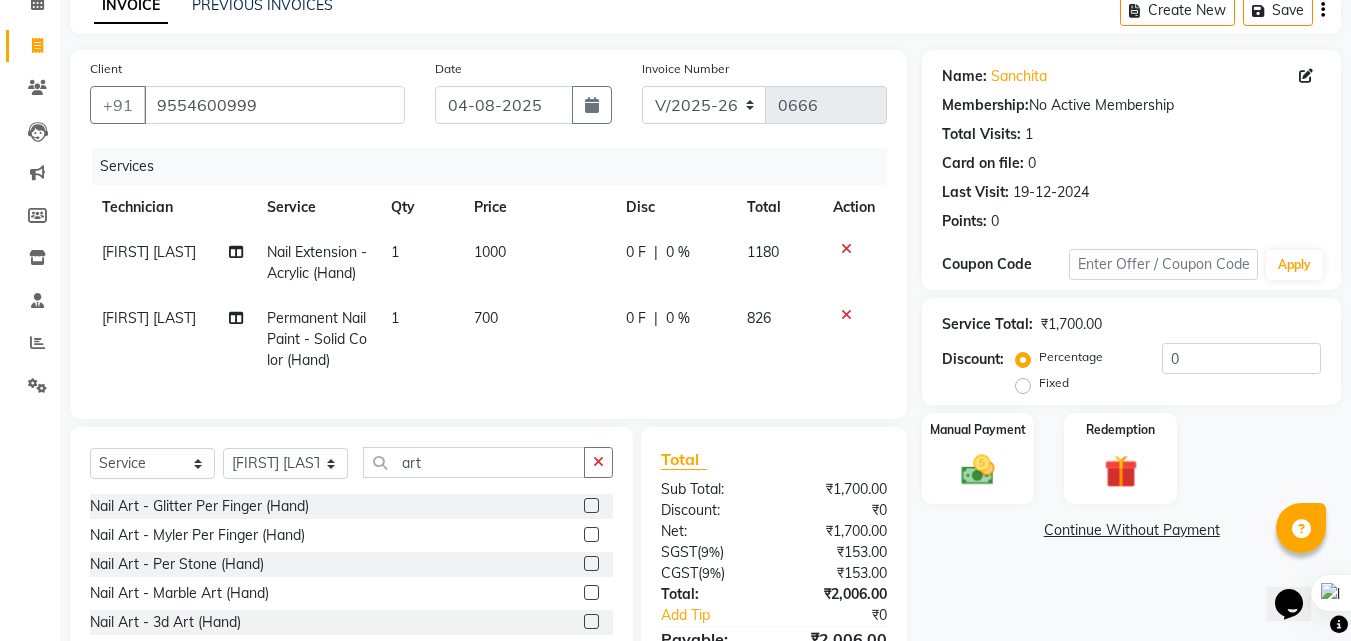 click 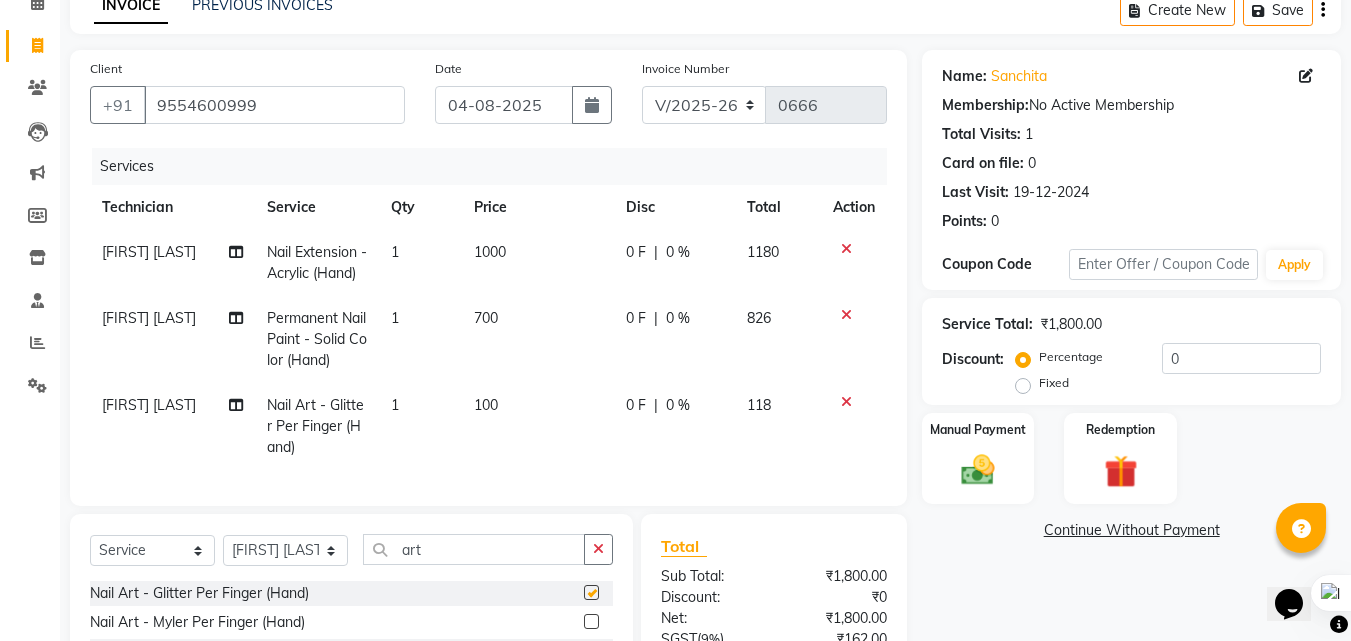 checkbox on "false" 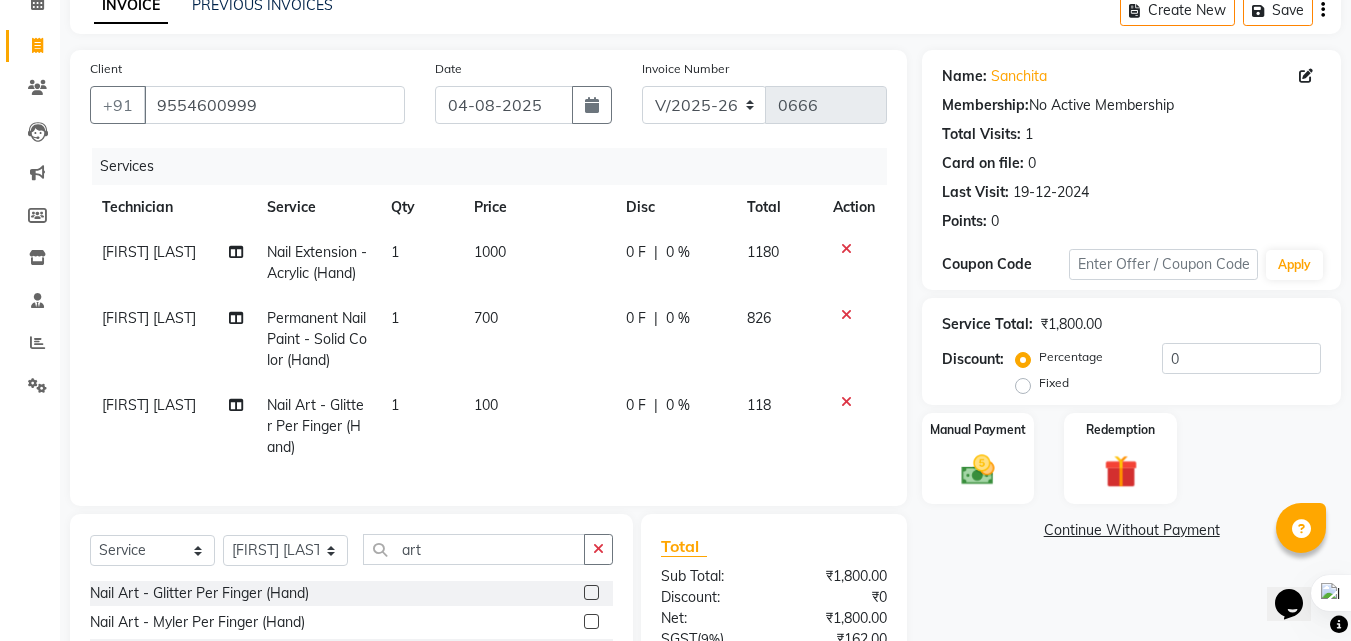 click on "1" 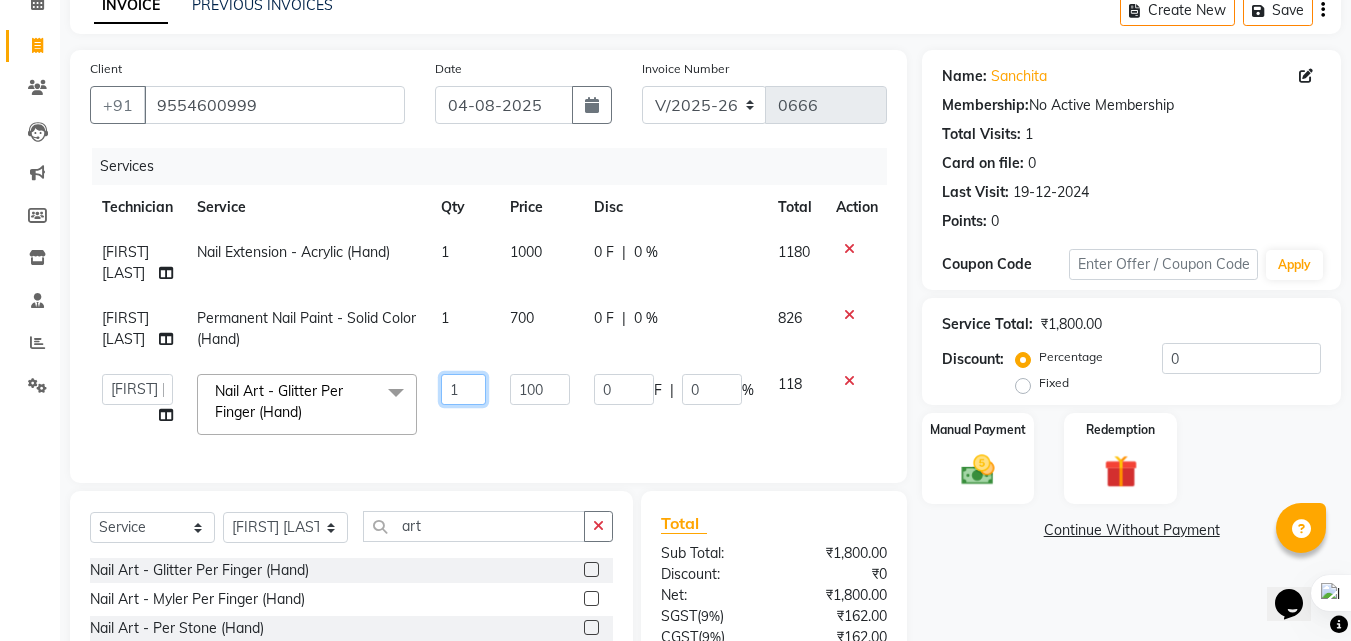 click on "1" 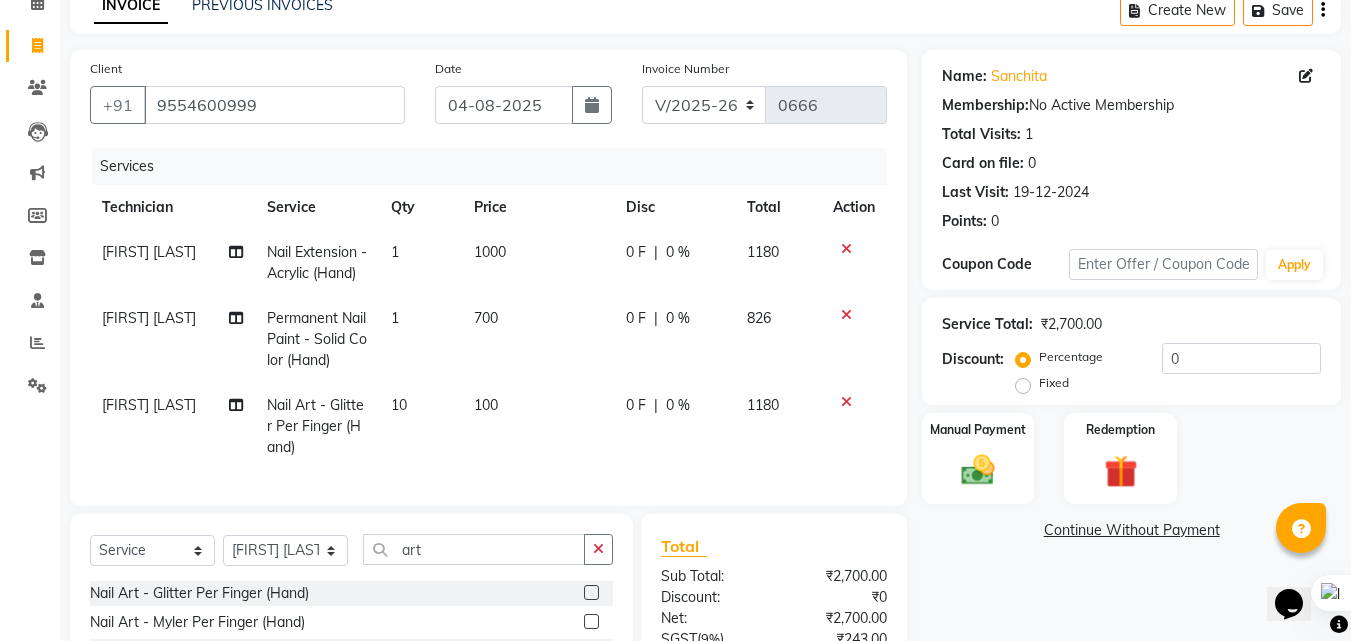 click on "[FIRST] [LAST] Nail Art - Glitter Per Finger (Hand) 10 100 0 F | 0 % 1180" 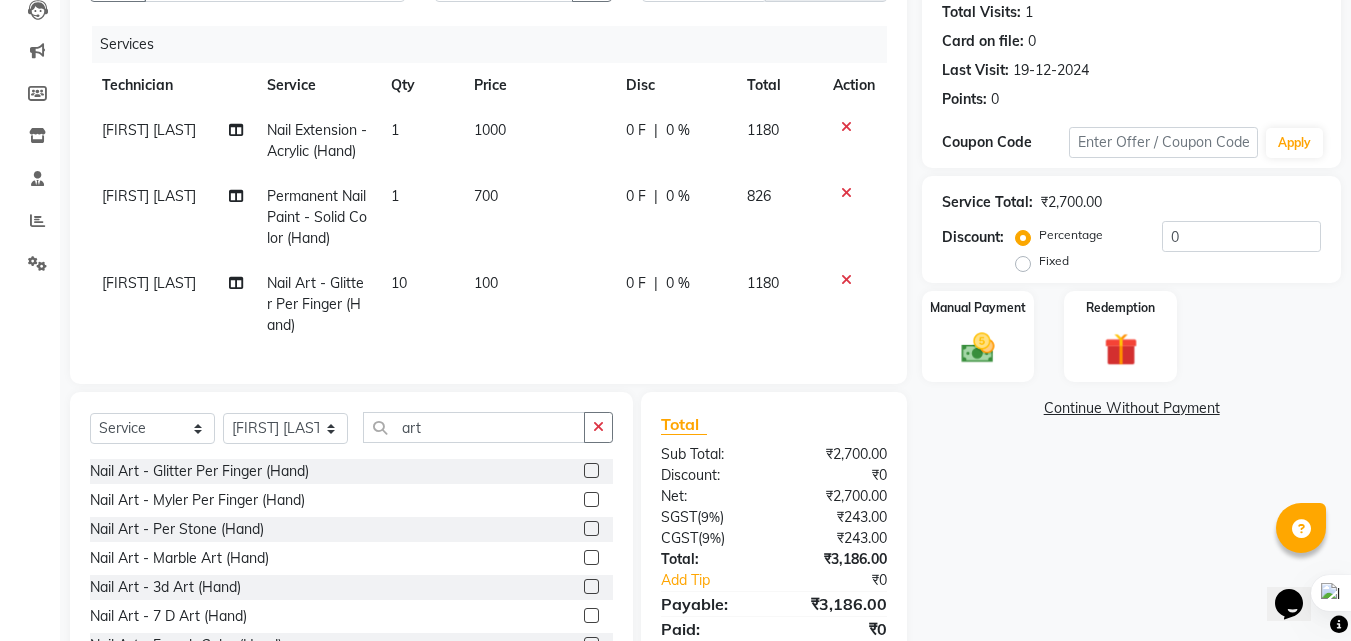 scroll, scrollTop: 334, scrollLeft: 0, axis: vertical 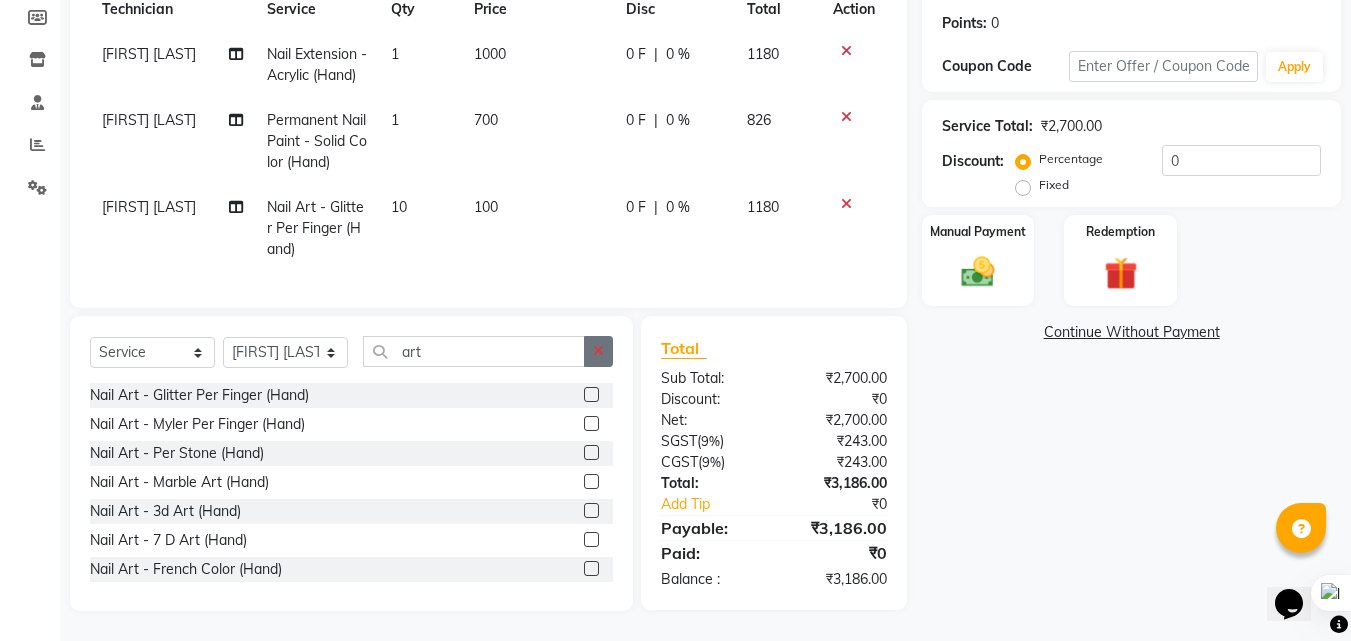click 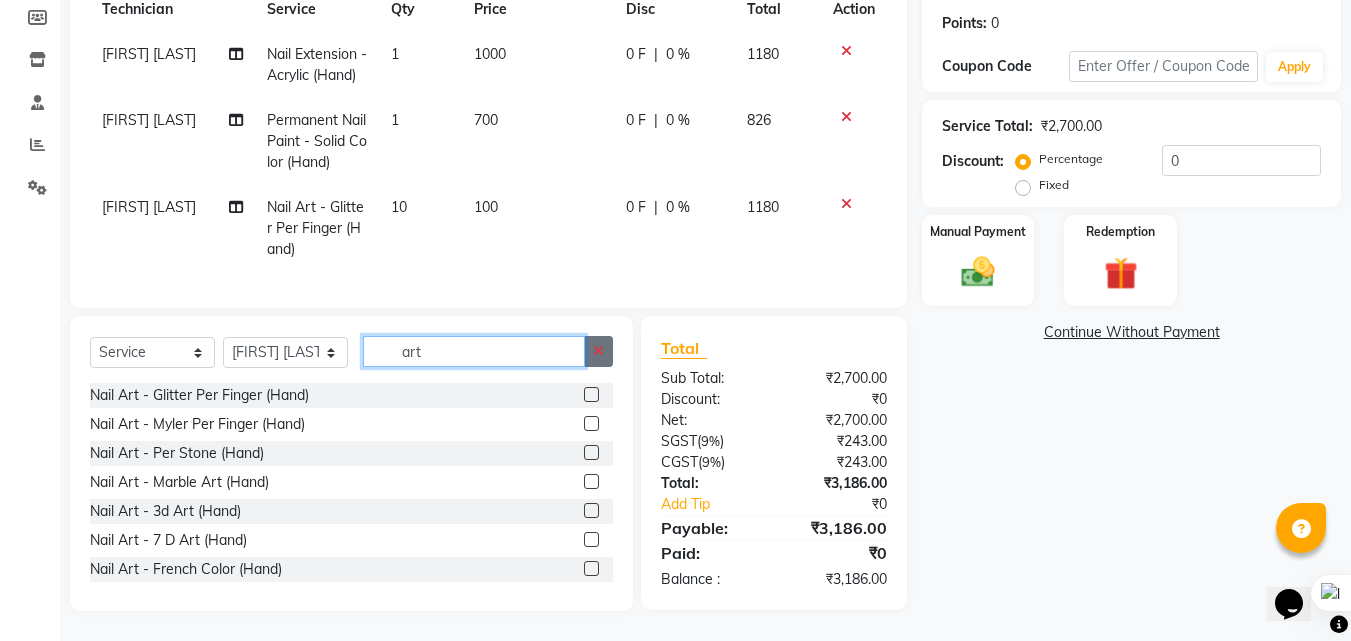 type 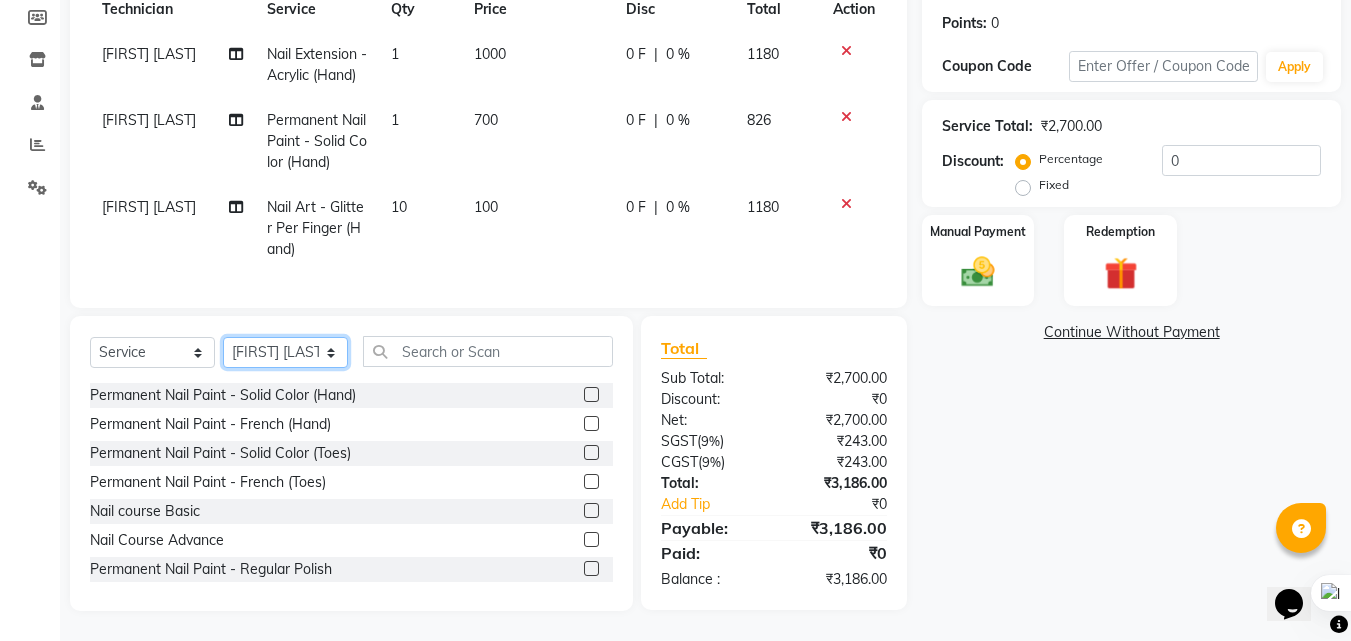 click on "Select Technician Arshad Arshad Asma begum Deepak Kashyap Krishika mam Nakul ringya rishi Ruby singh thei" 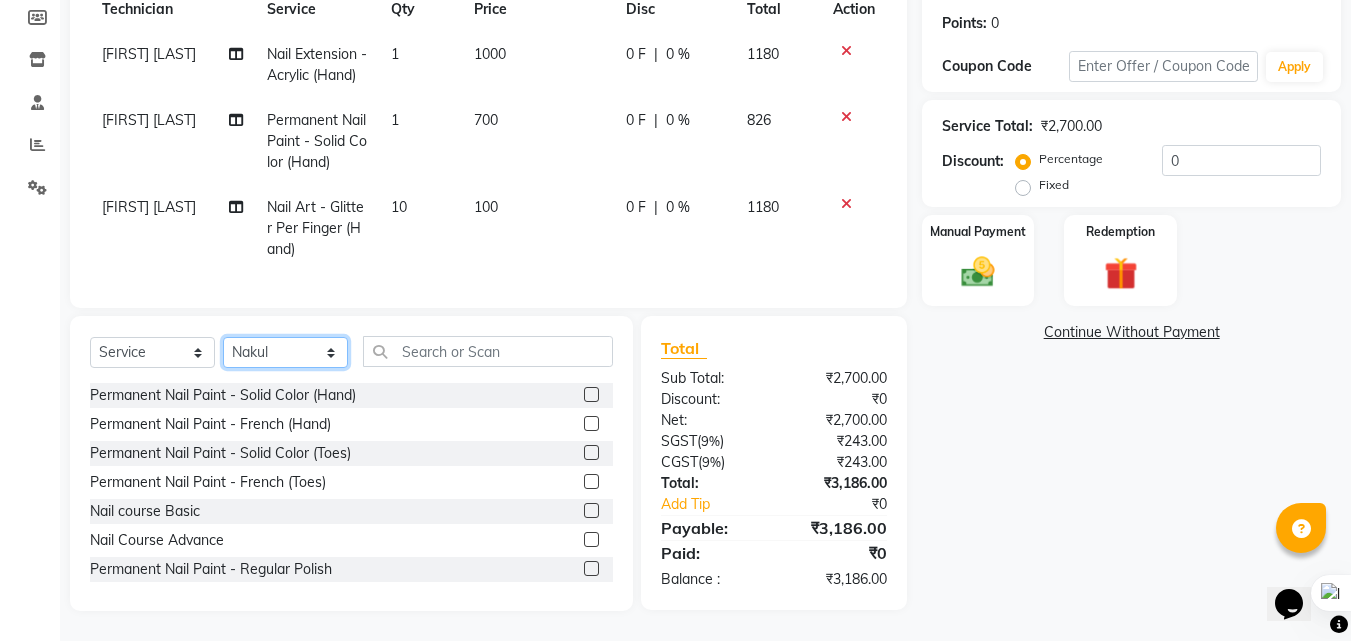 click on "Select Technician Arshad Arshad Asma begum Deepak Kashyap Krishika mam Nakul ringya rishi Ruby singh thei" 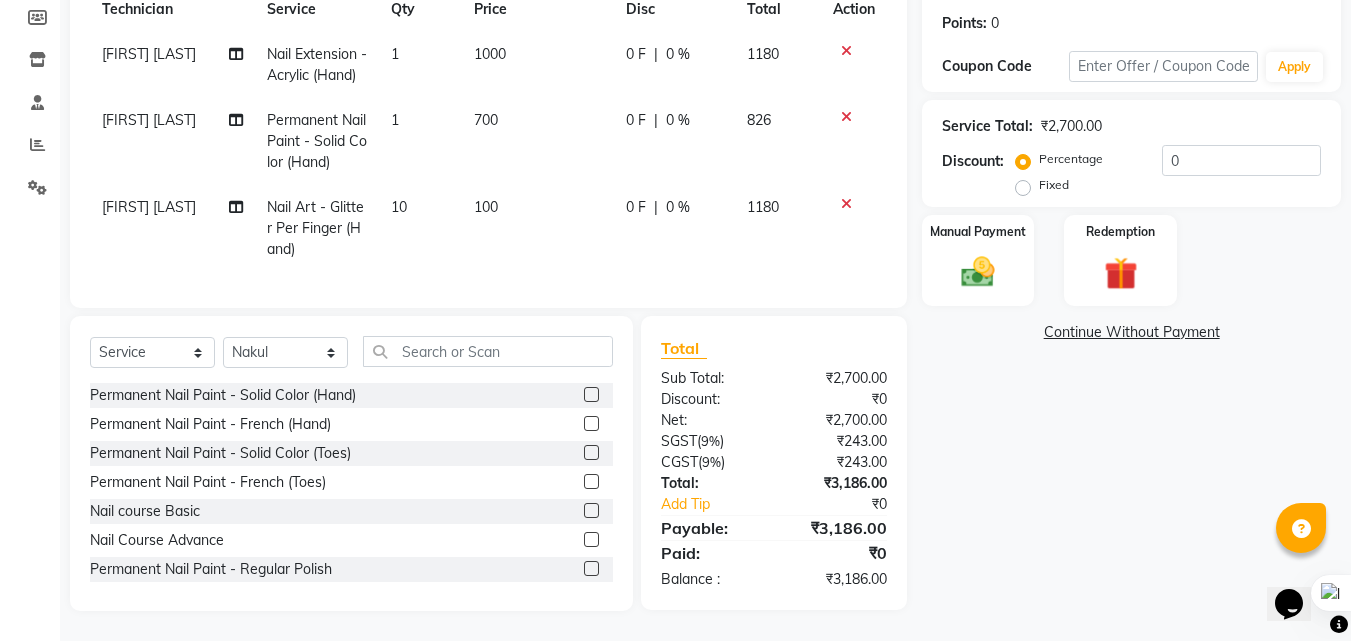 click 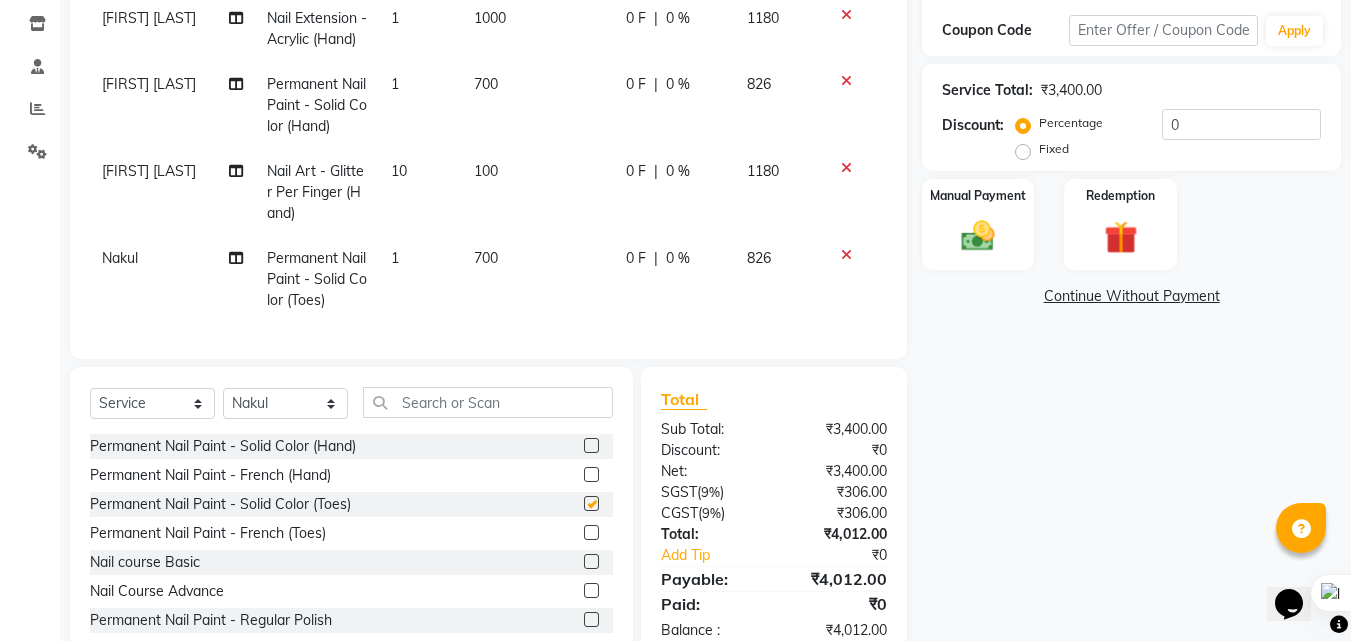 checkbox on "false" 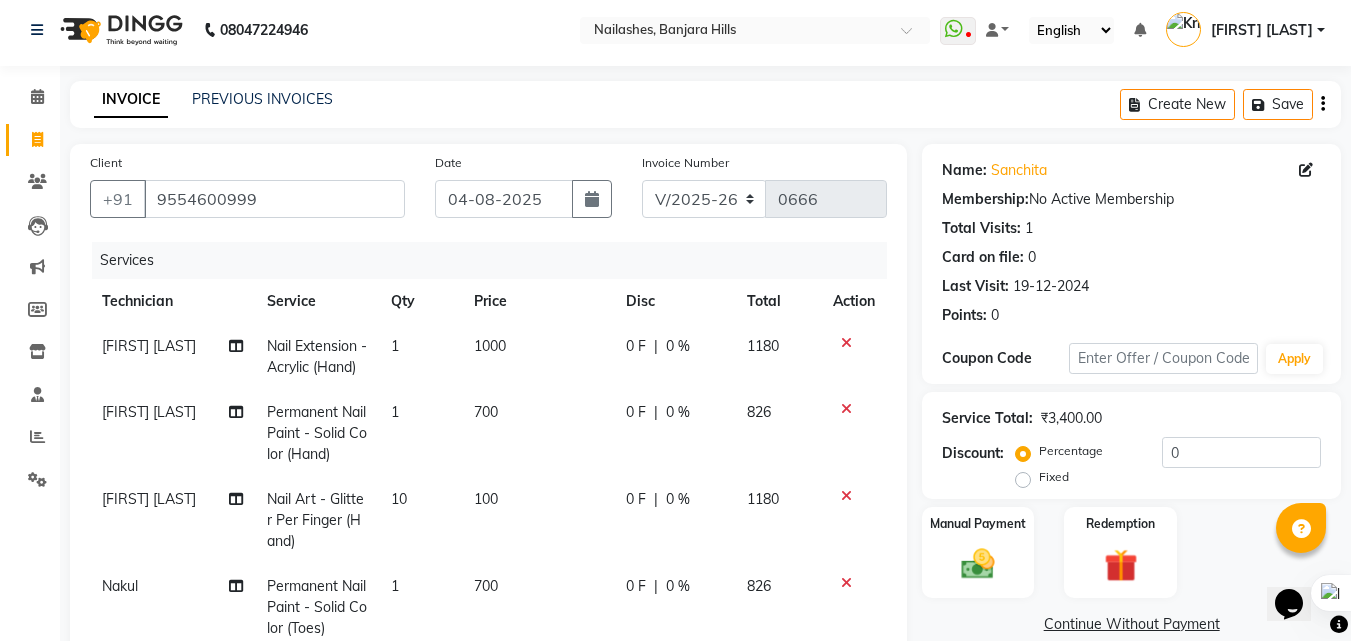 scroll, scrollTop: 0, scrollLeft: 0, axis: both 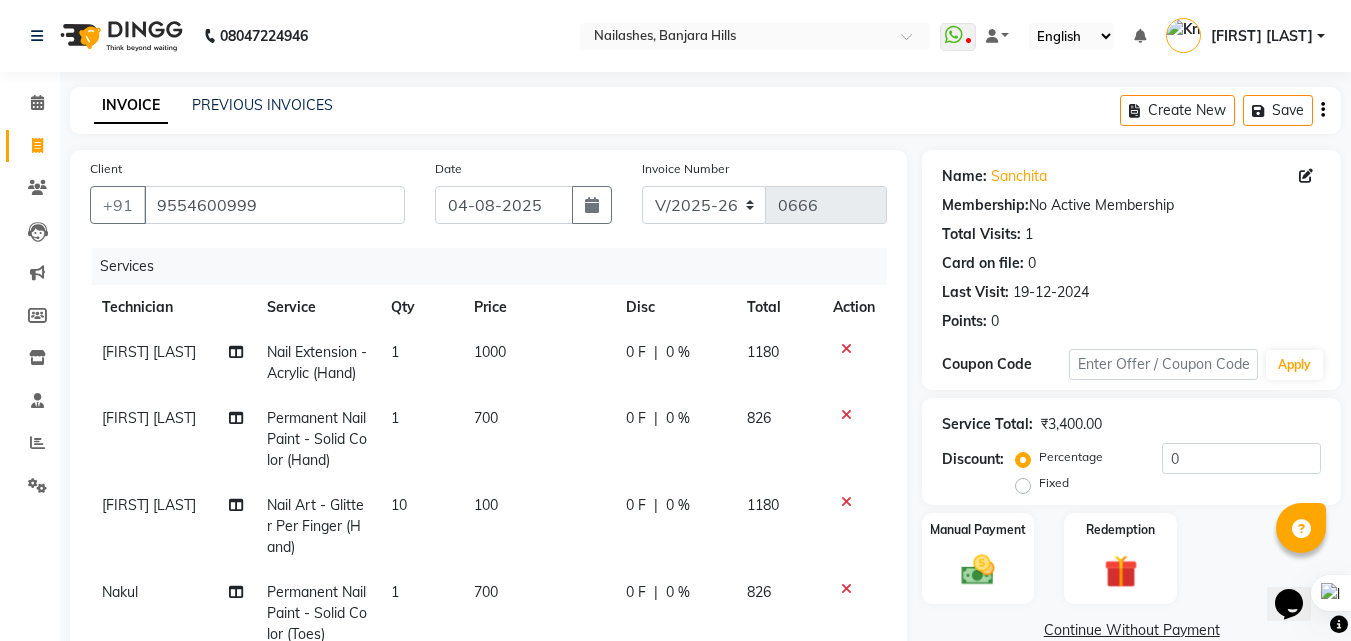 click on "100" 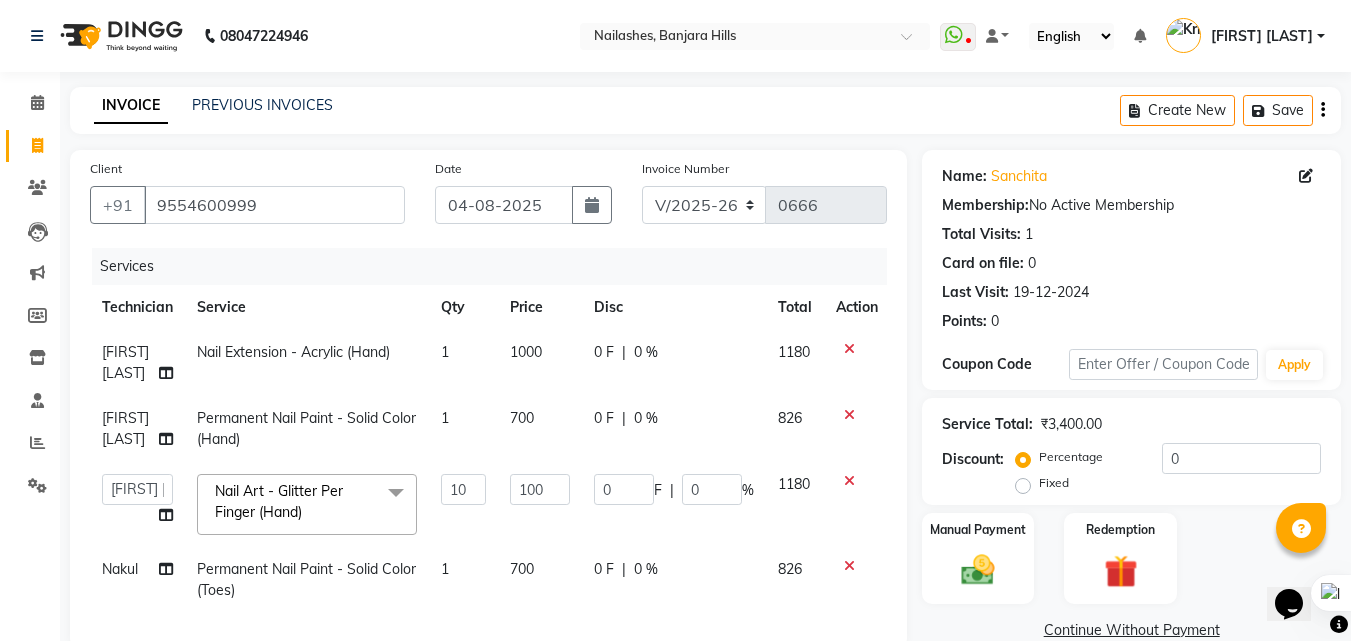 click on "100" 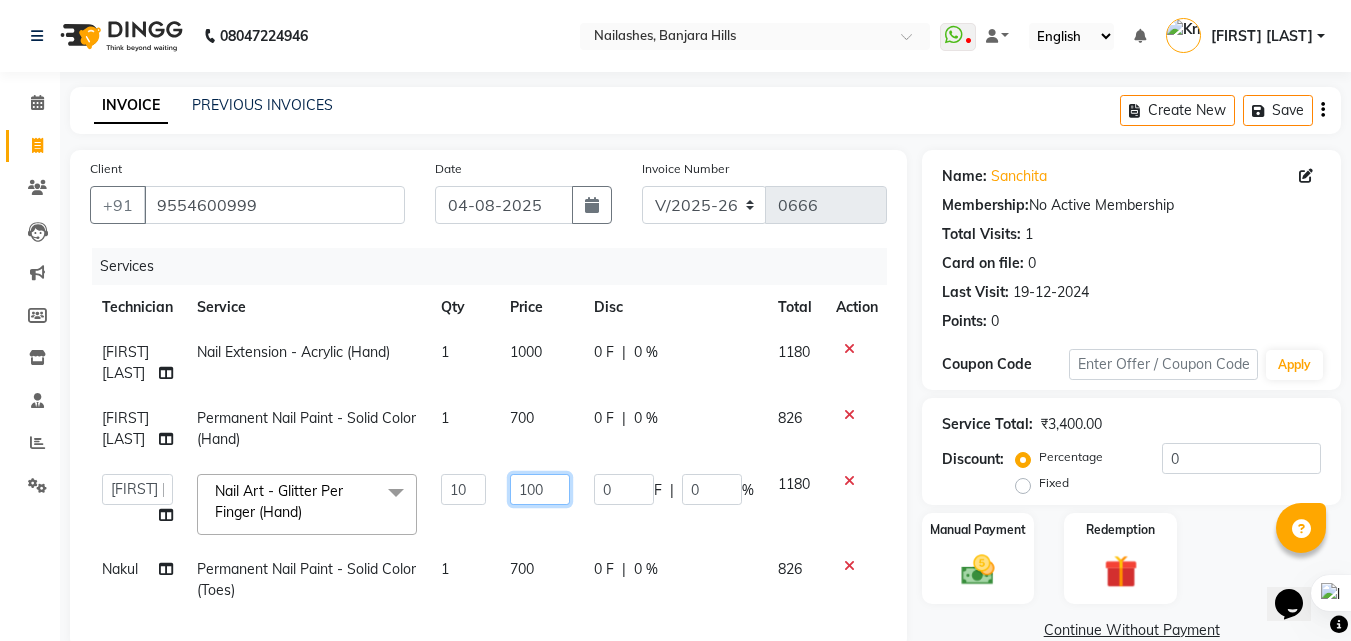 click on "100" 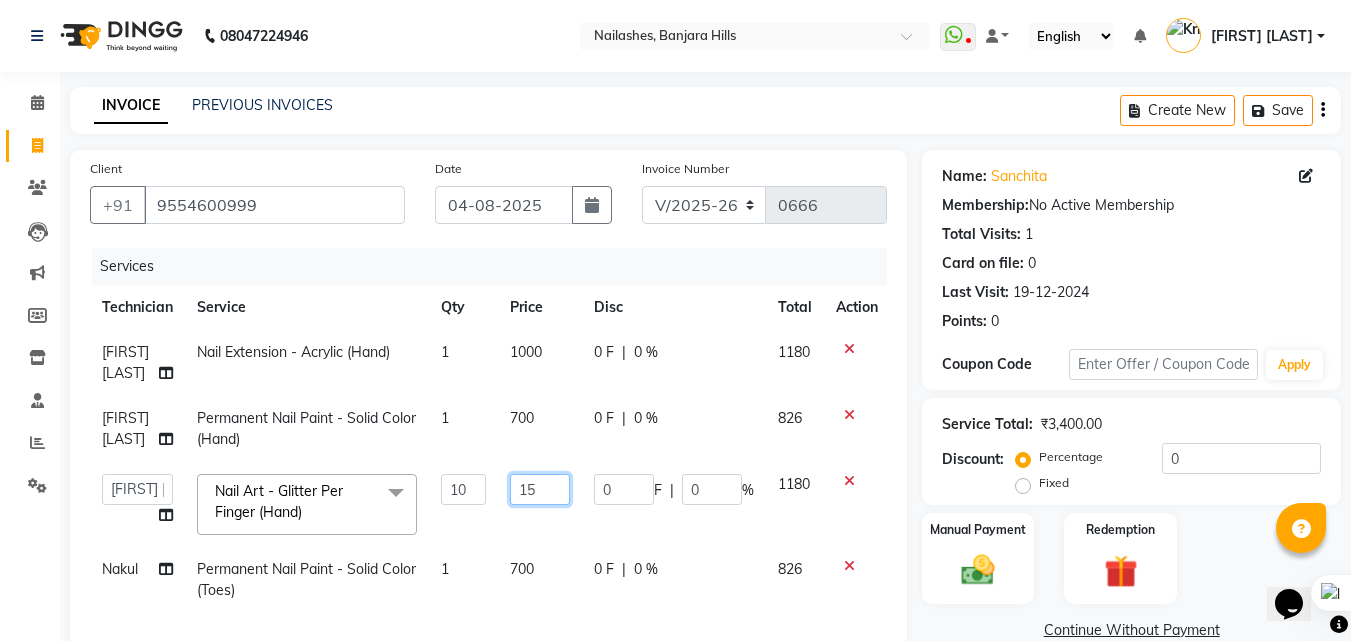 type on "150" 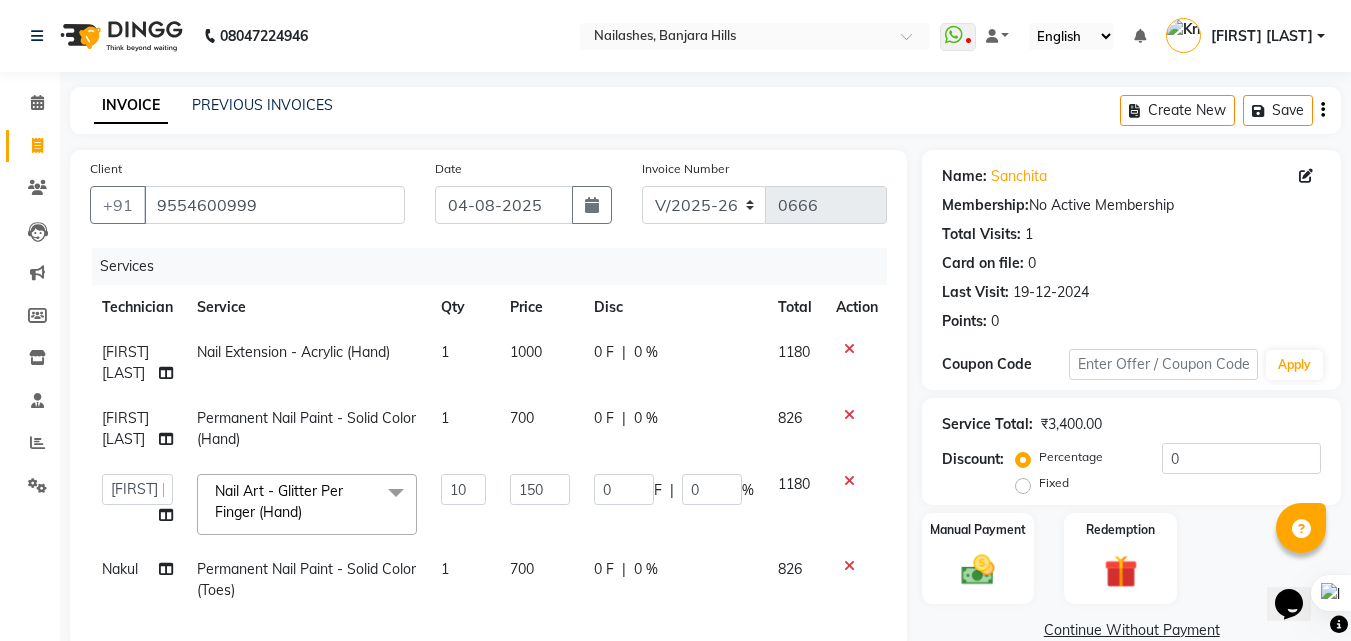 click on "150" 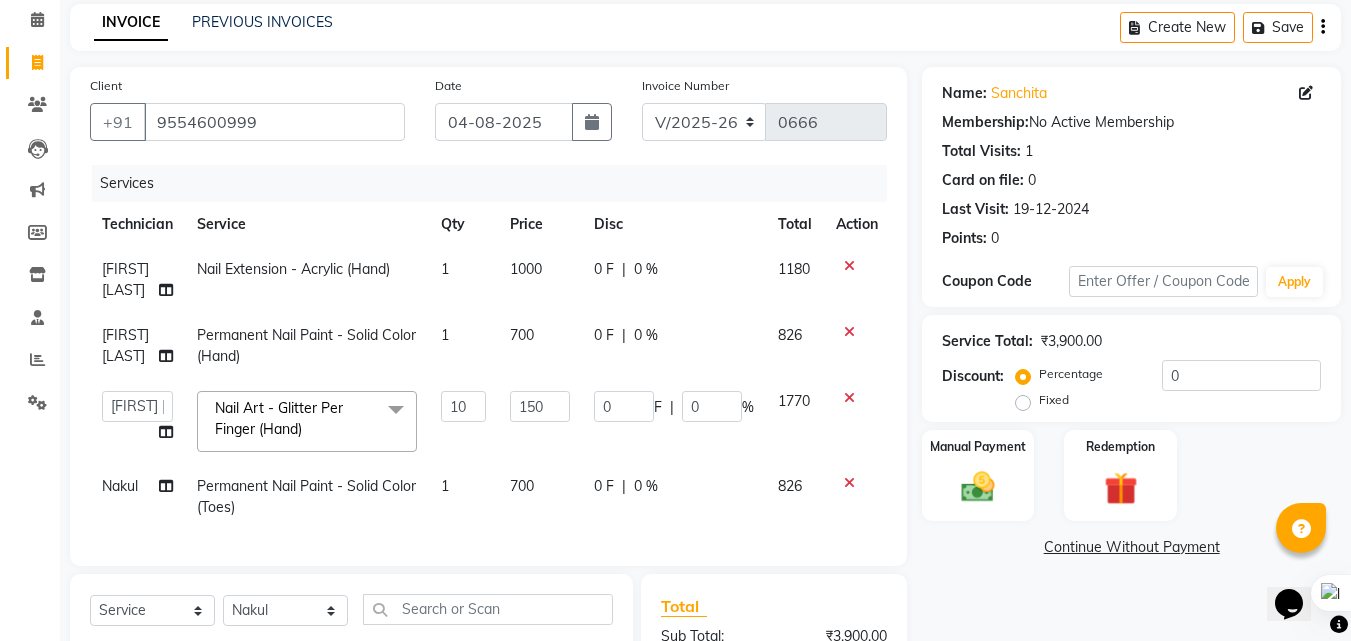 scroll, scrollTop: 56, scrollLeft: 0, axis: vertical 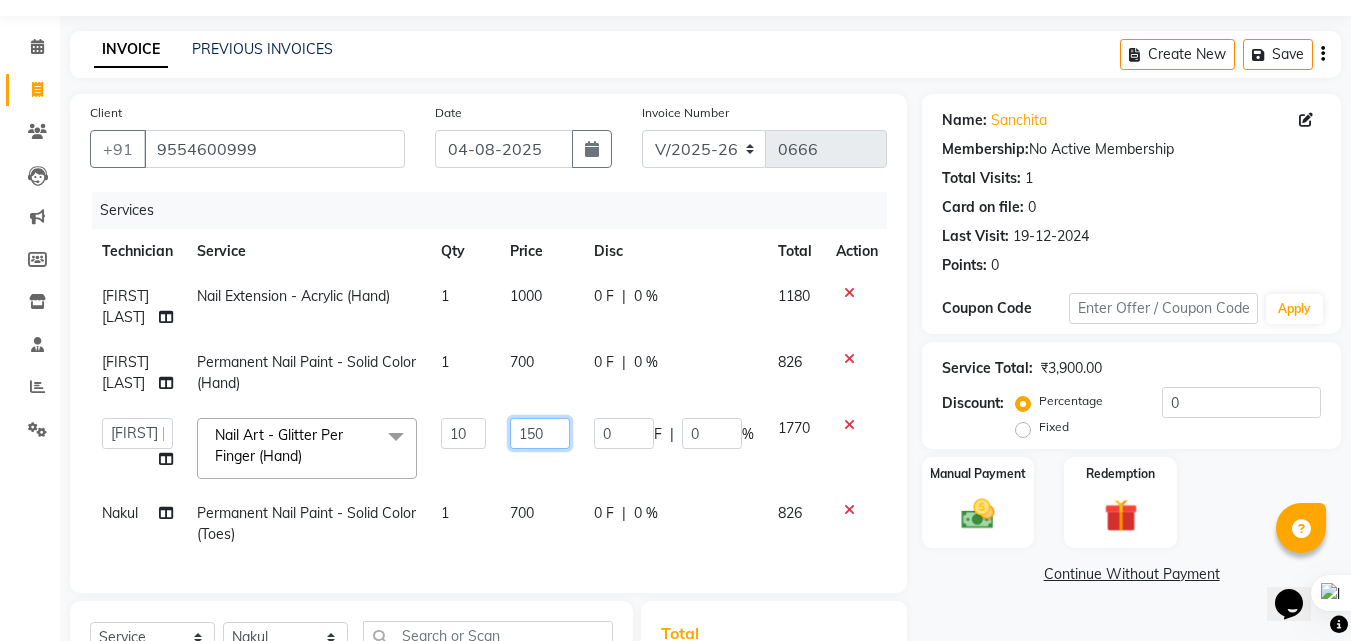 click on "150" 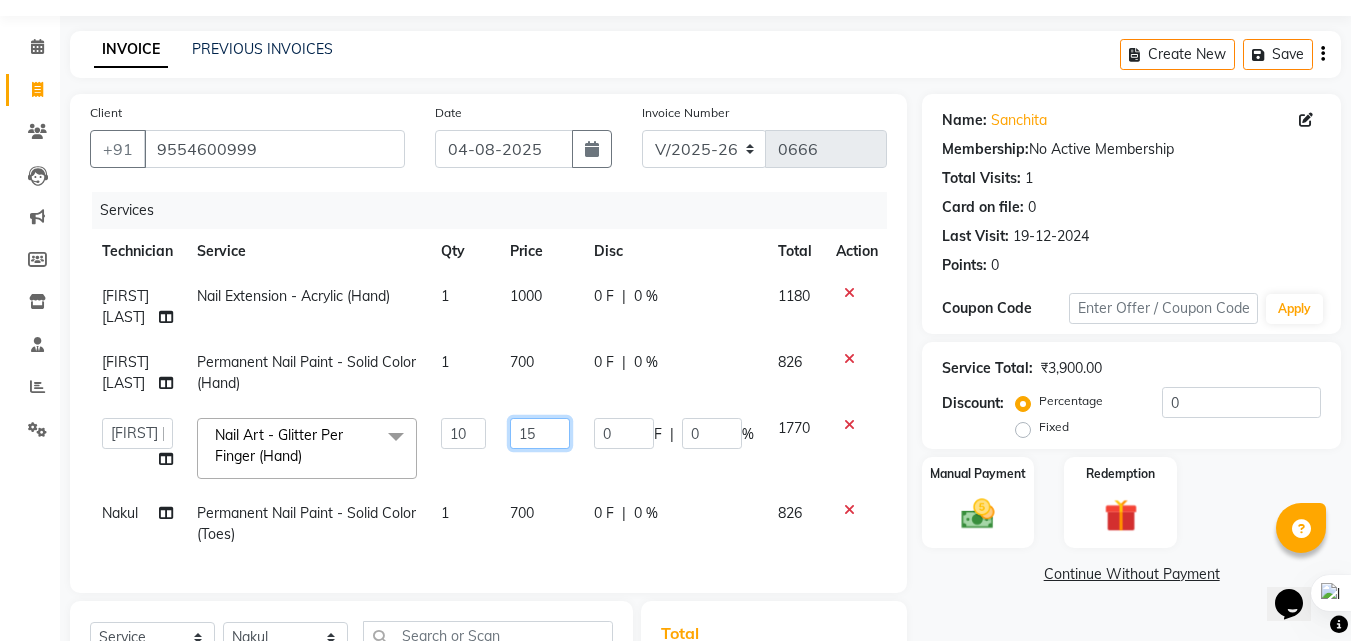 type on "1" 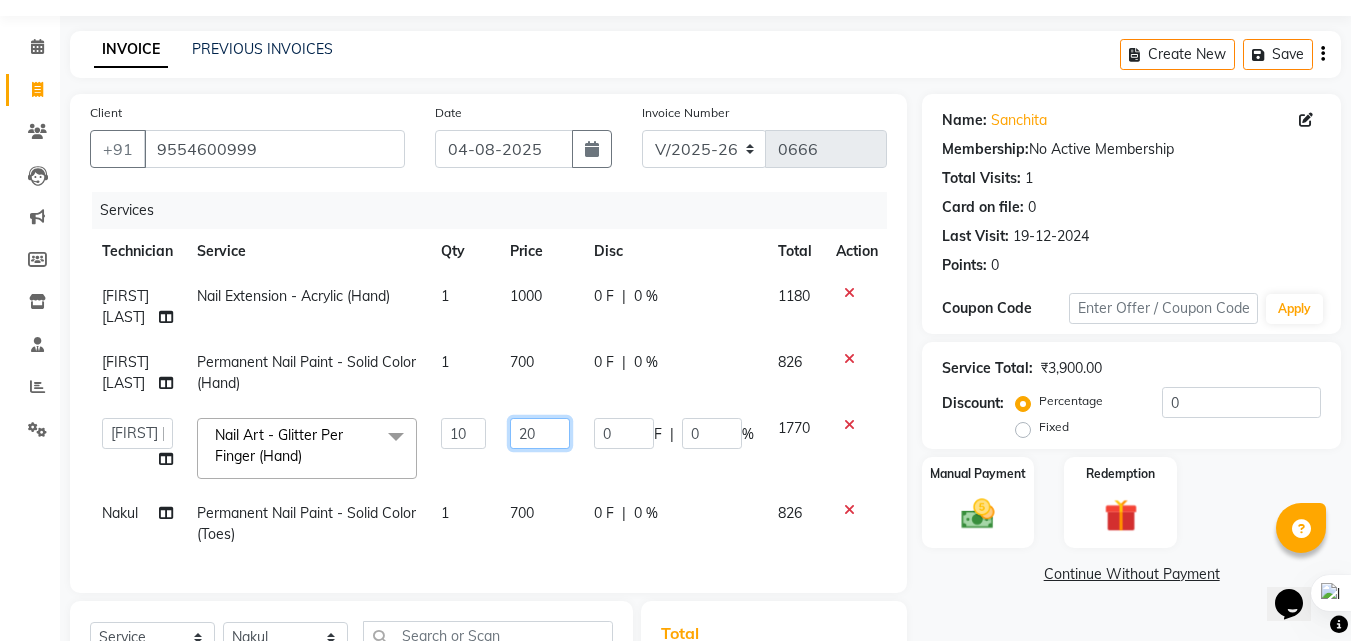 type on "200" 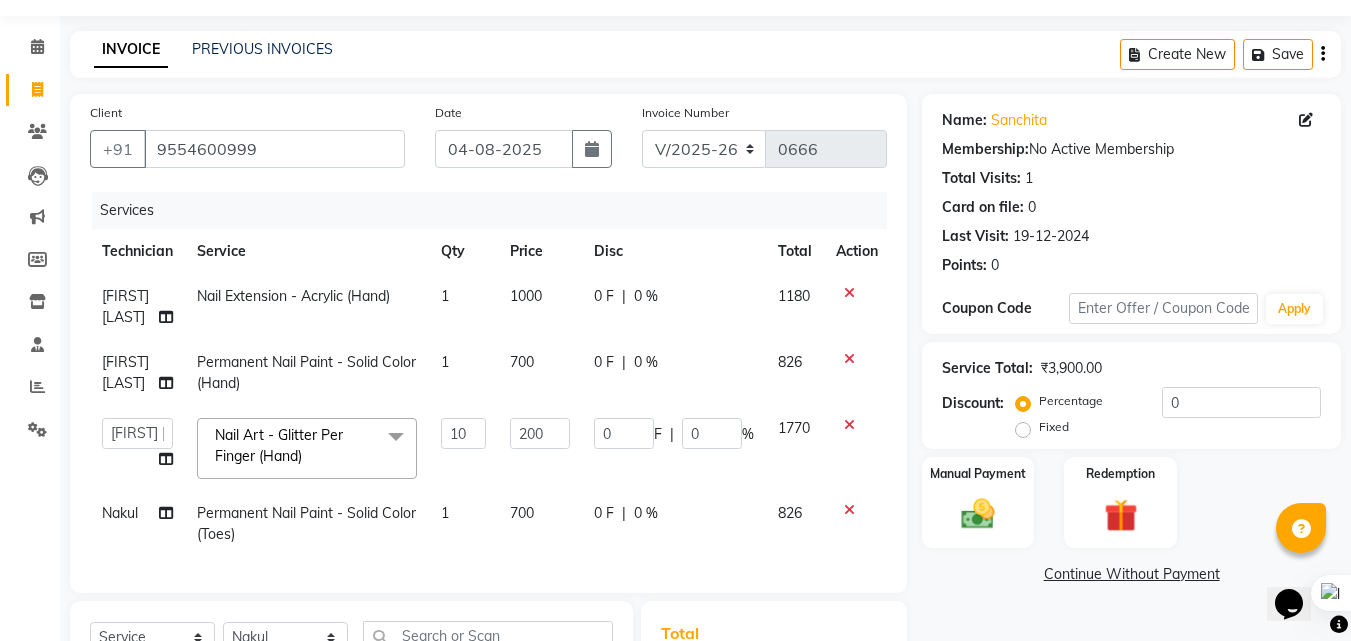 click on "200" 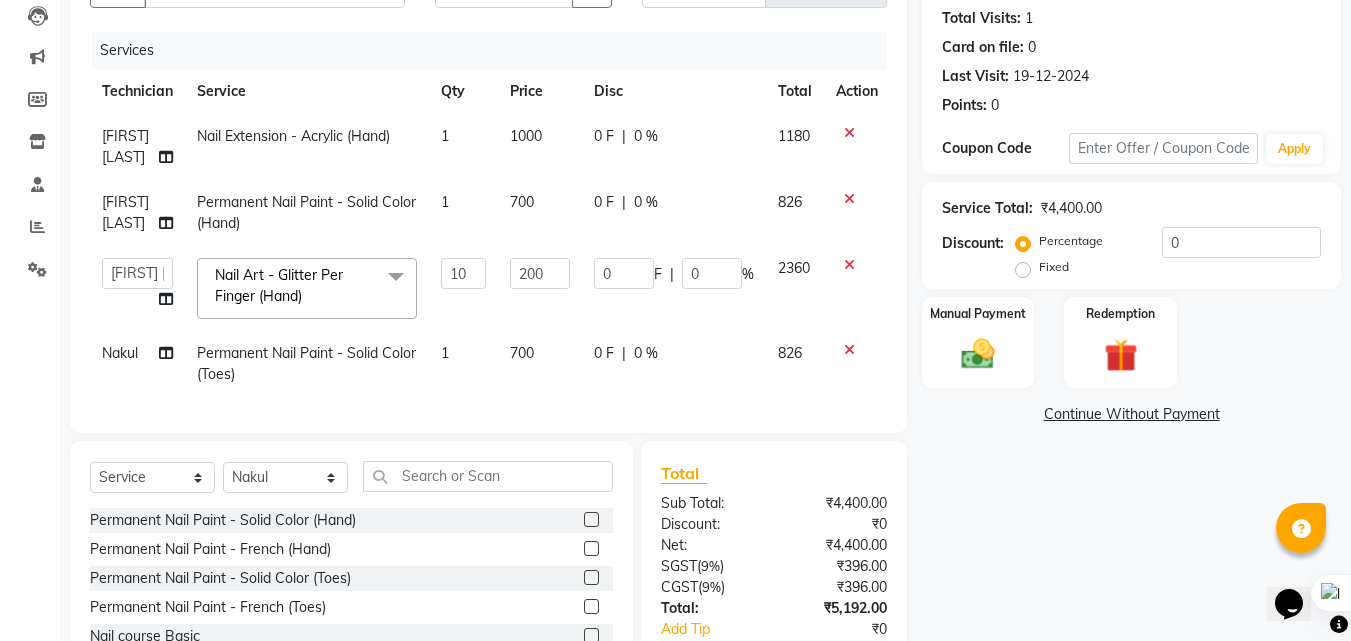 scroll, scrollTop: 356, scrollLeft: 0, axis: vertical 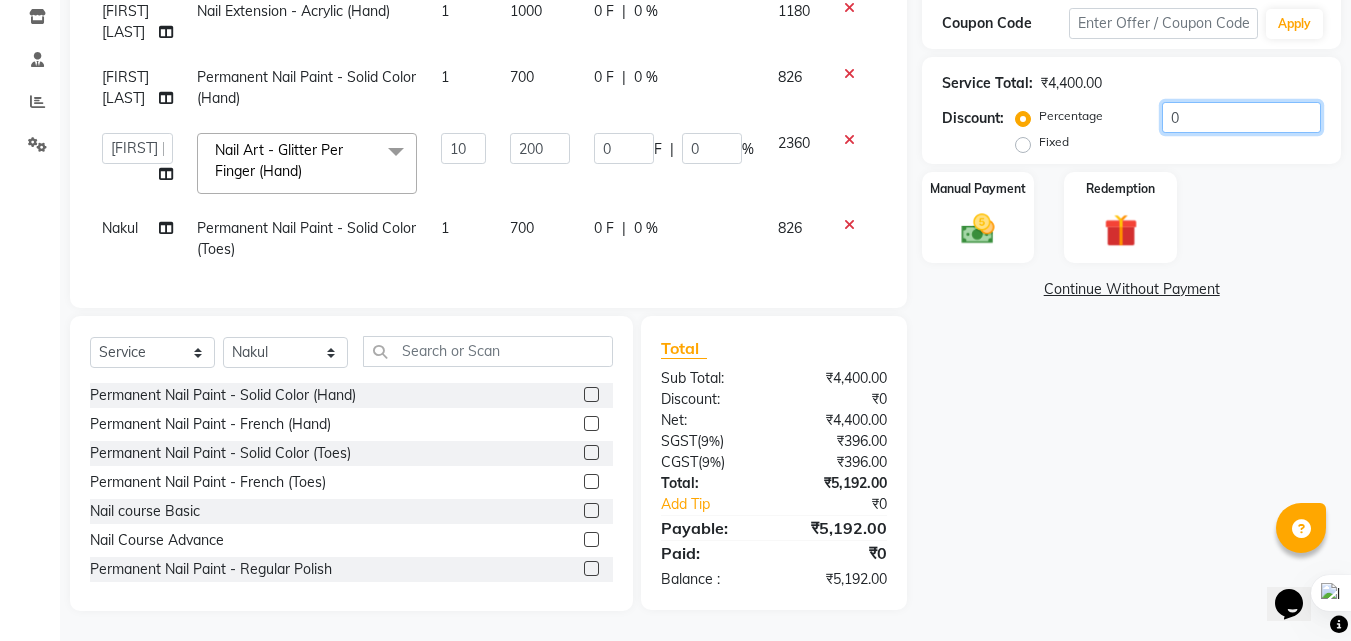 click on "0" 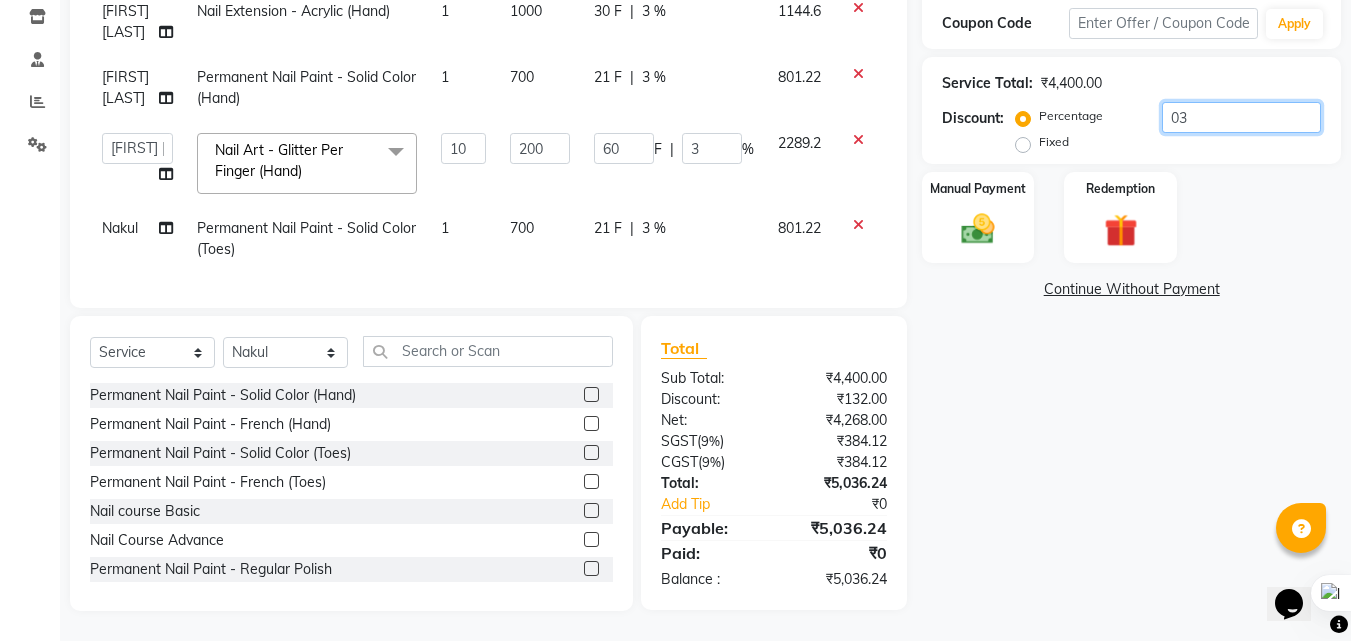 type on "0" 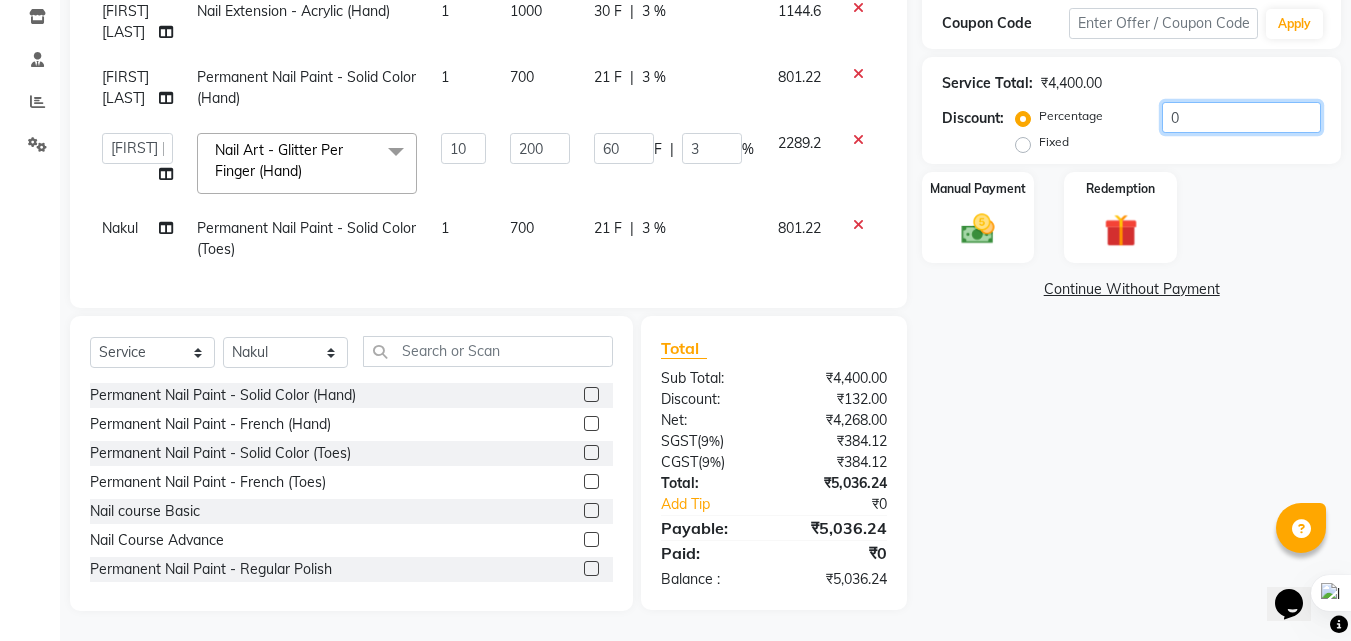 type on "0" 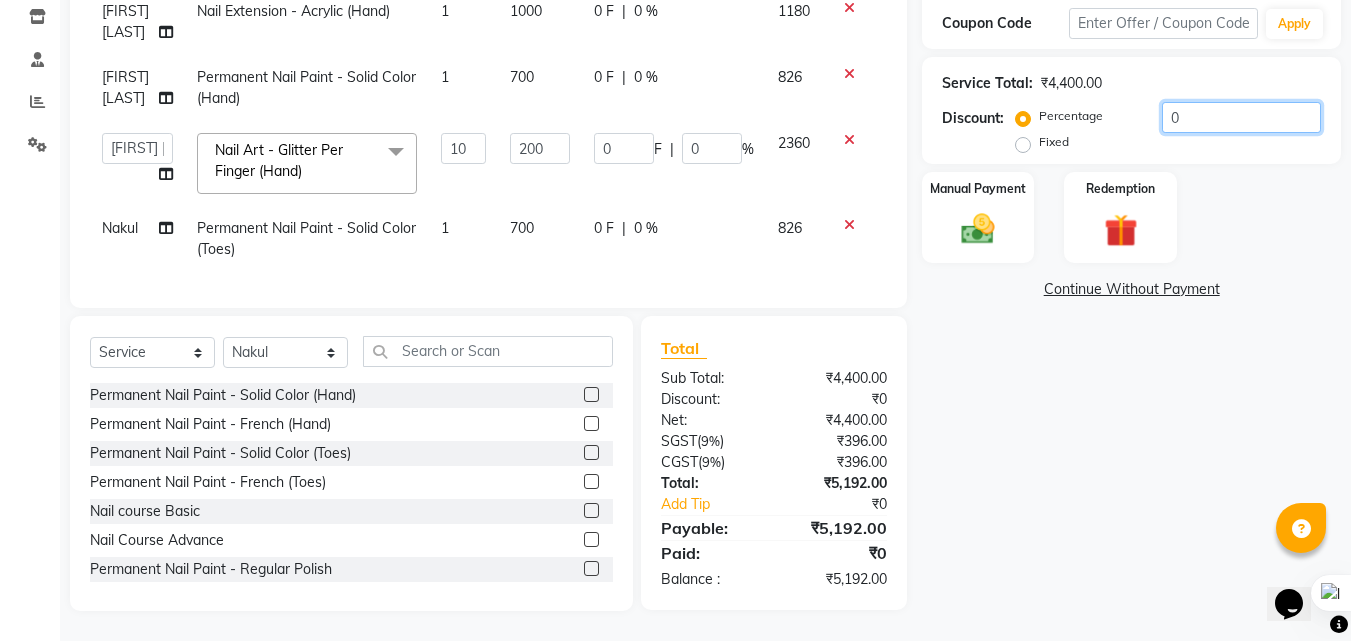 type on "04" 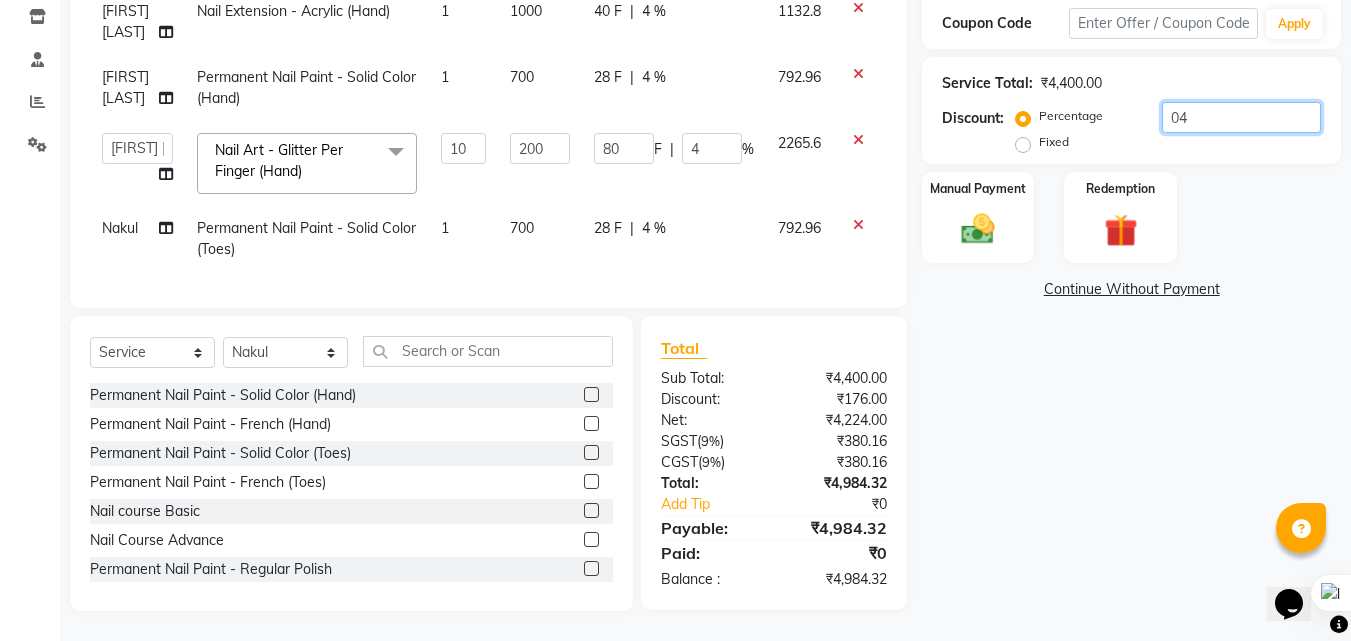 type on "0" 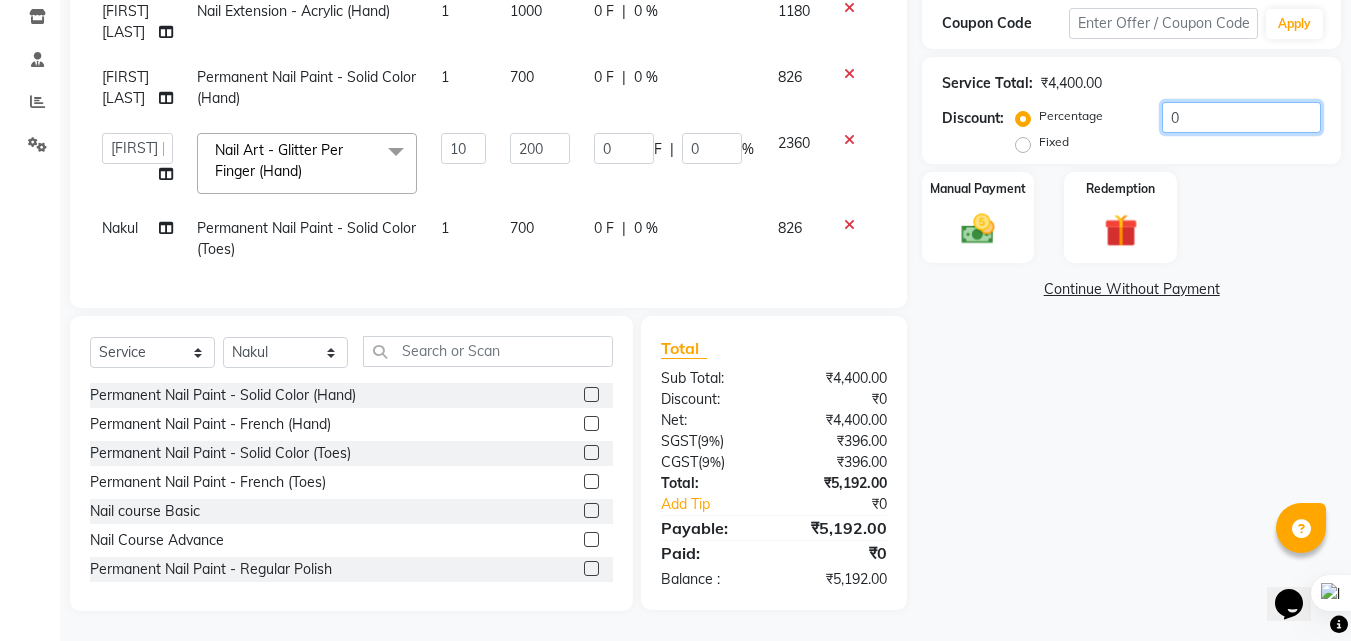 type on "03" 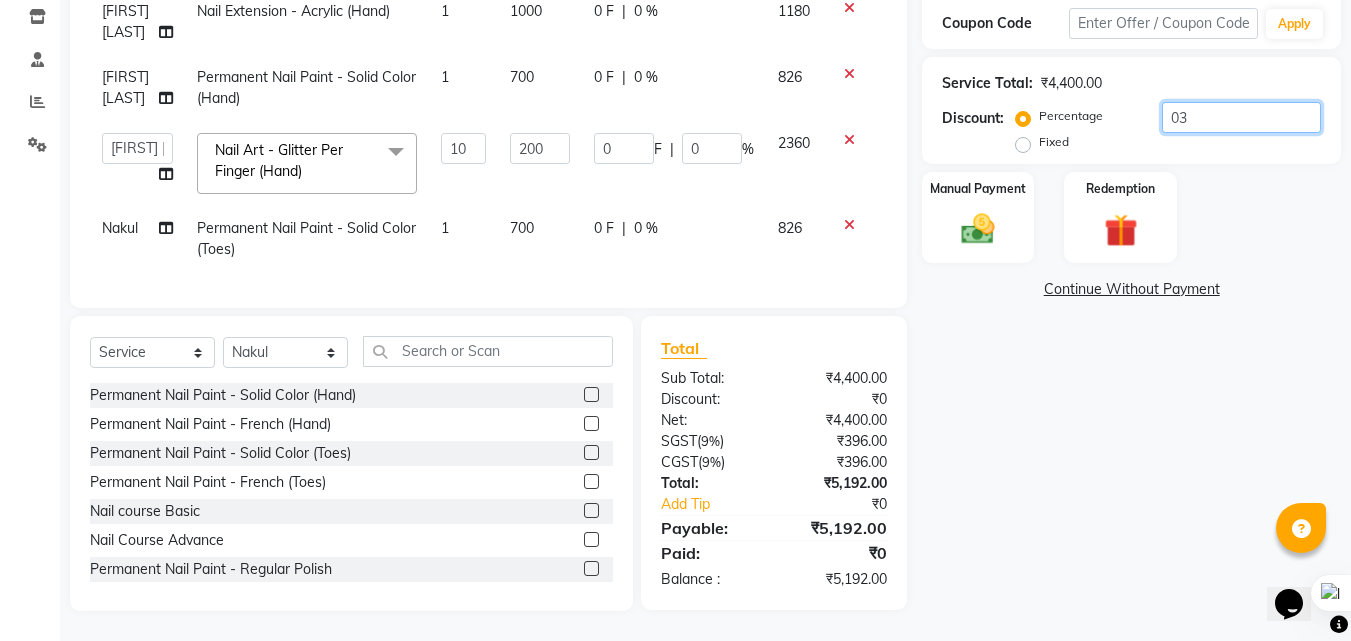 type on "60" 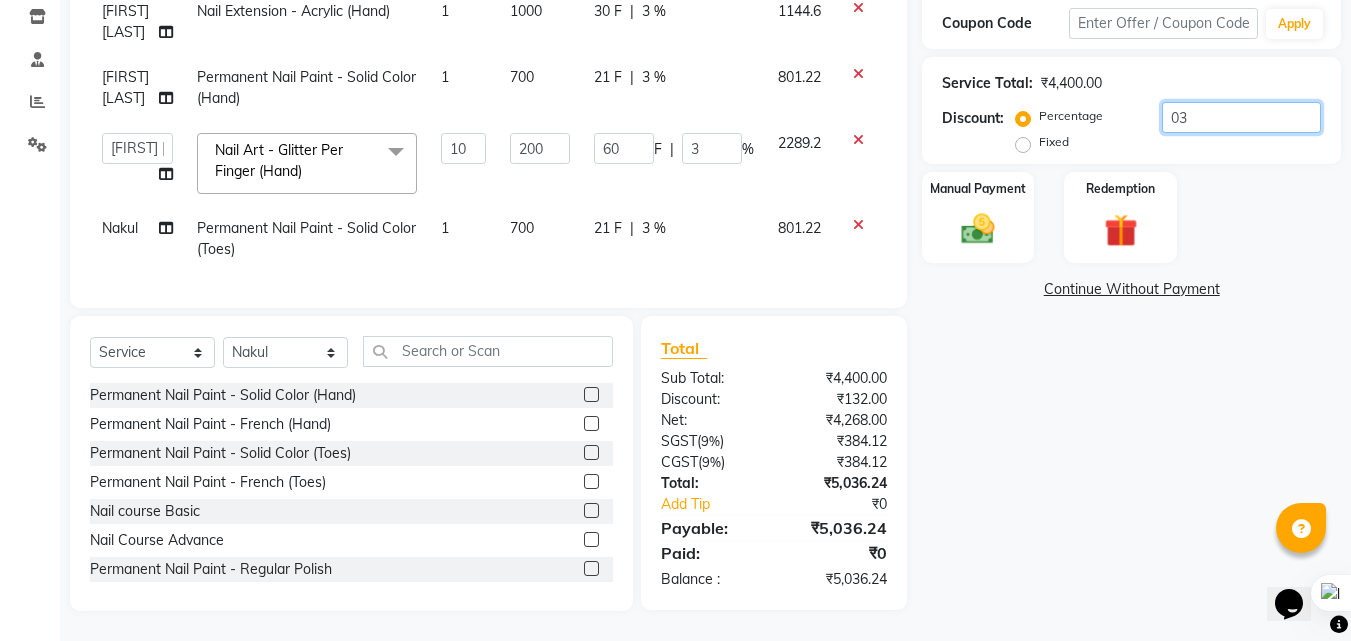 type on "03.7" 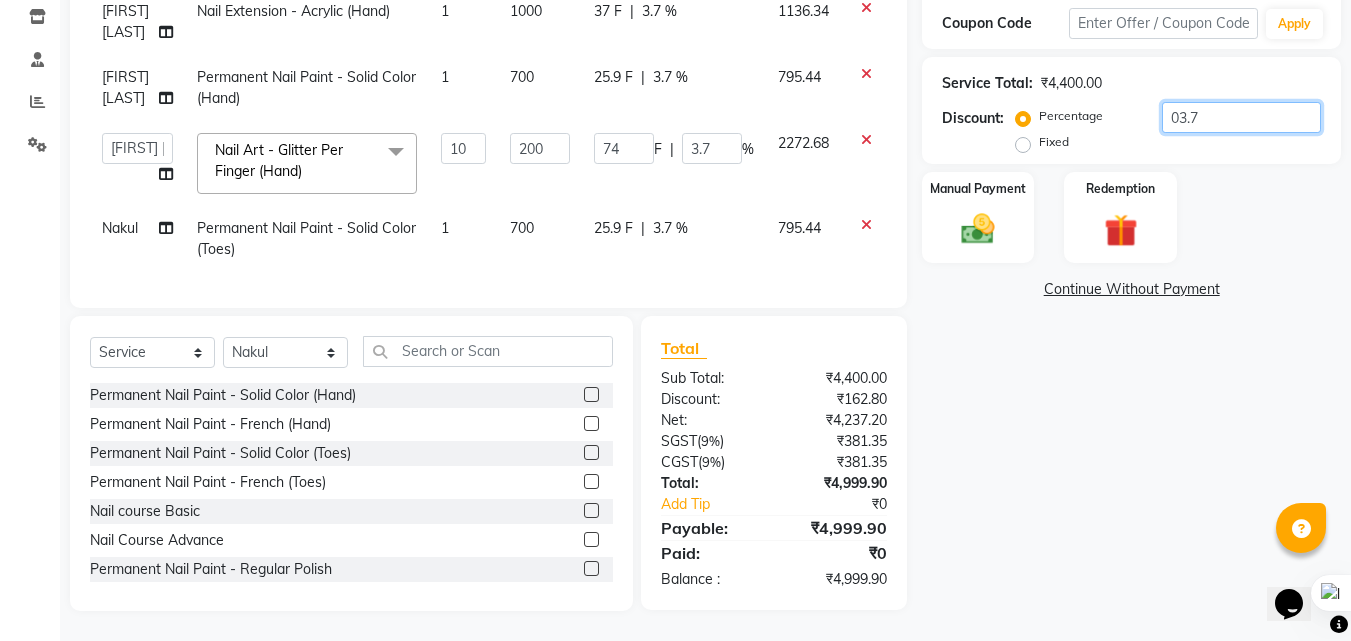 type on "03" 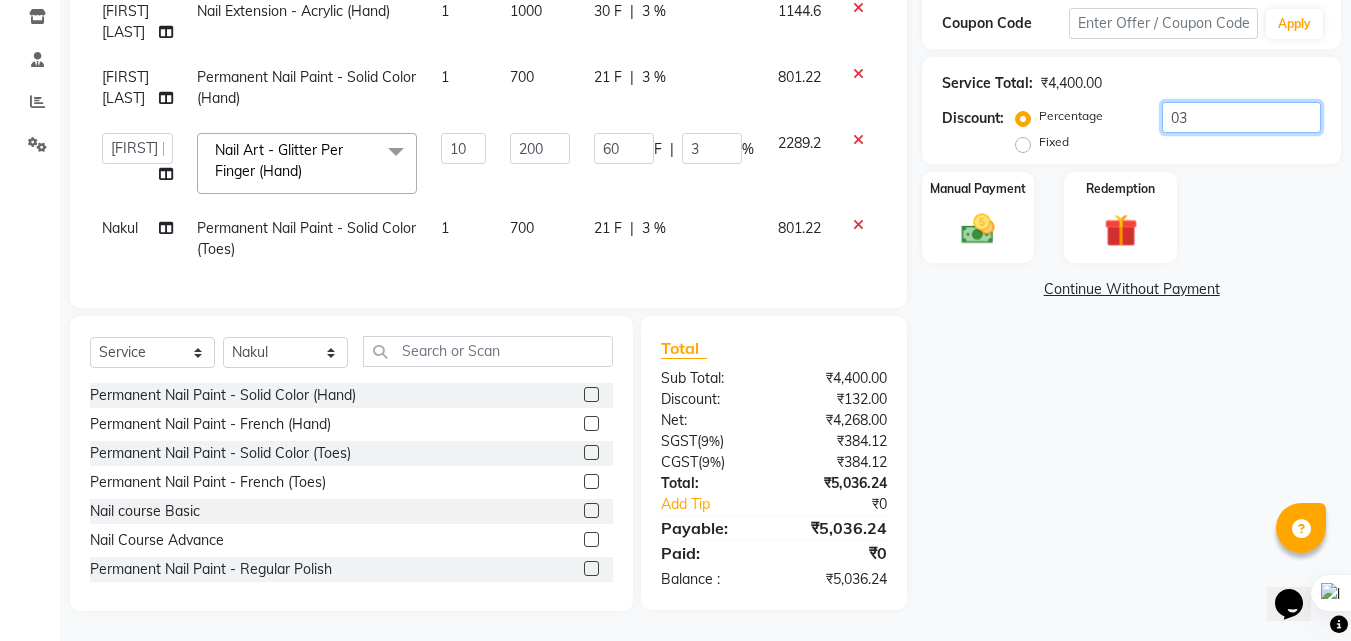 type on "03.6" 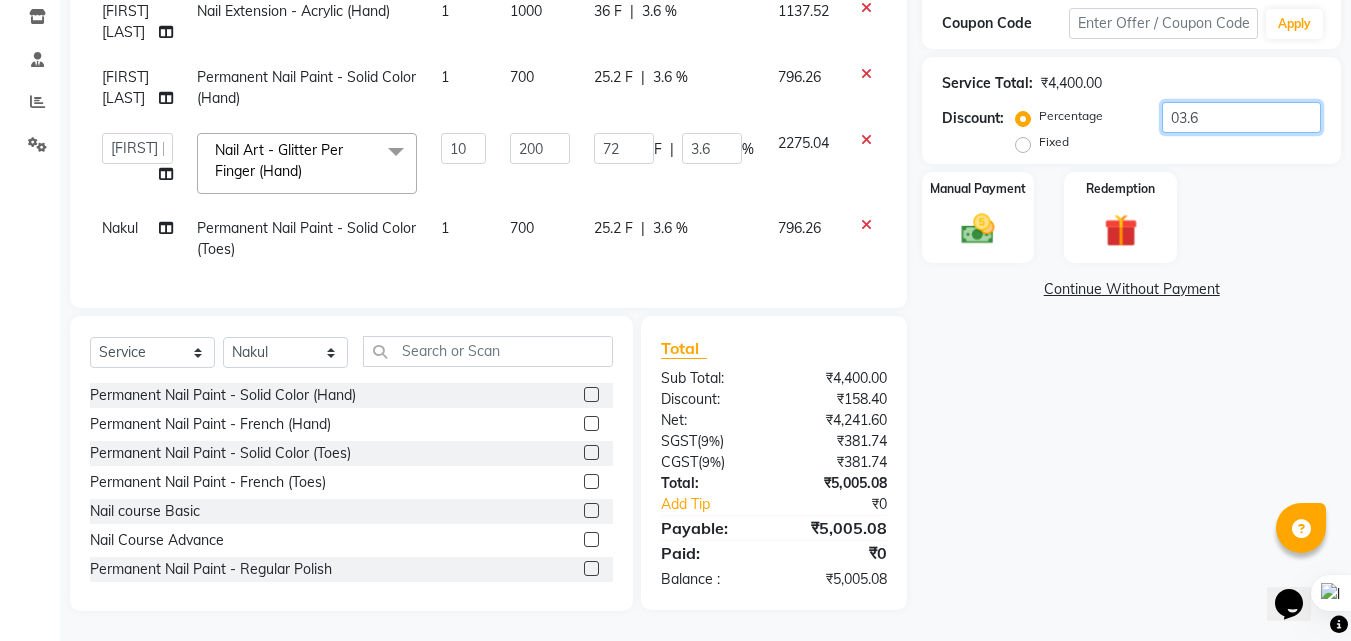 type on "03" 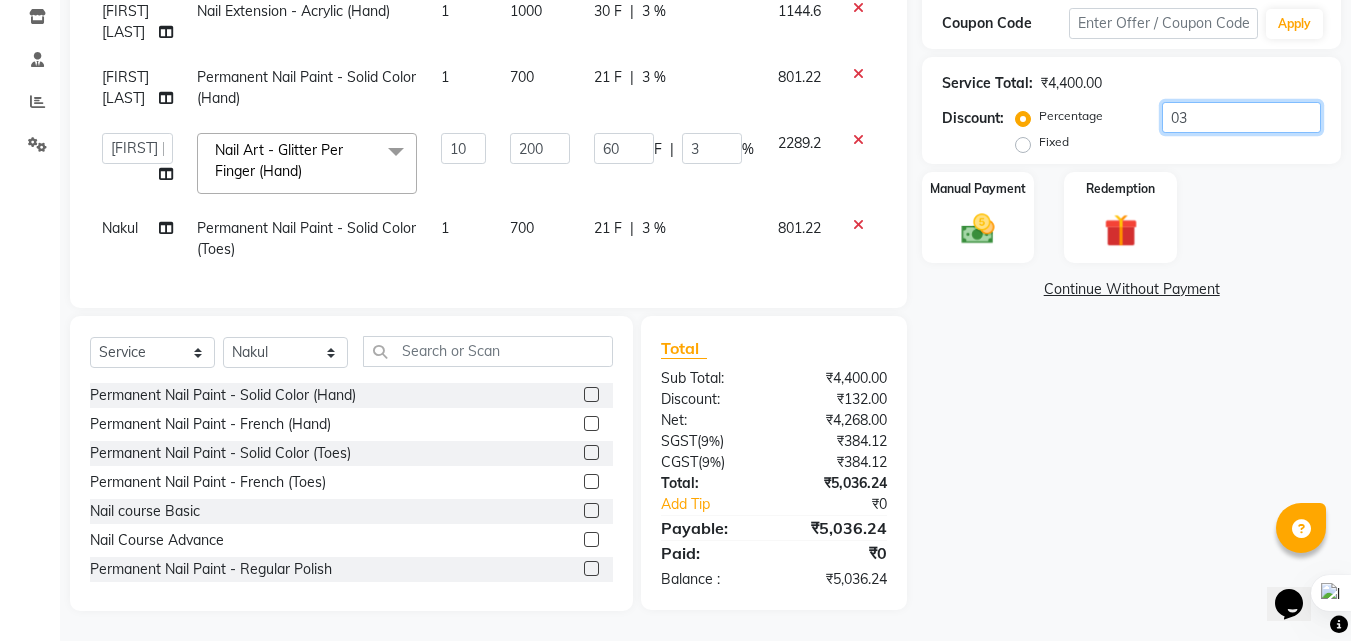 type on "03.7" 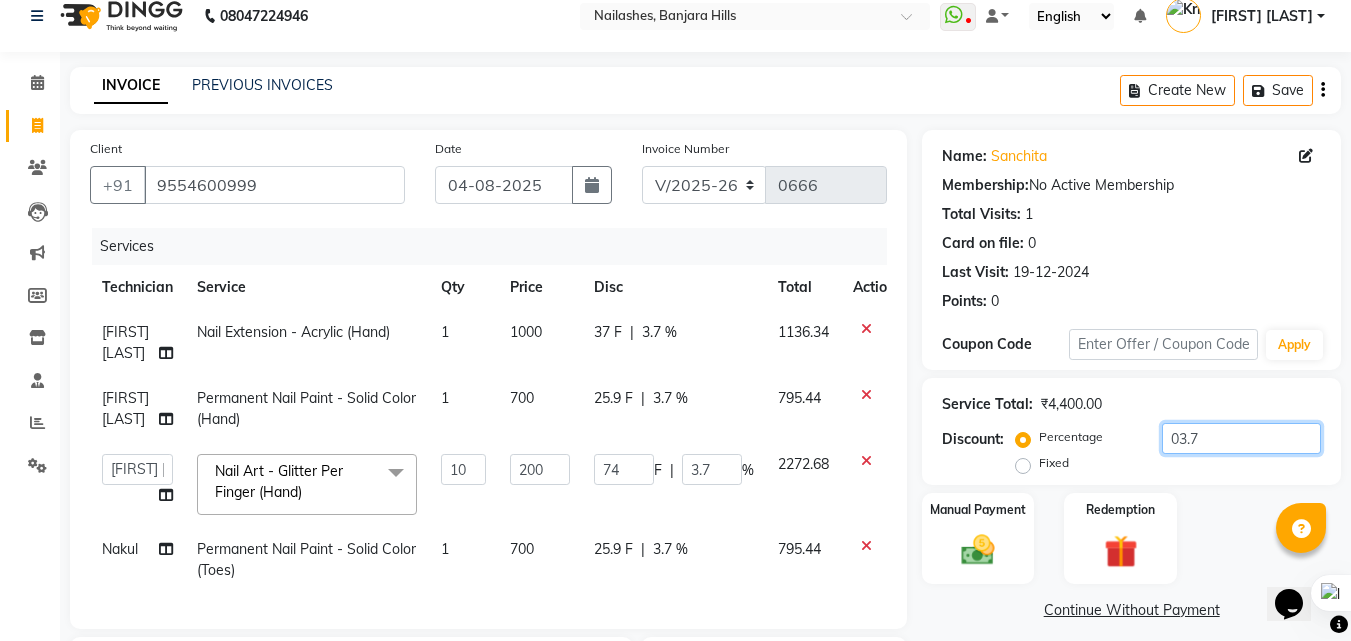 scroll, scrollTop: 0, scrollLeft: 0, axis: both 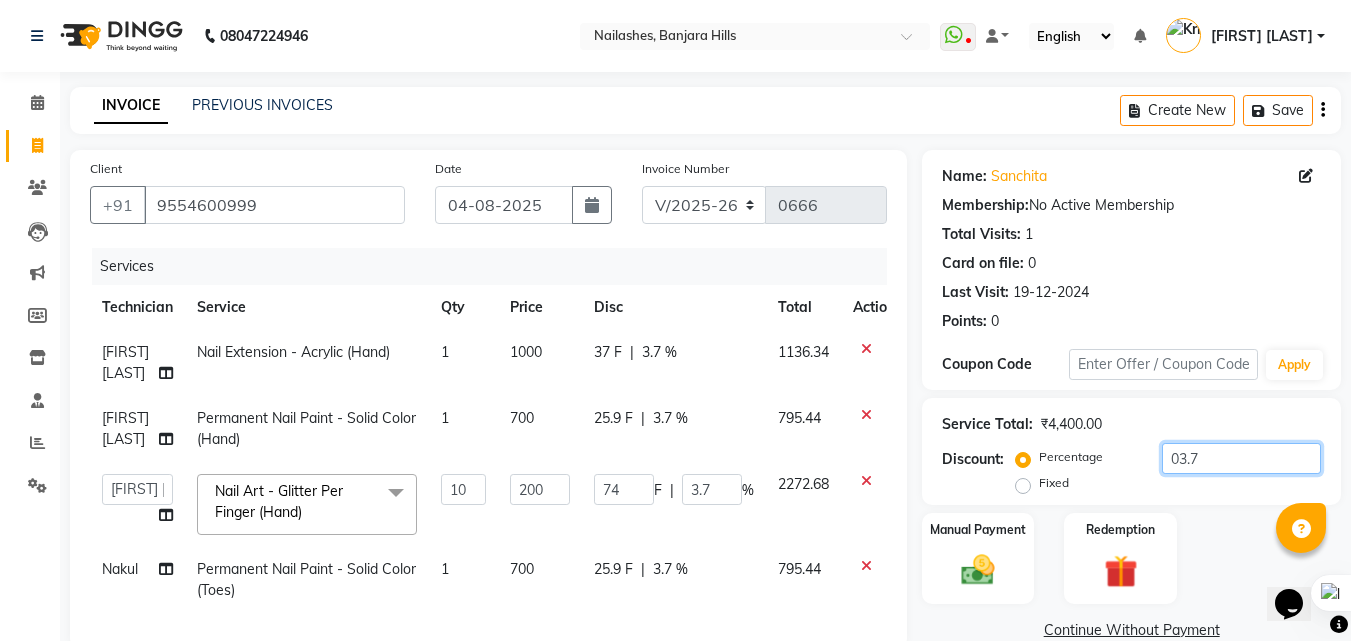 type on "03.7" 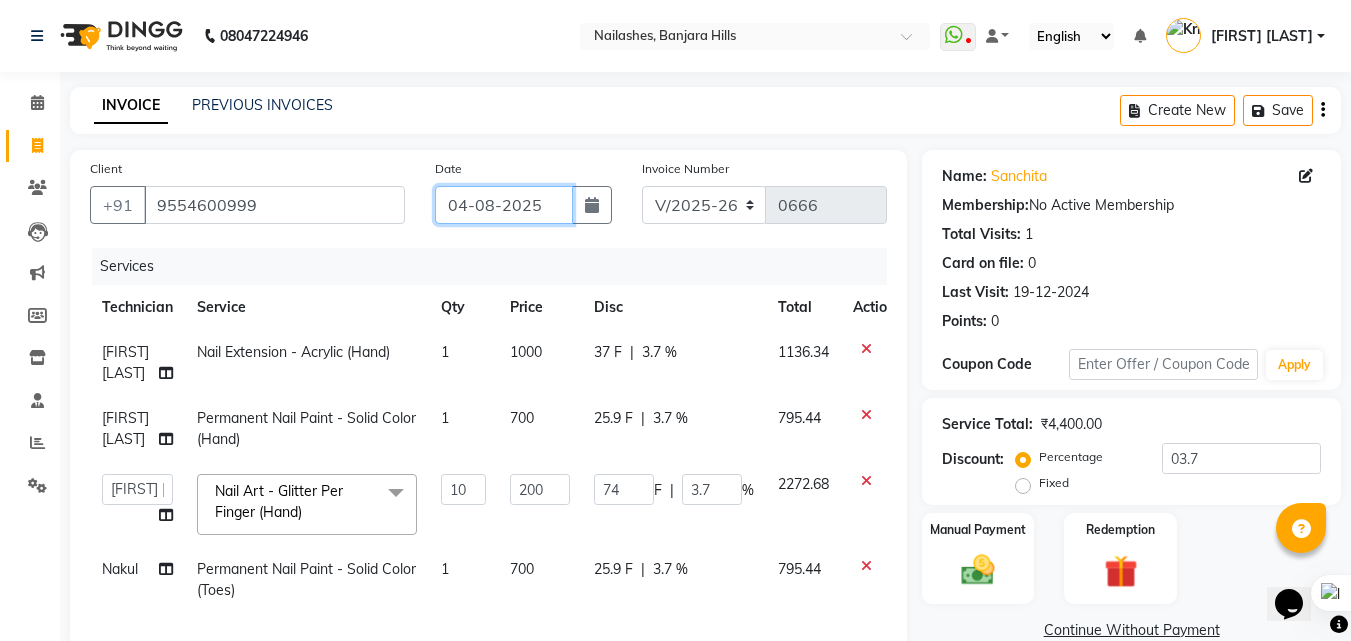 click on "04-08-2025" 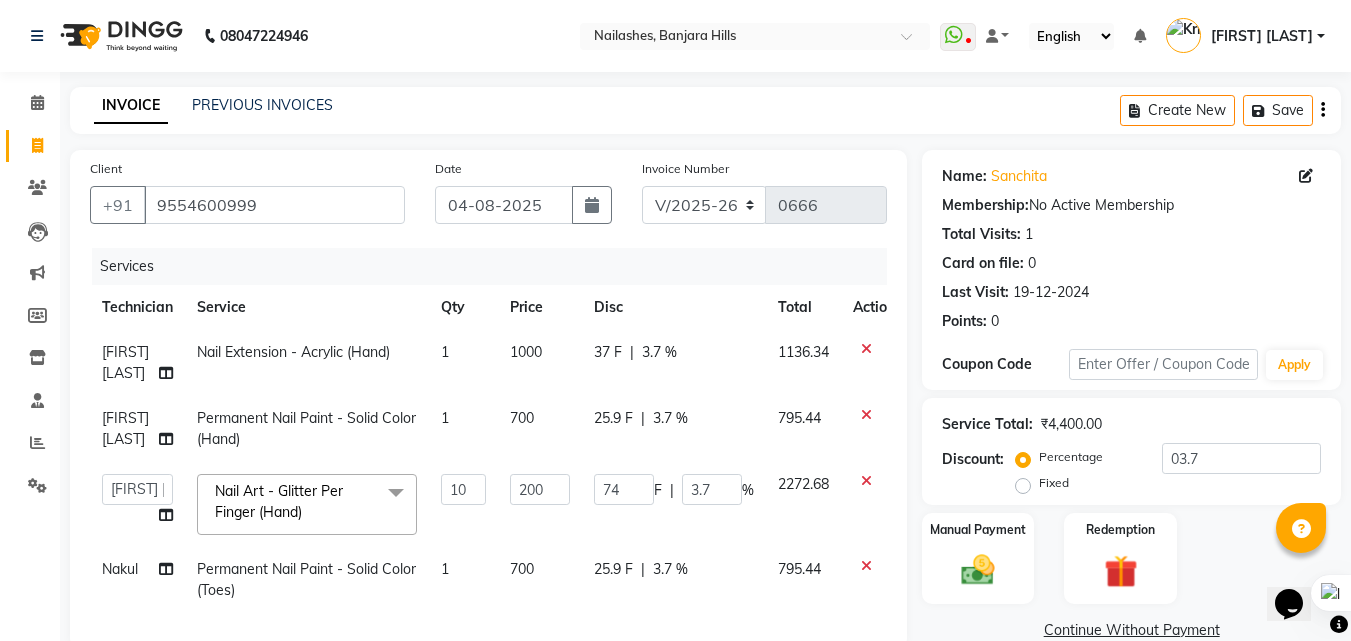 select on "8" 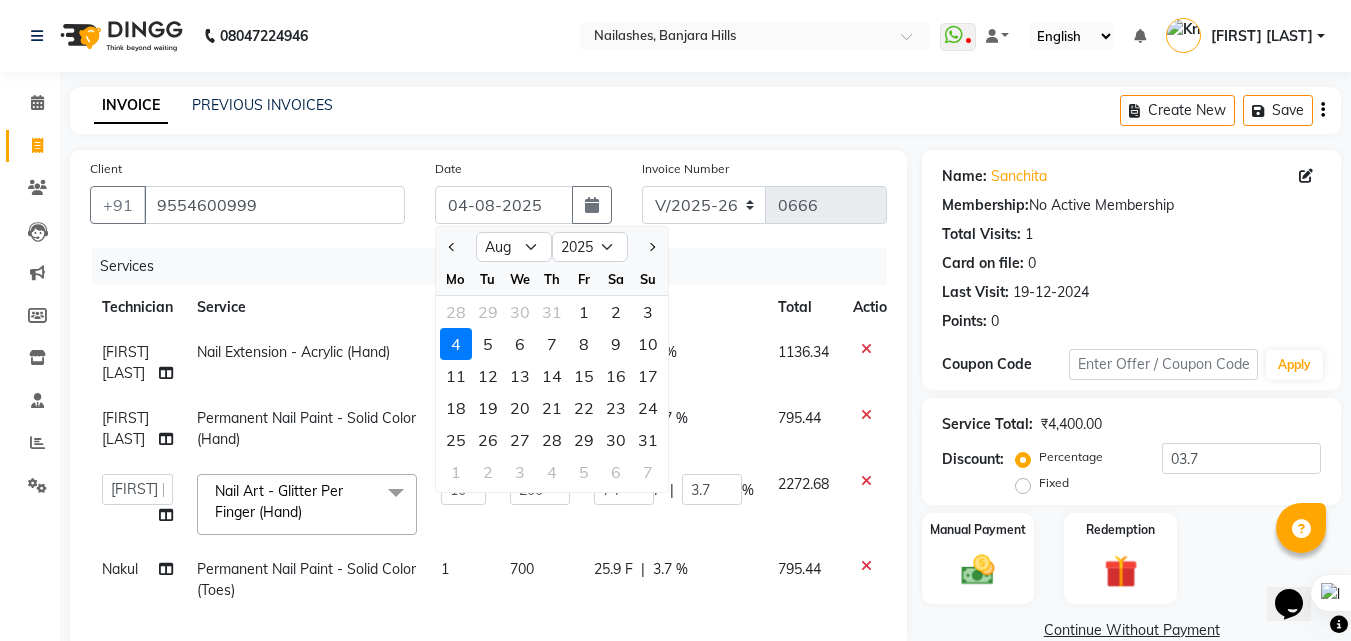 click on "3" 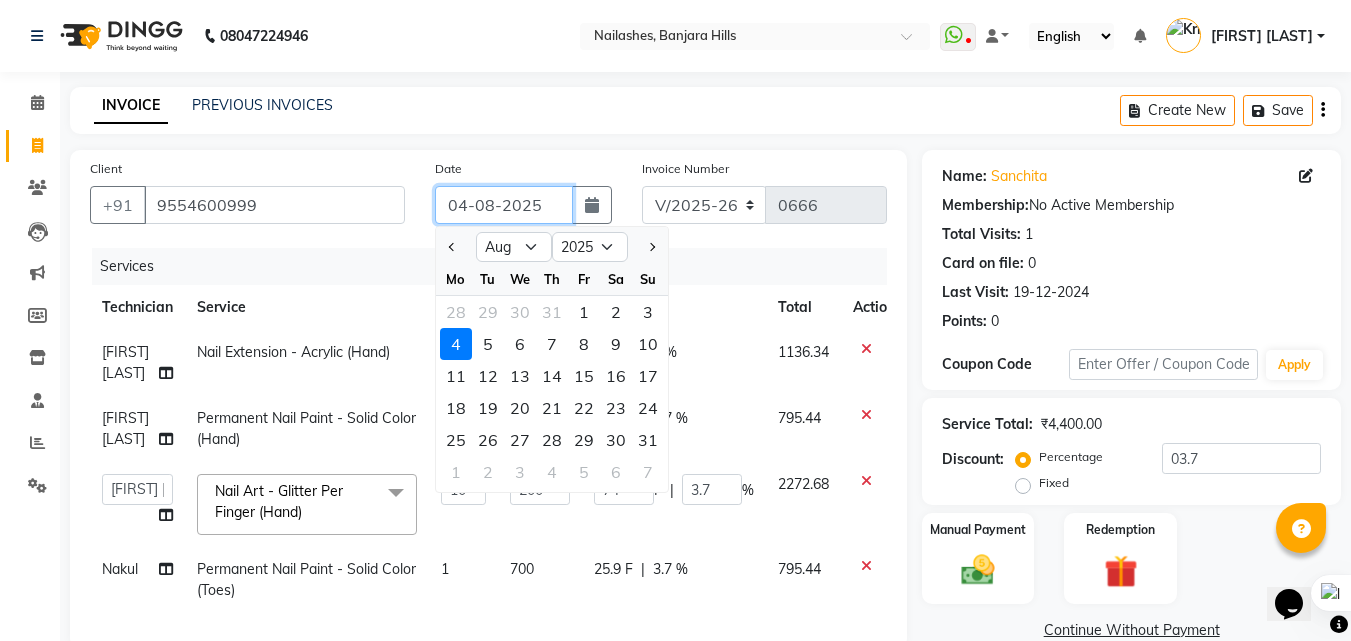 type on "03-08-2025" 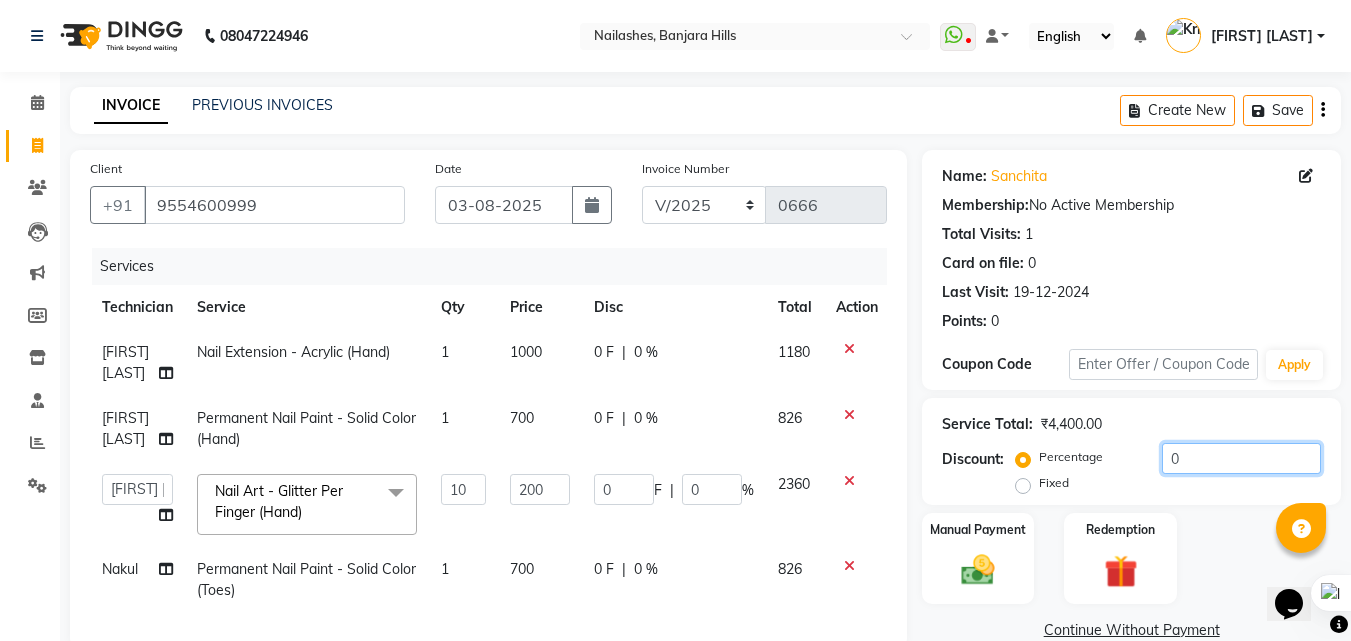 click on "0" 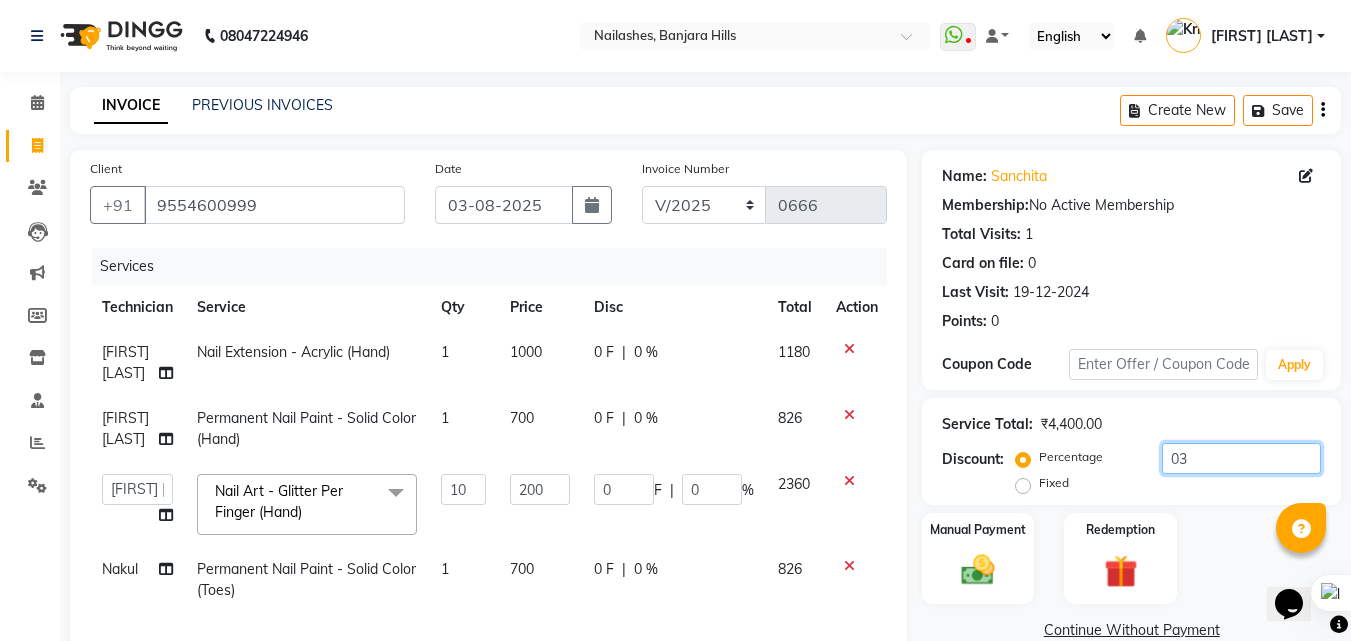 type on "60" 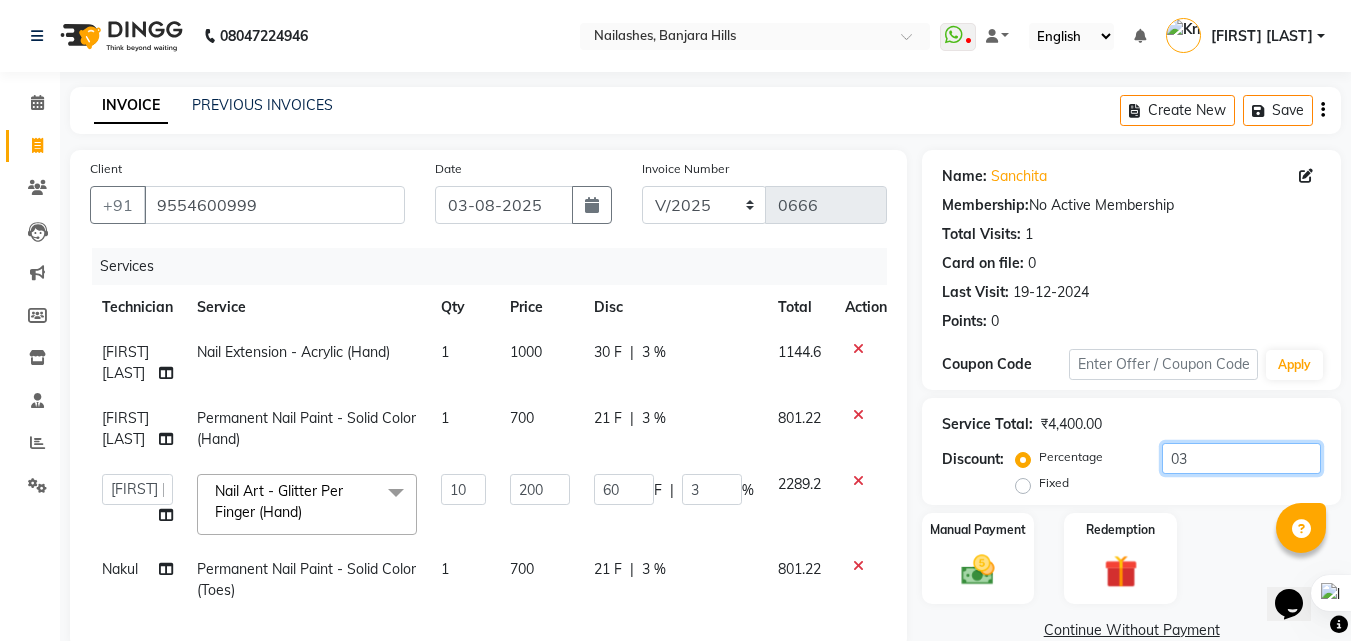 type on "03.7" 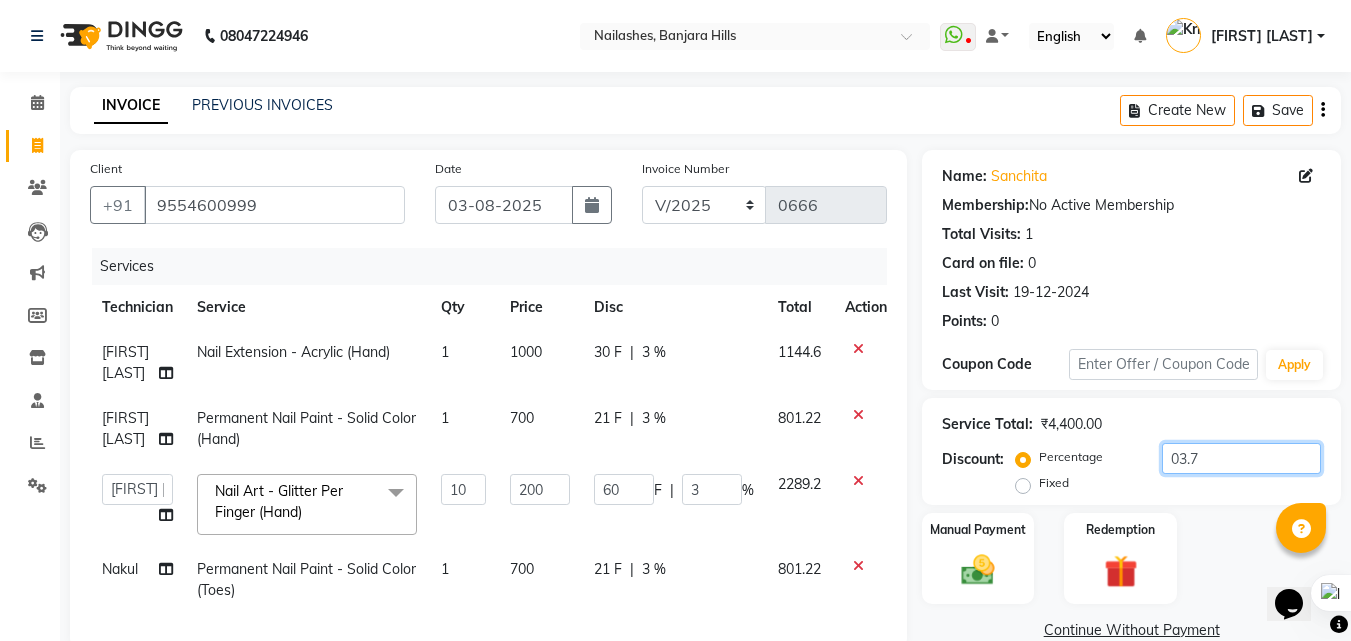 type on "74" 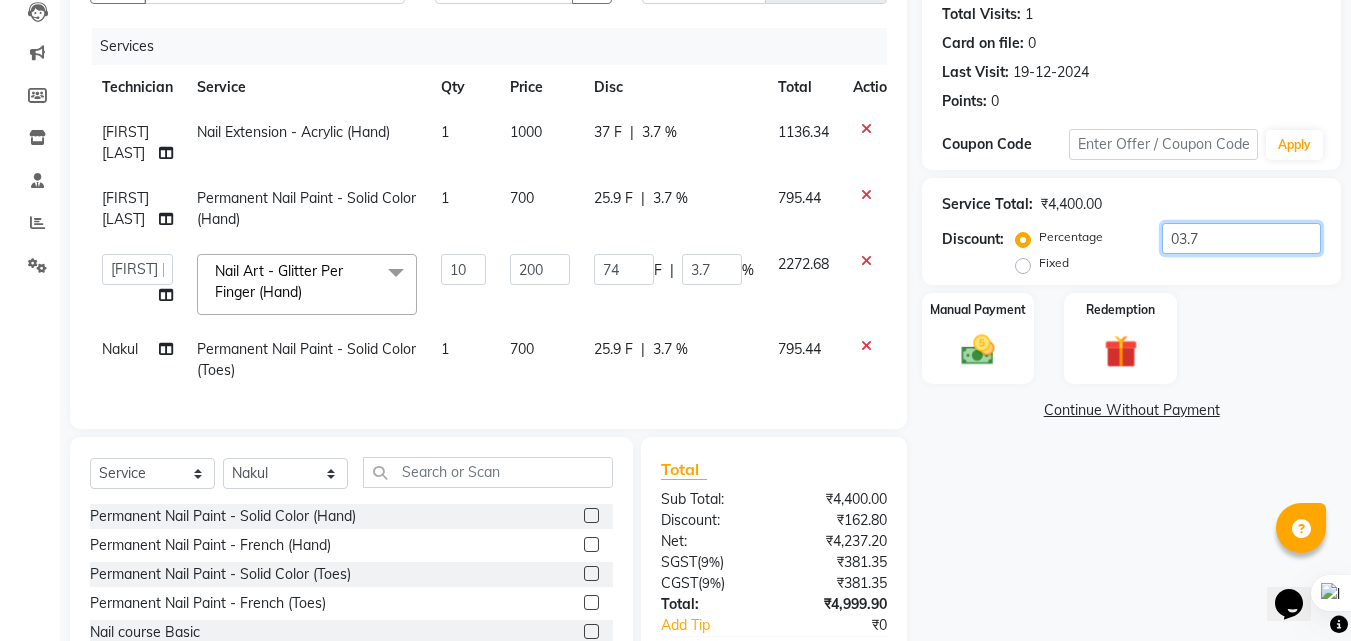 scroll, scrollTop: 356, scrollLeft: 0, axis: vertical 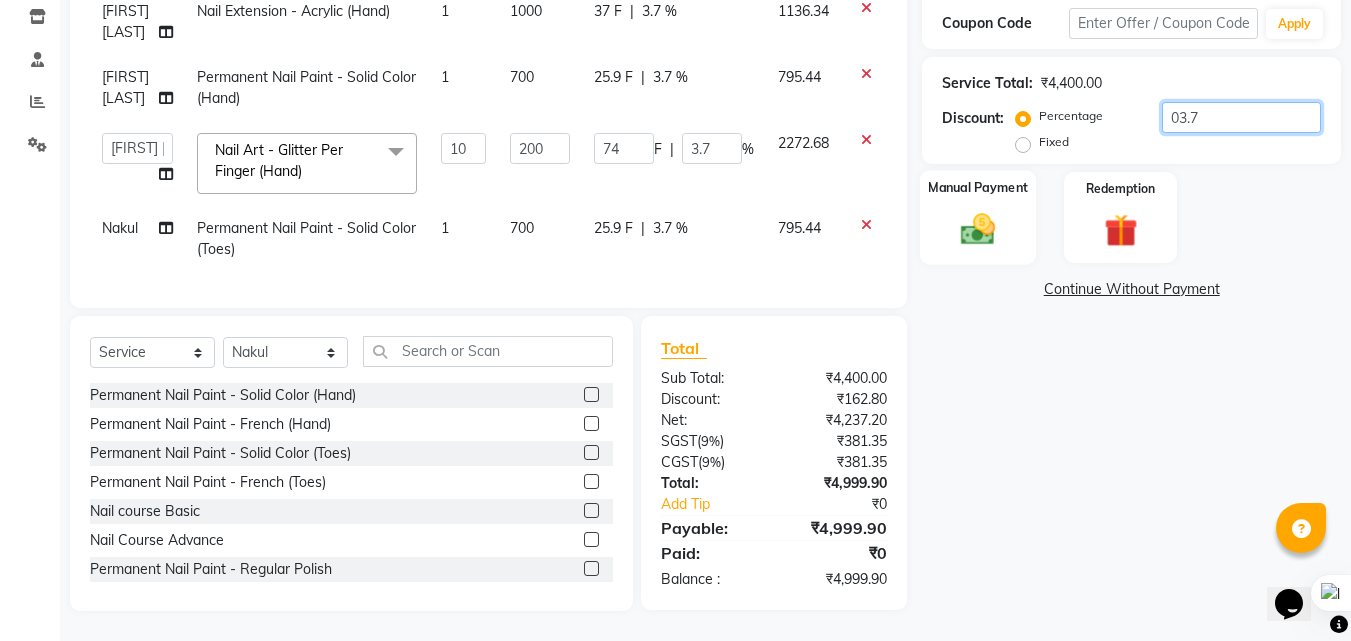 type on "03.7" 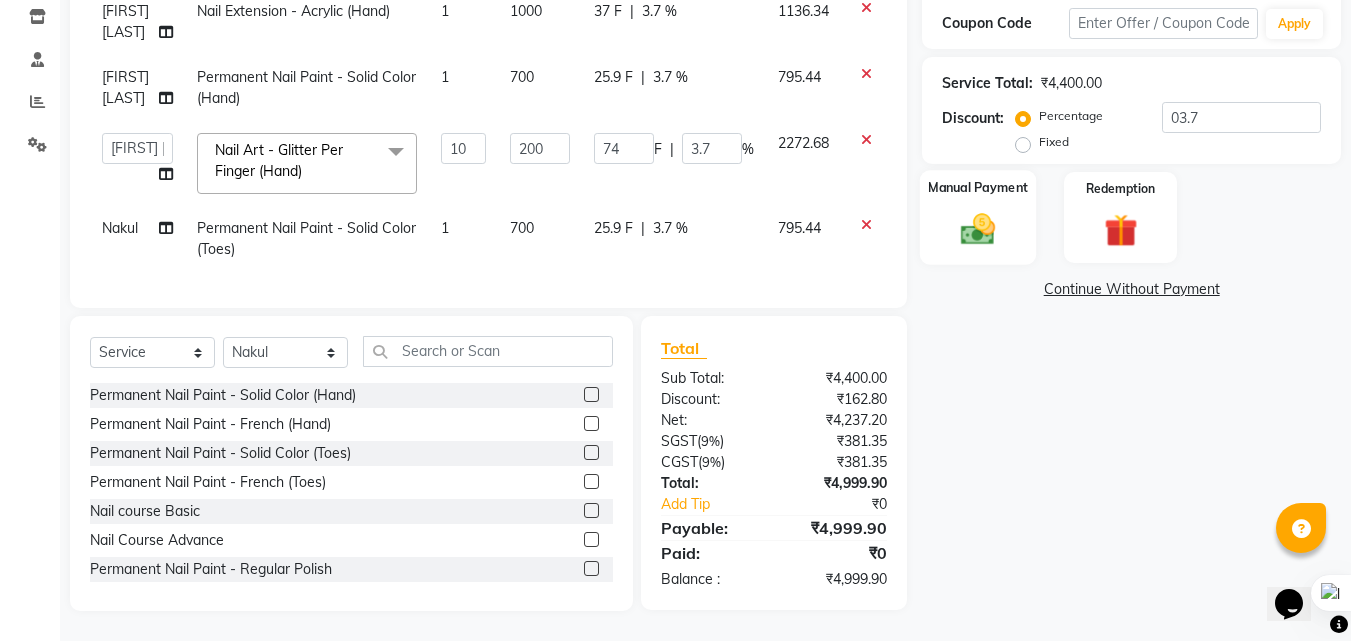 click 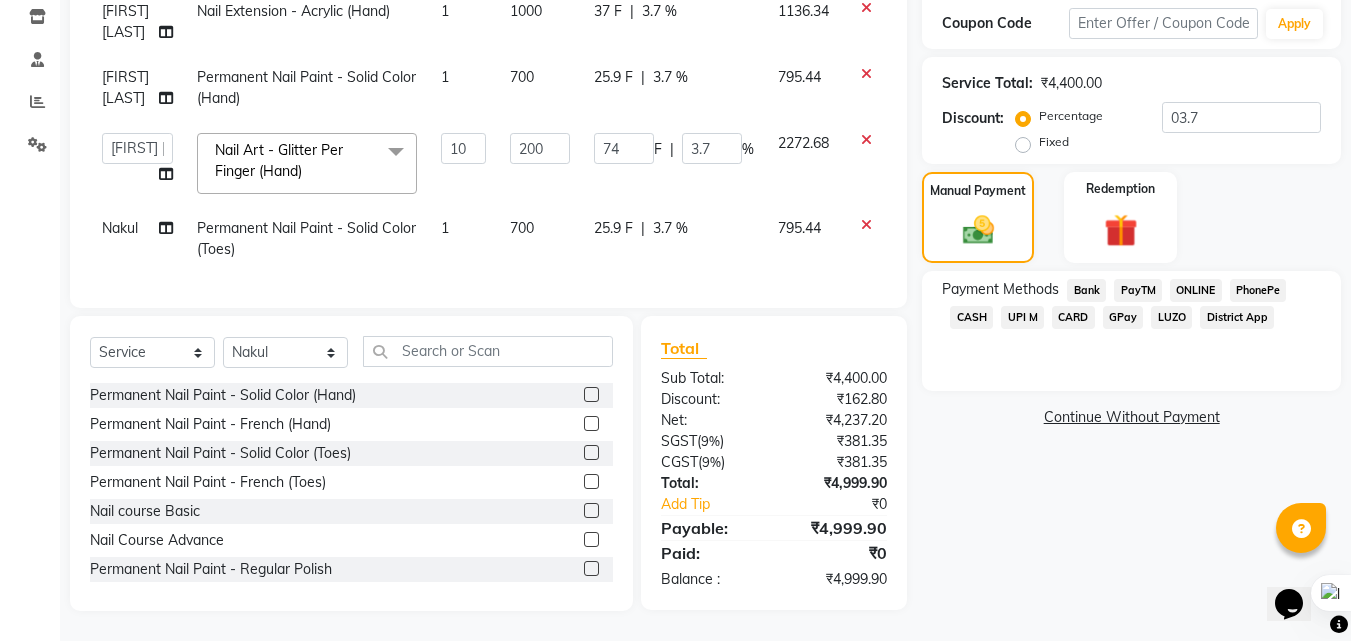 click on "CARD" 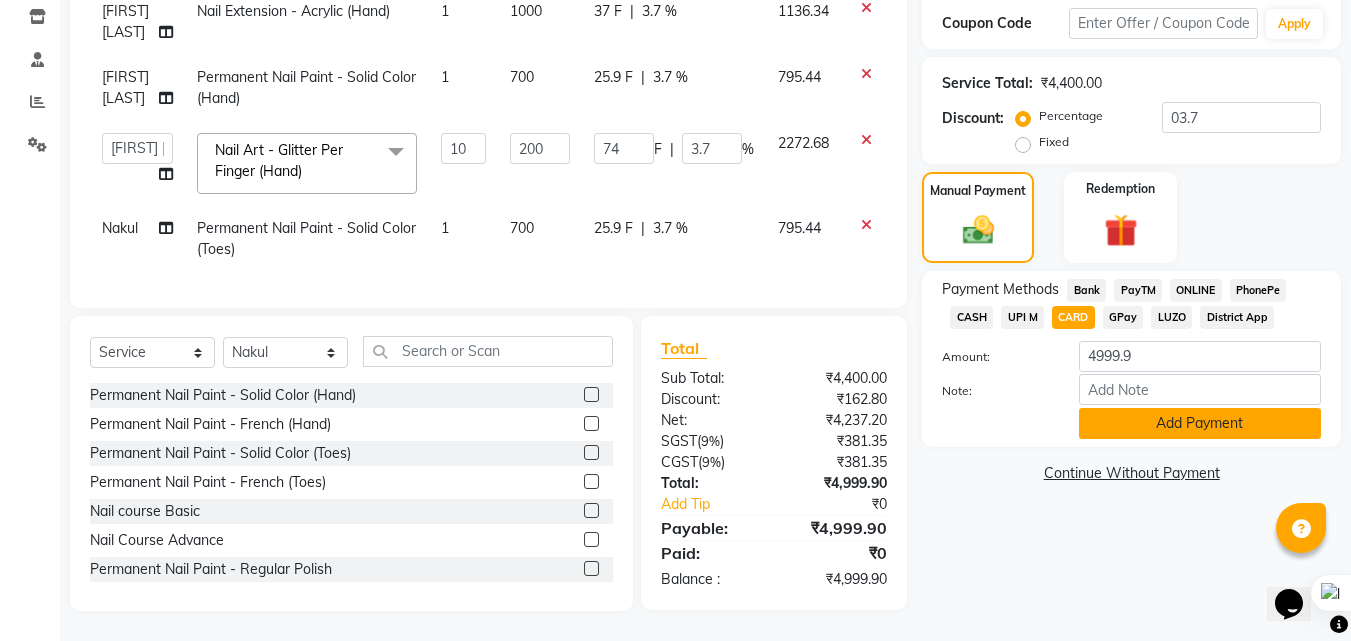 click on "Add Payment" 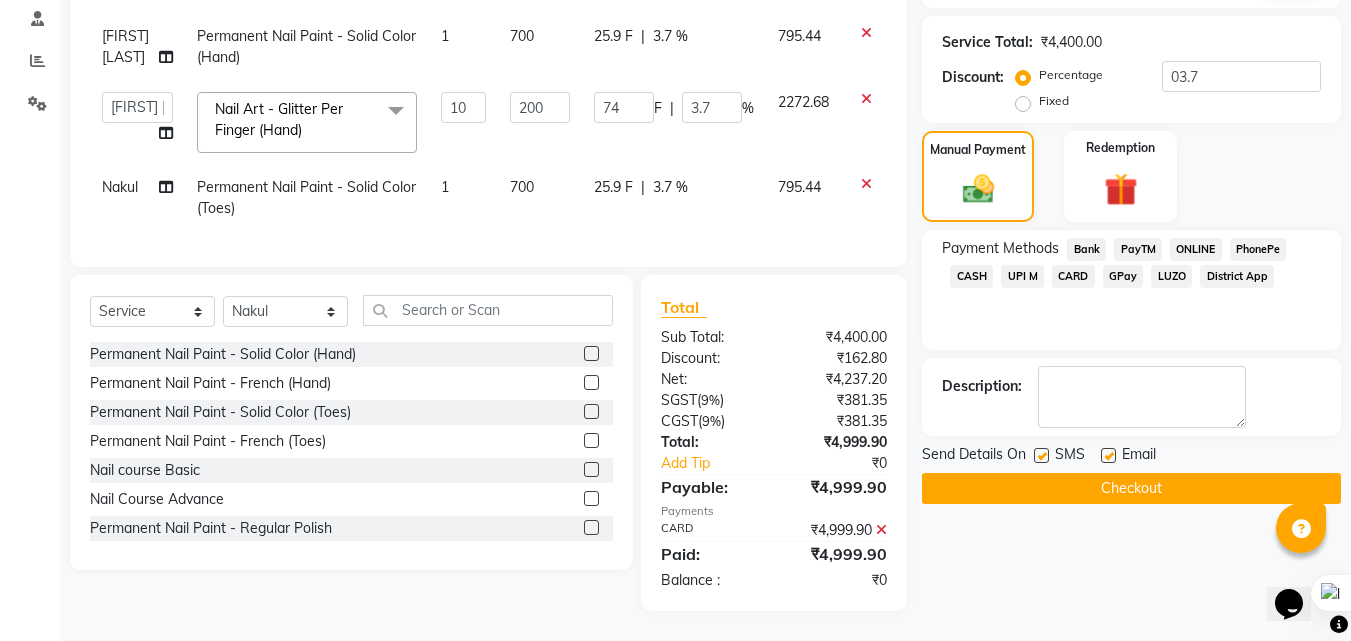 scroll, scrollTop: 397, scrollLeft: 0, axis: vertical 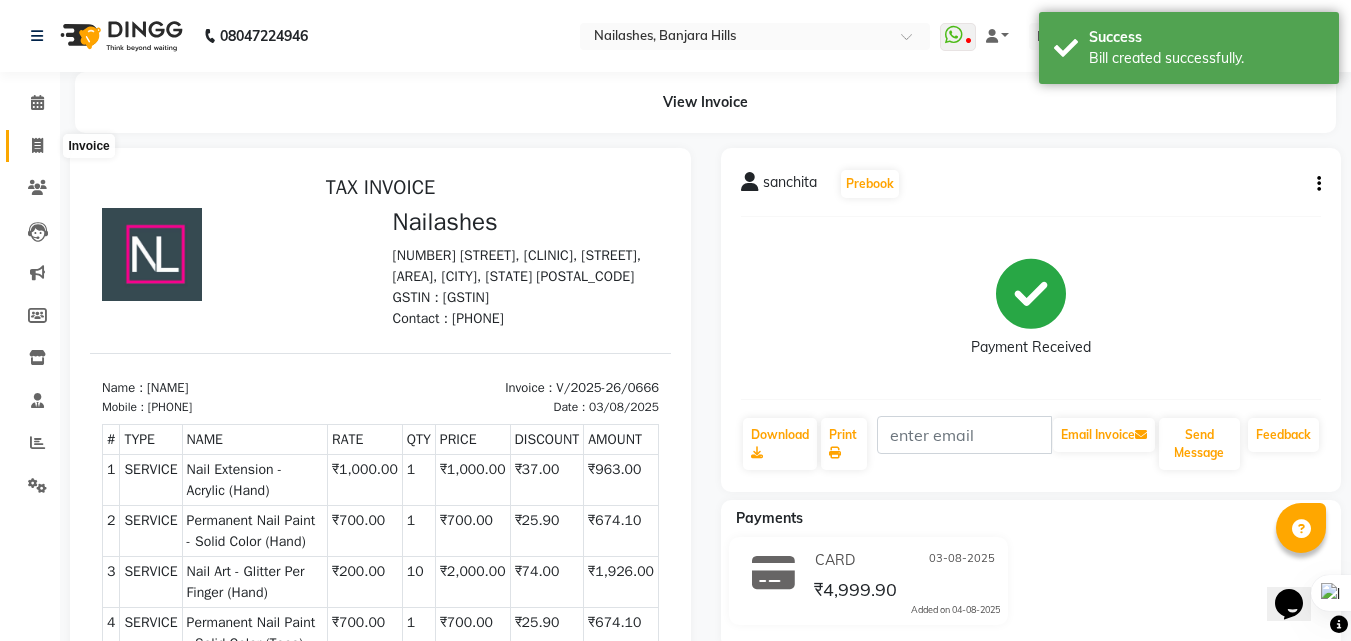 click 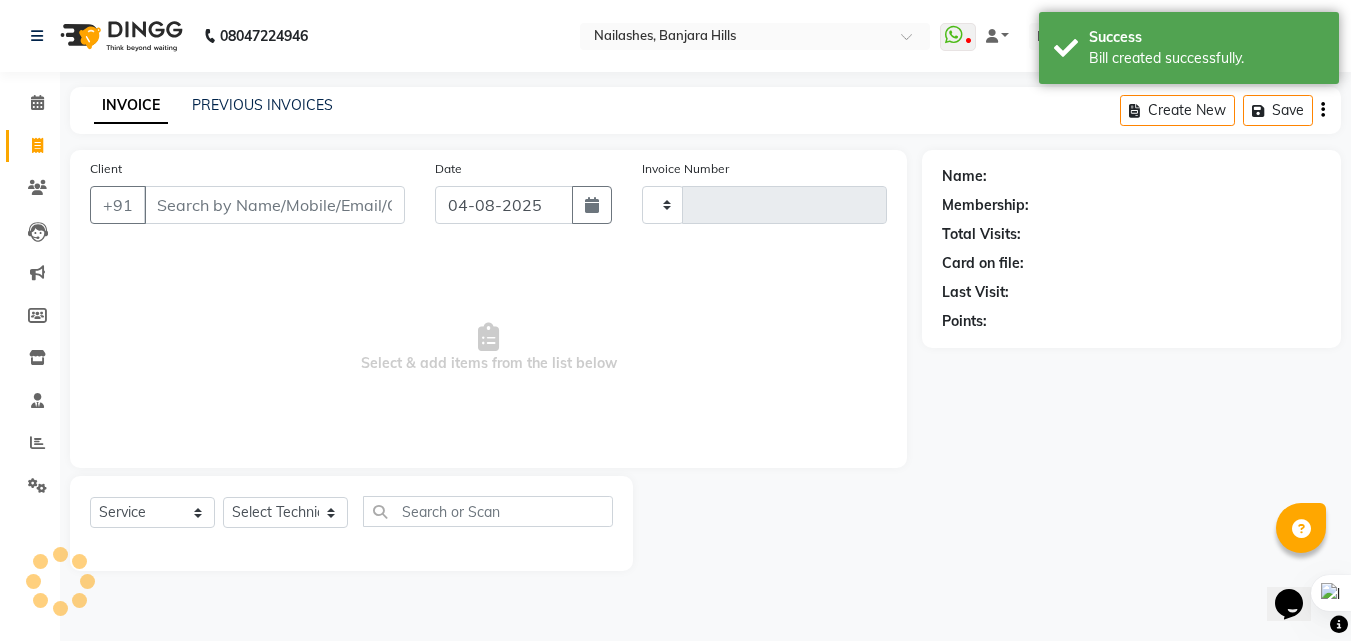 type on "0667" 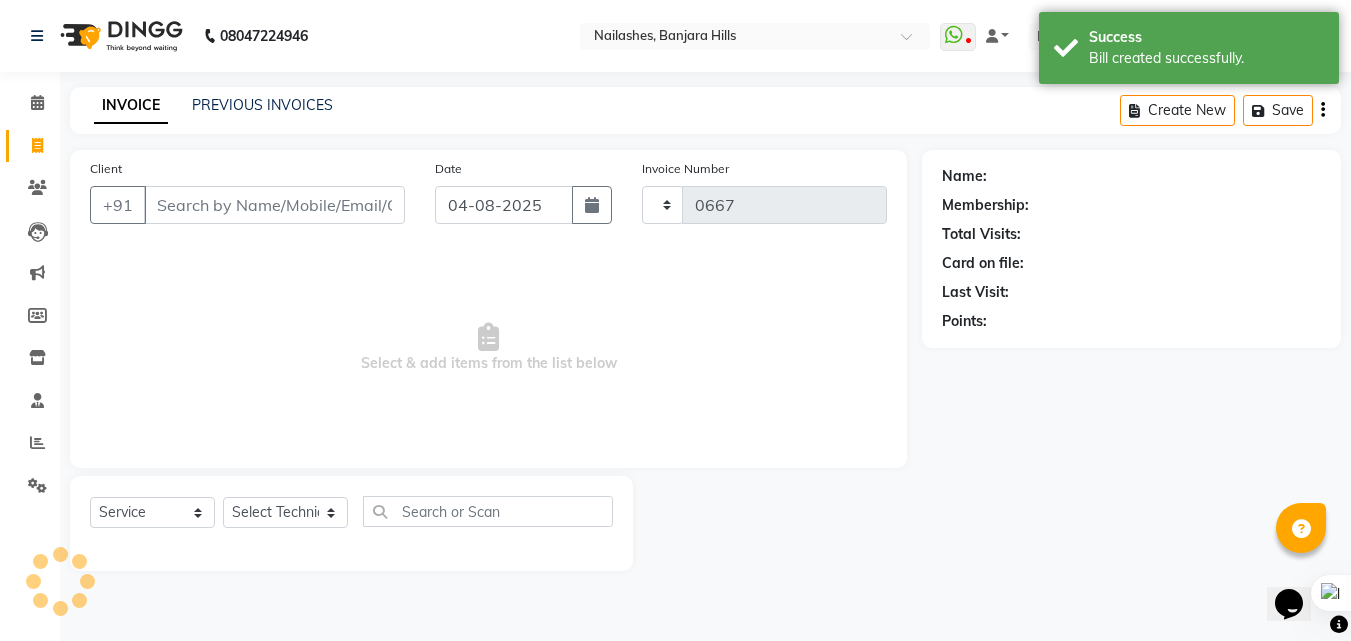 select on "5759" 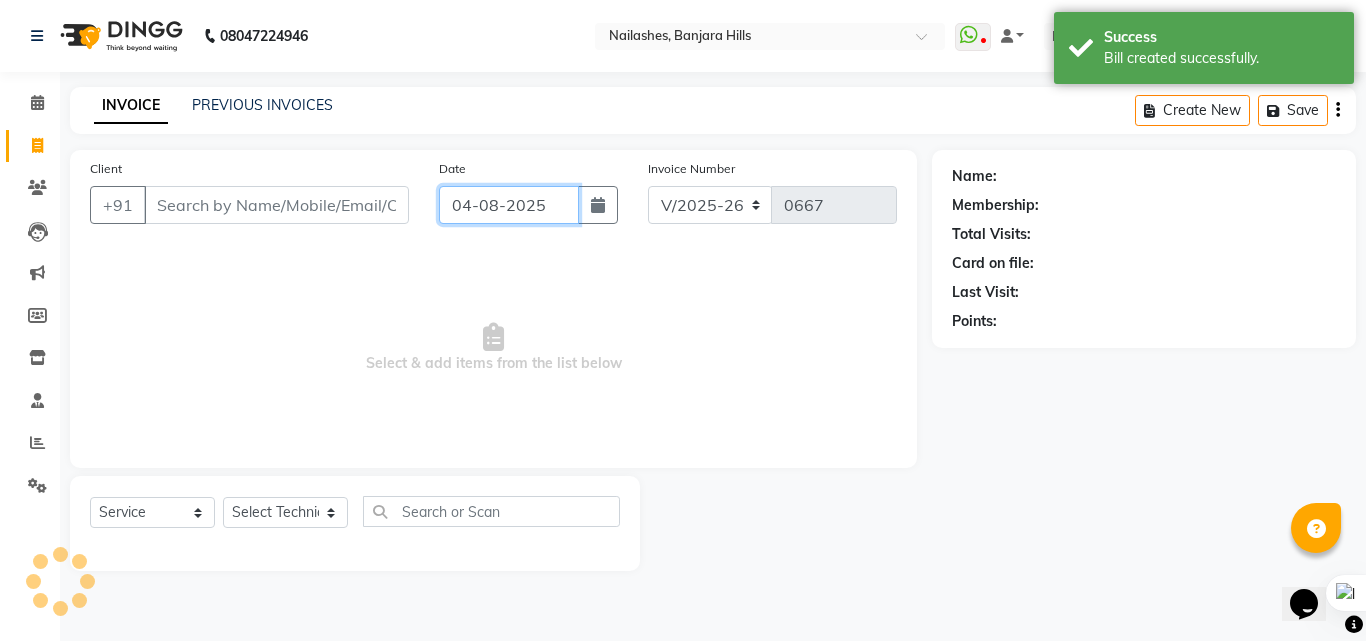 click on "04-08-2025" 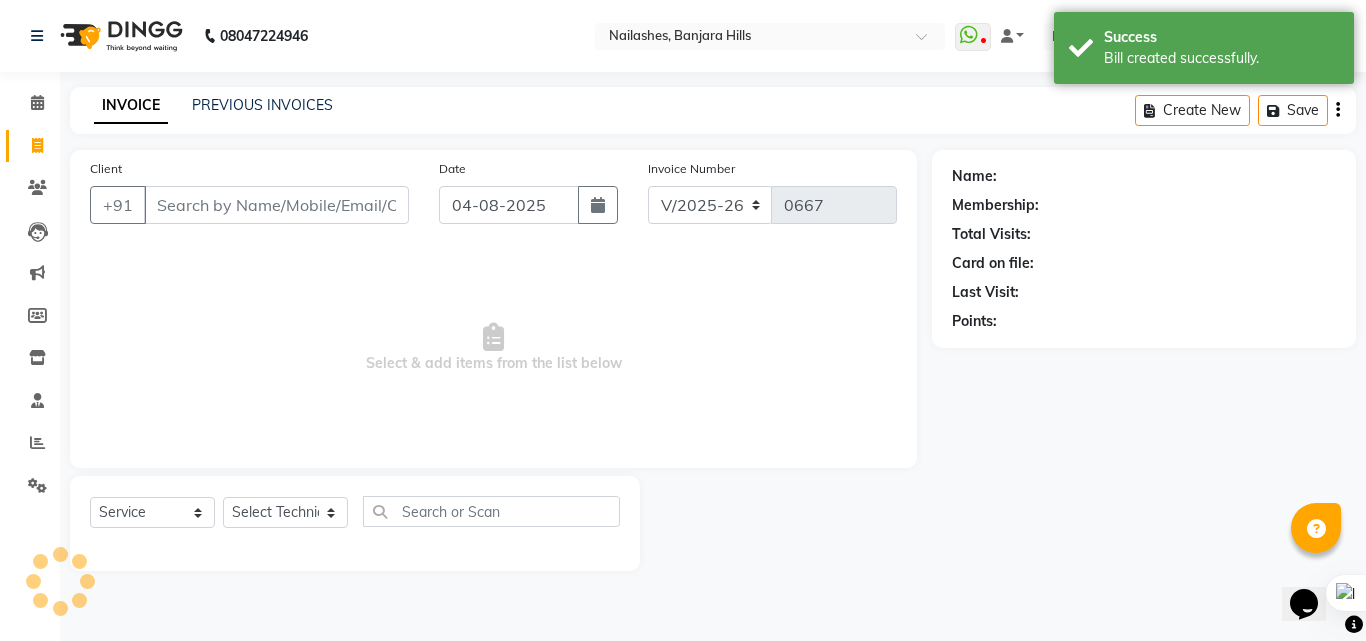 select on "8" 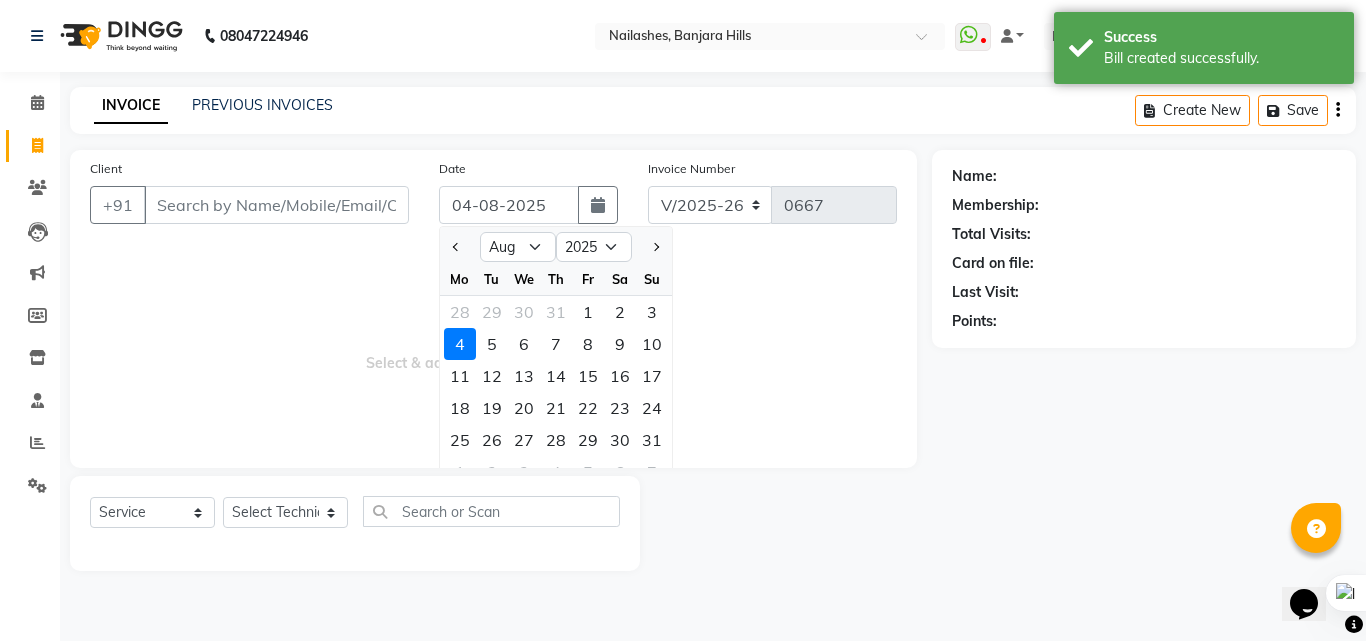 drag, startPoint x: 651, startPoint y: 307, endPoint x: 625, endPoint y: 318, distance: 28.231188 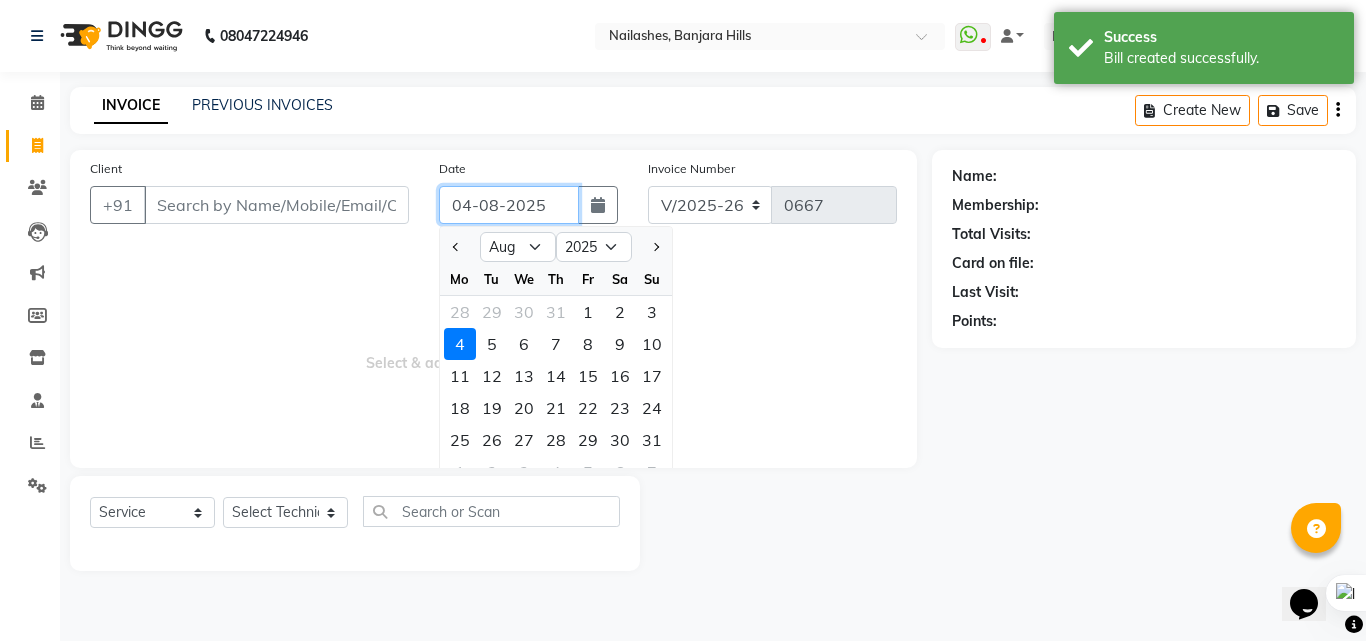 type on "03-08-2025" 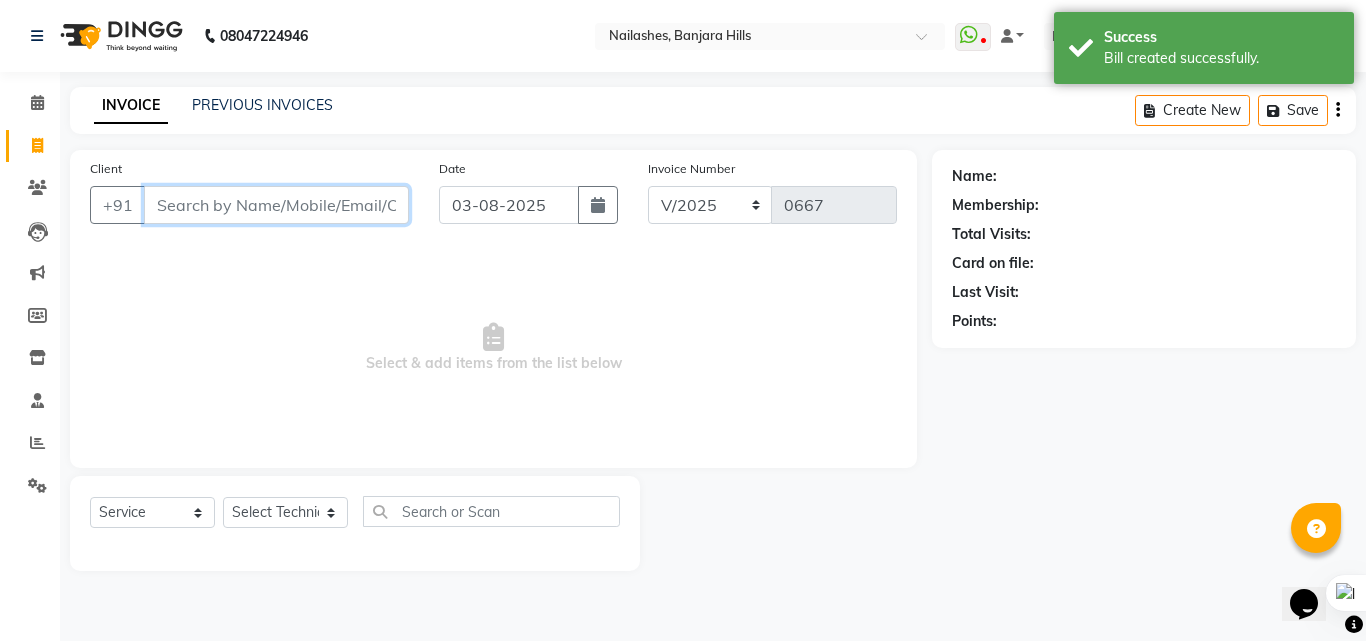 click on "Client" at bounding box center (276, 205) 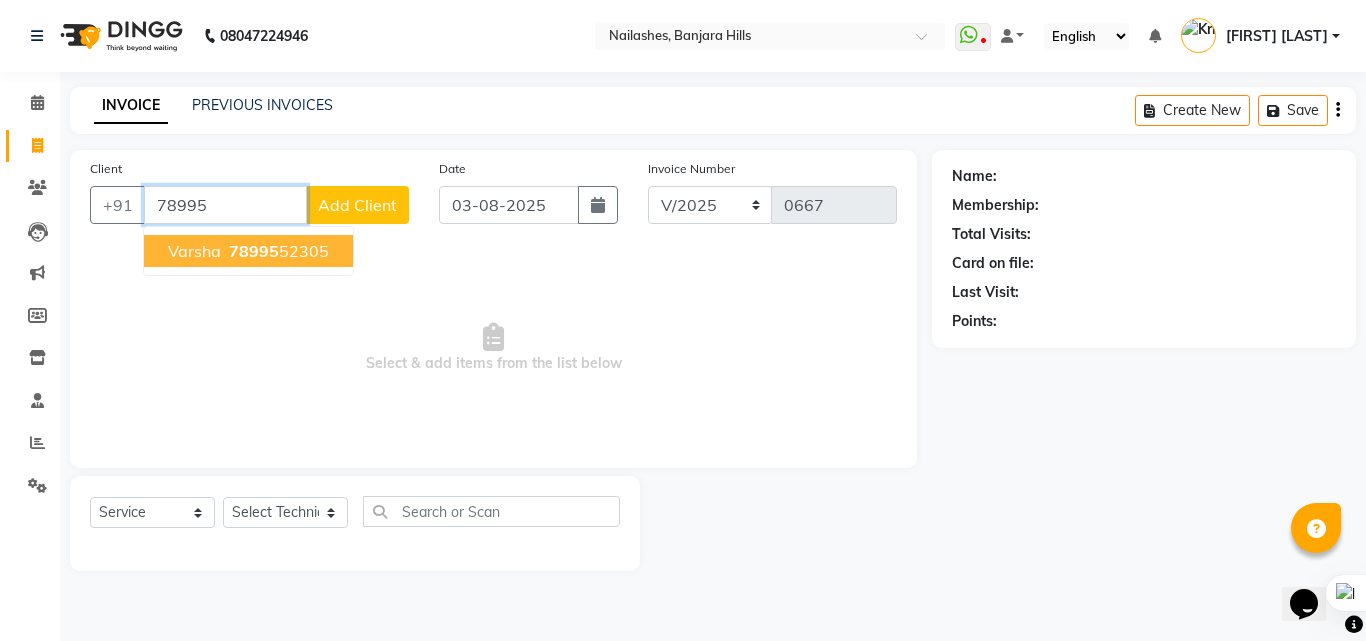click on "[FIRST]   [PHONE]" at bounding box center (248, 251) 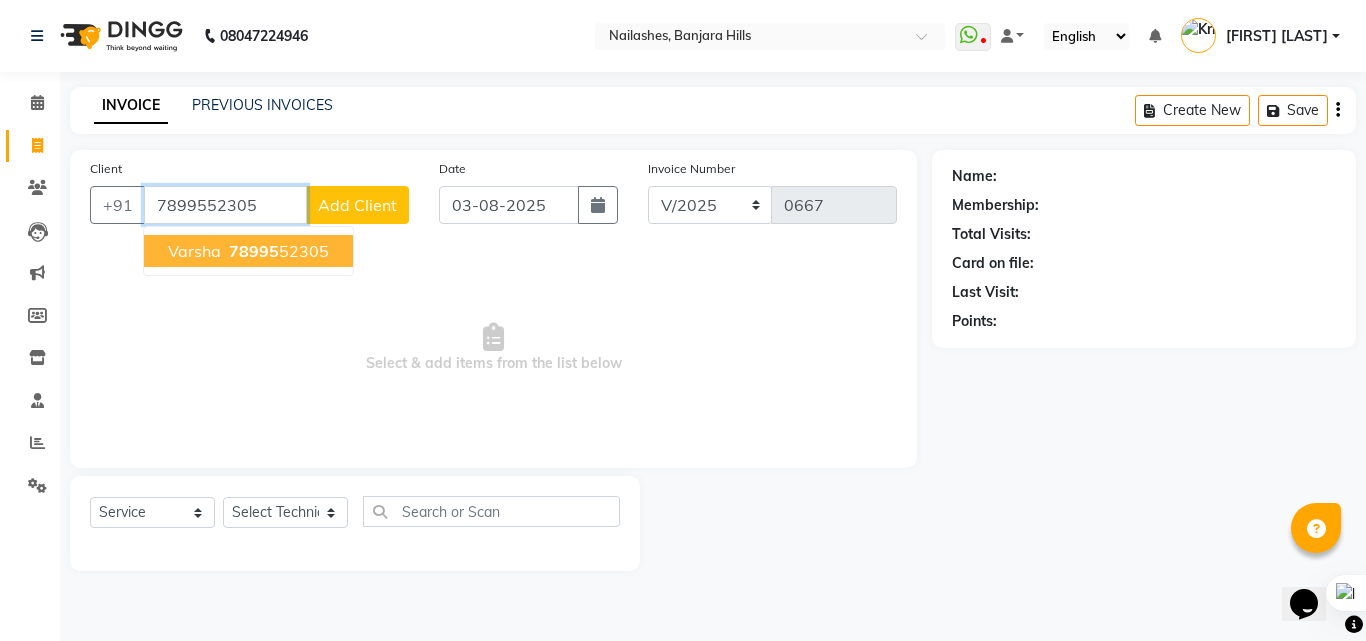 type on "7899552305" 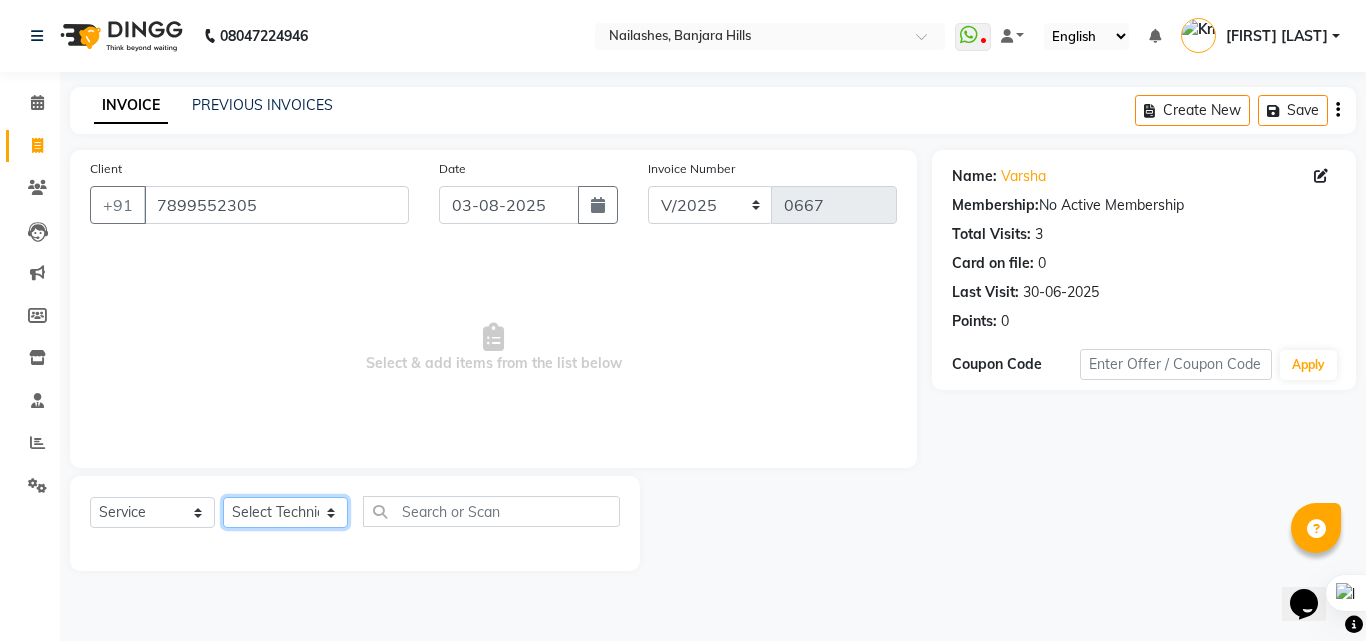 click on "Select Technician Arshad Arshad Asma begum Deepak Kashyap Krishika mam Nakul ringya rishi Ruby singh thei" 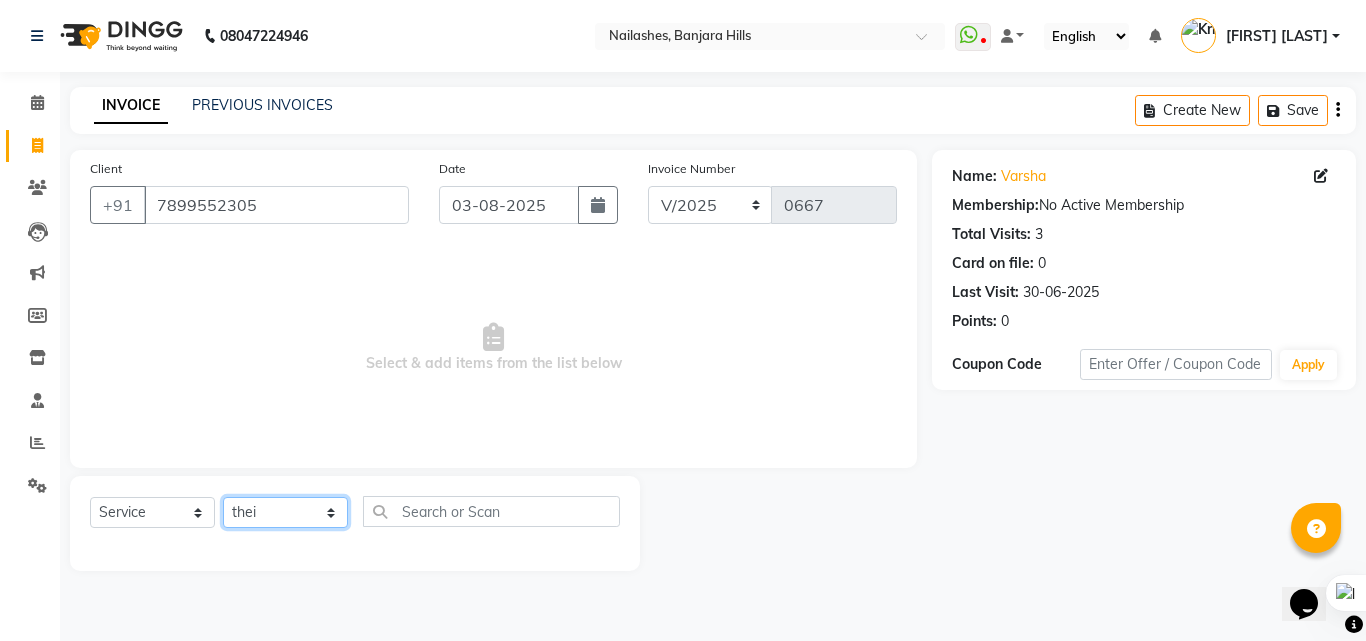 click on "Select Technician Arshad Arshad Asma begum Deepak Kashyap Krishika mam Nakul ringya rishi Ruby singh thei" 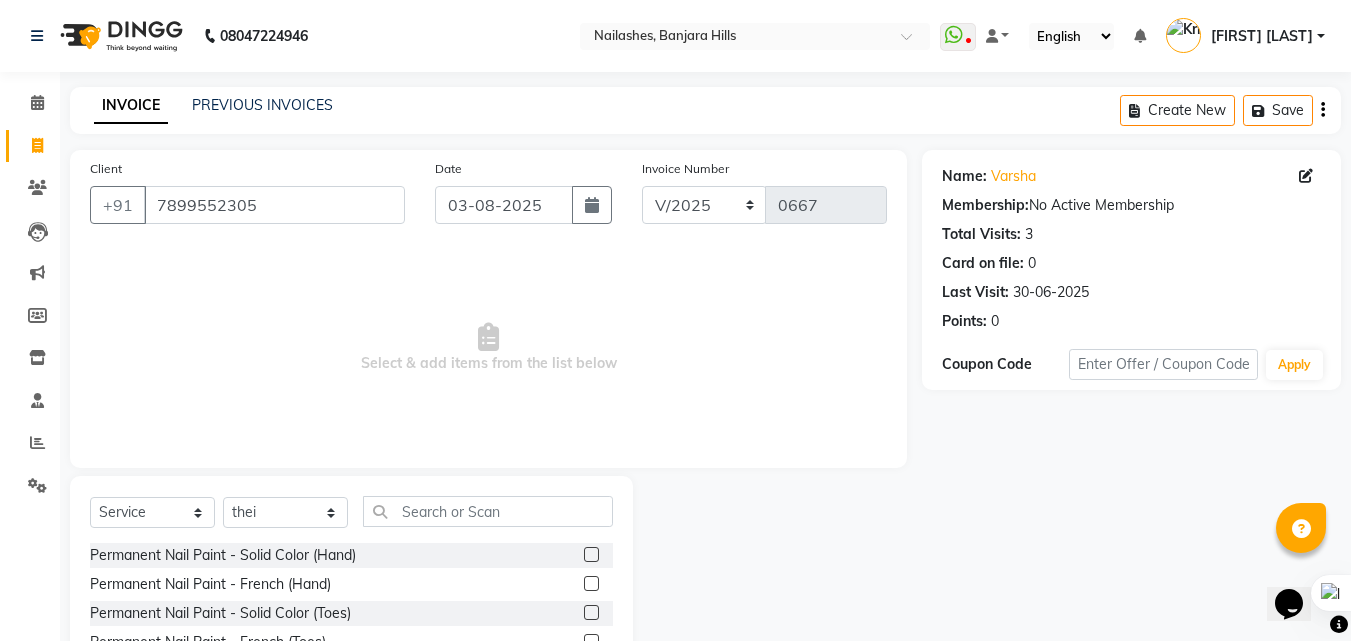 click 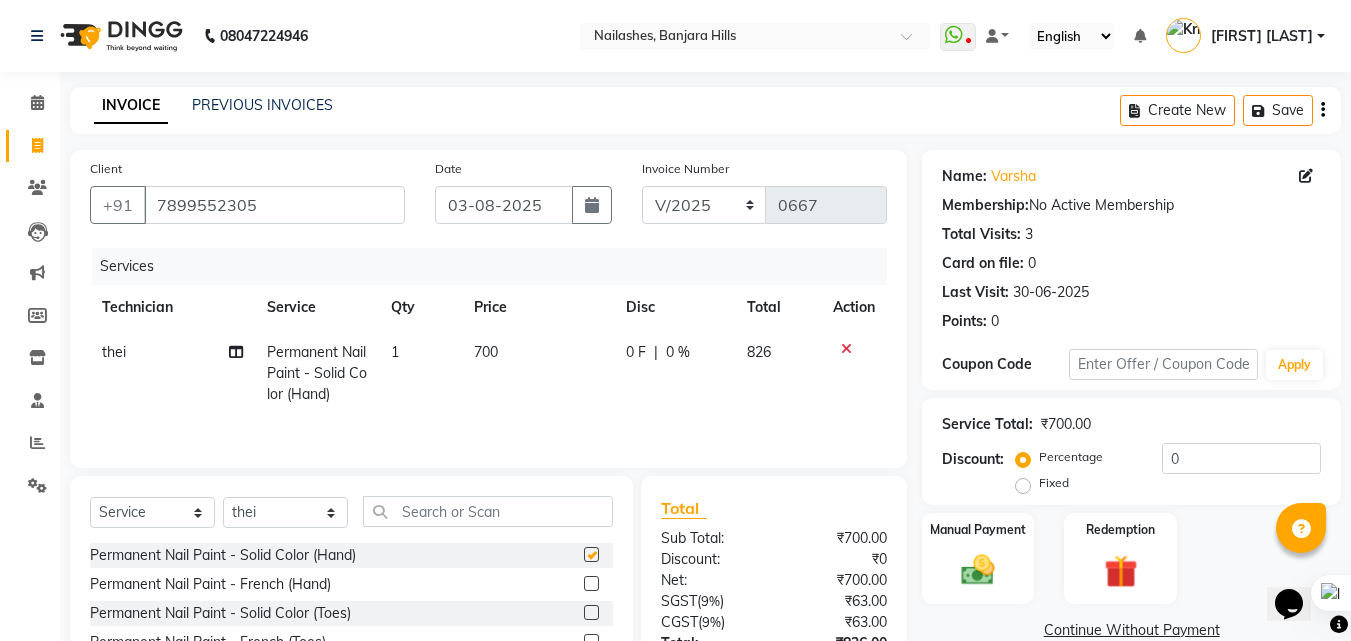 checkbox on "false" 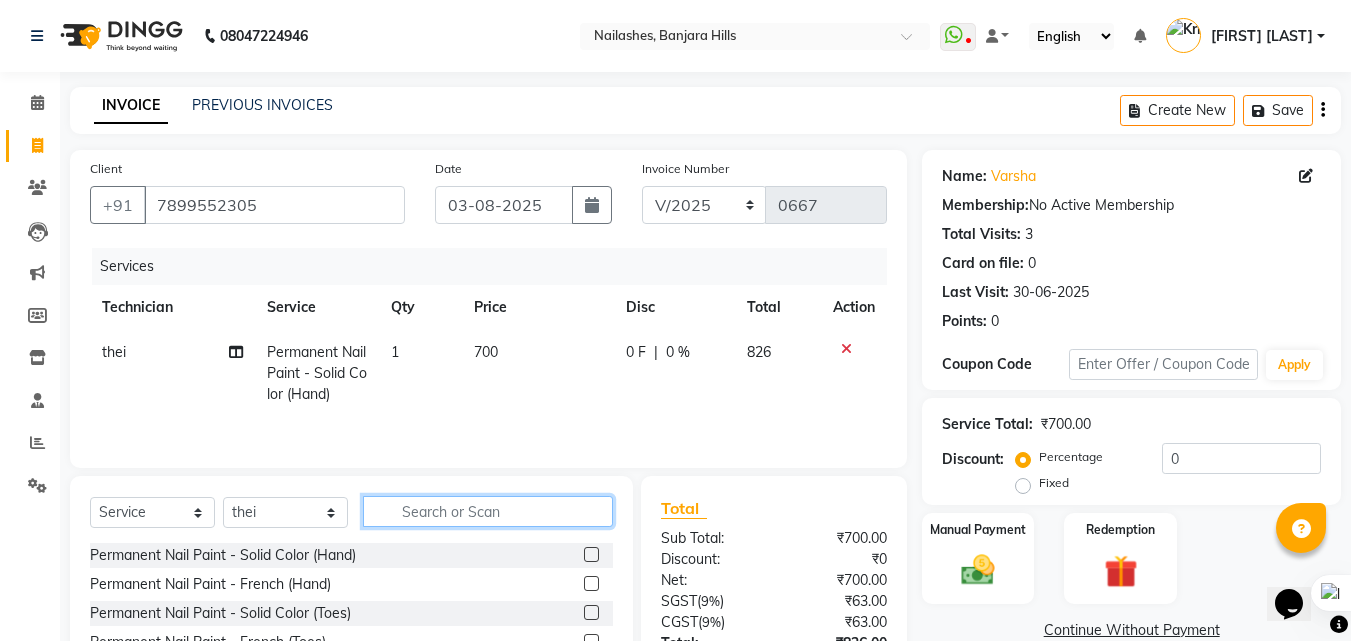 click 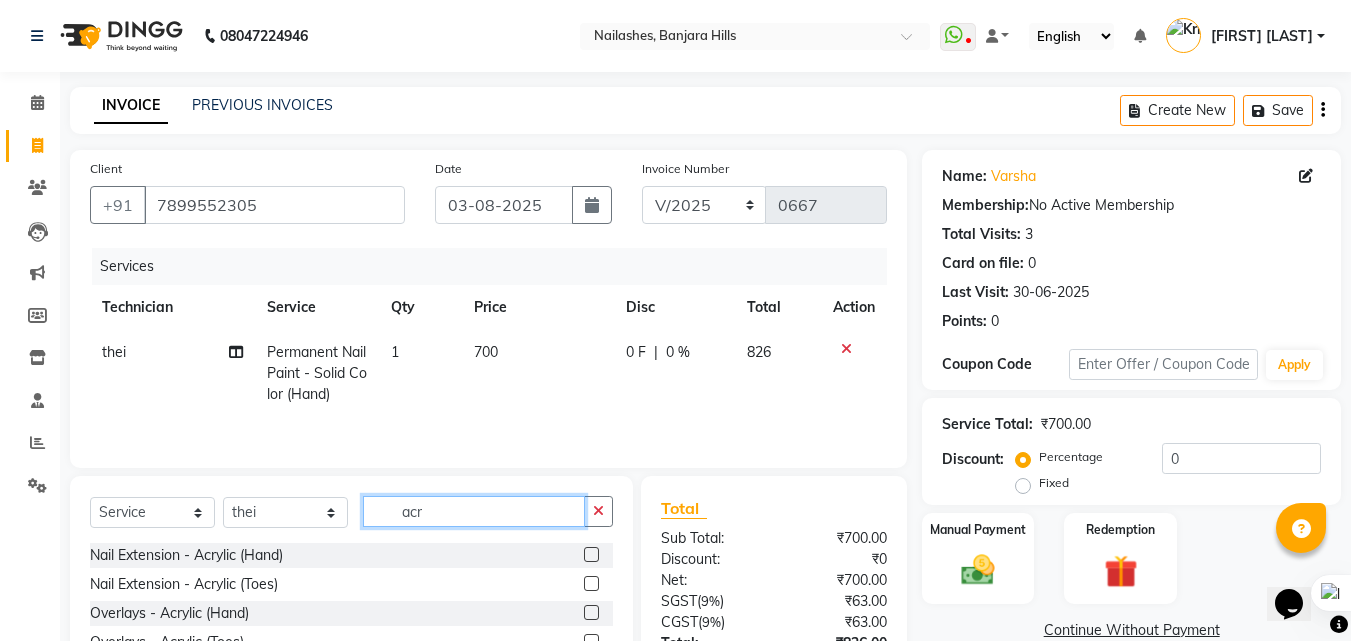 type on "acr" 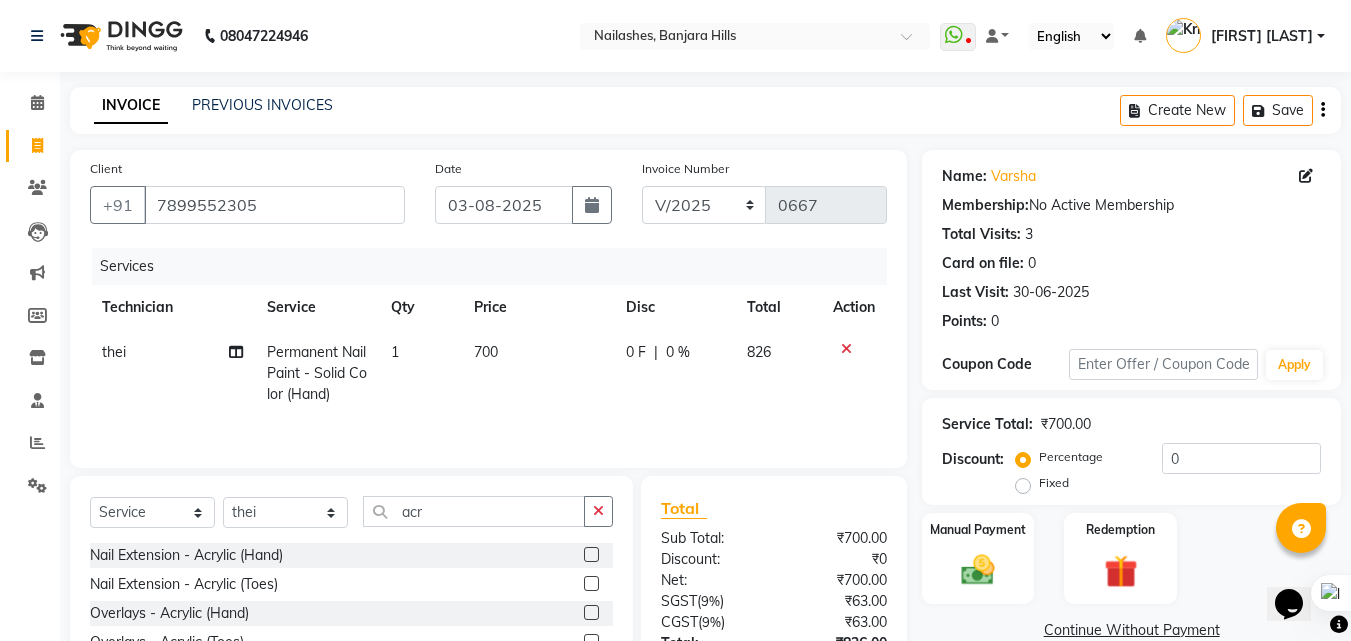 click 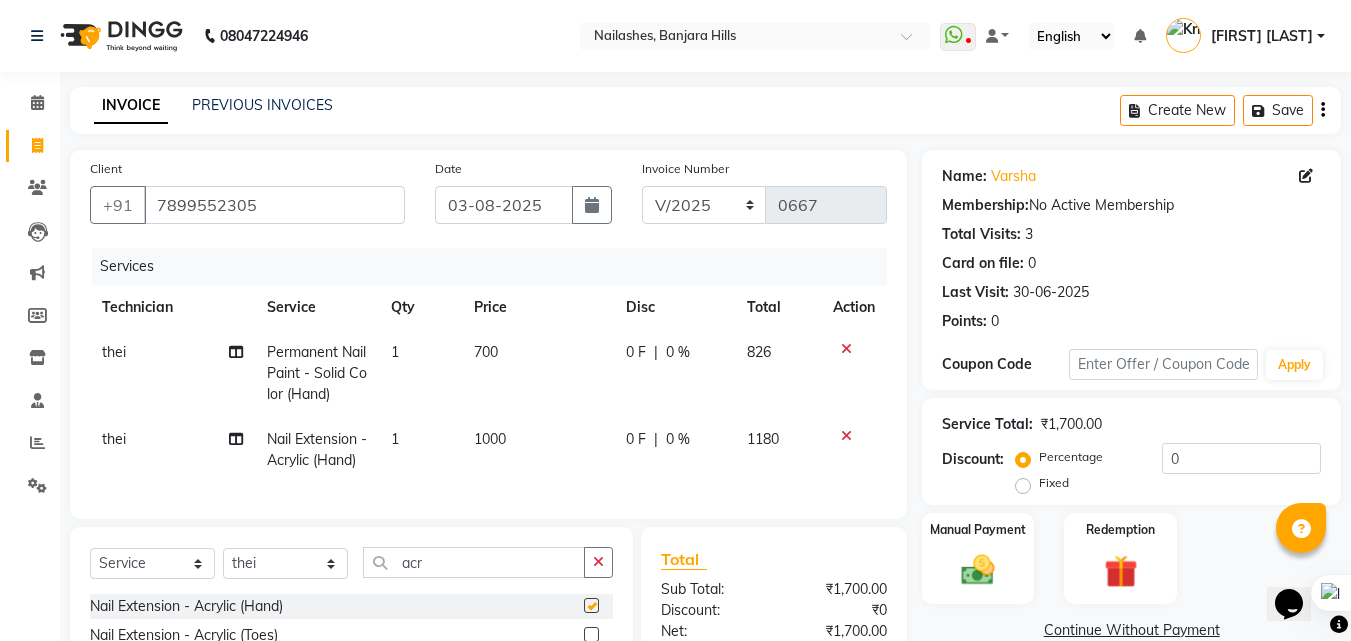 checkbox on "false" 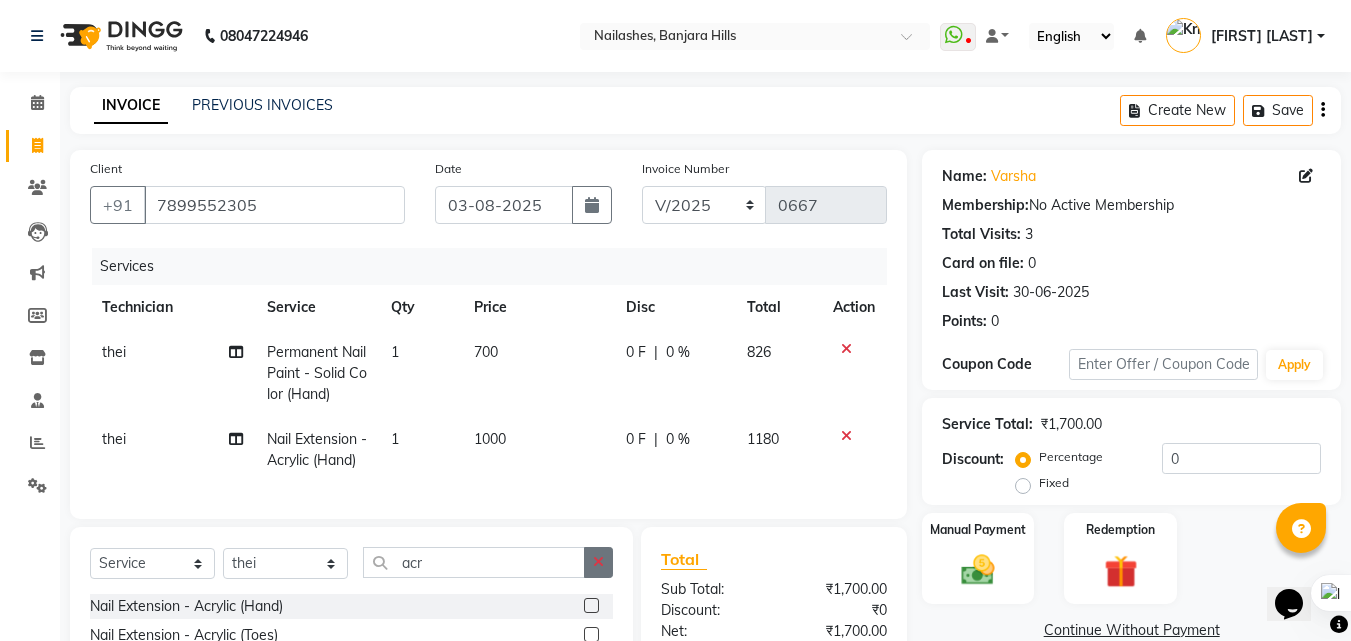 click 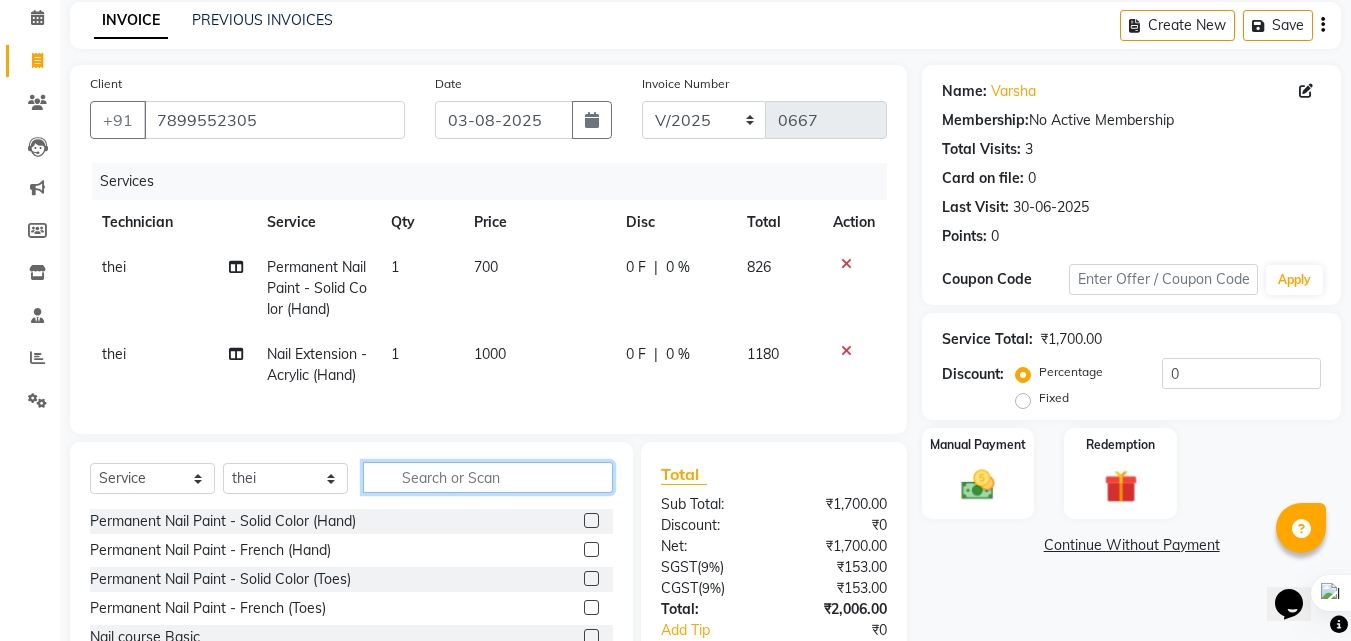 scroll, scrollTop: 200, scrollLeft: 0, axis: vertical 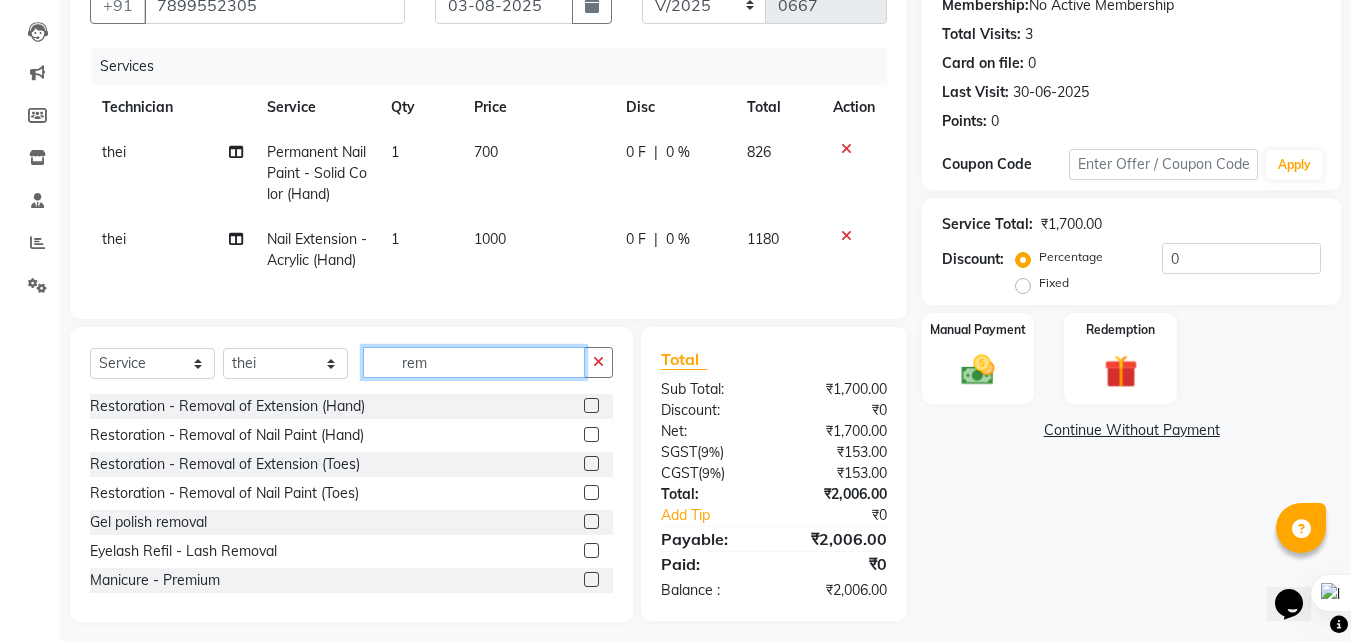 type on "rem" 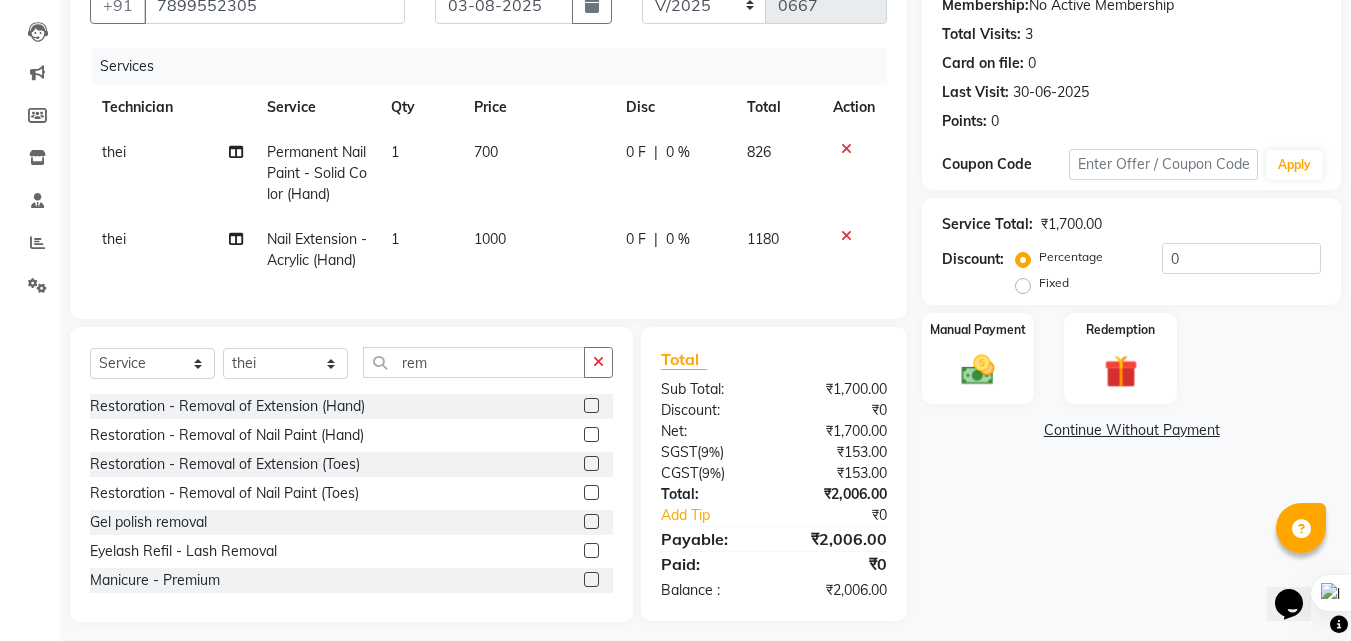 click 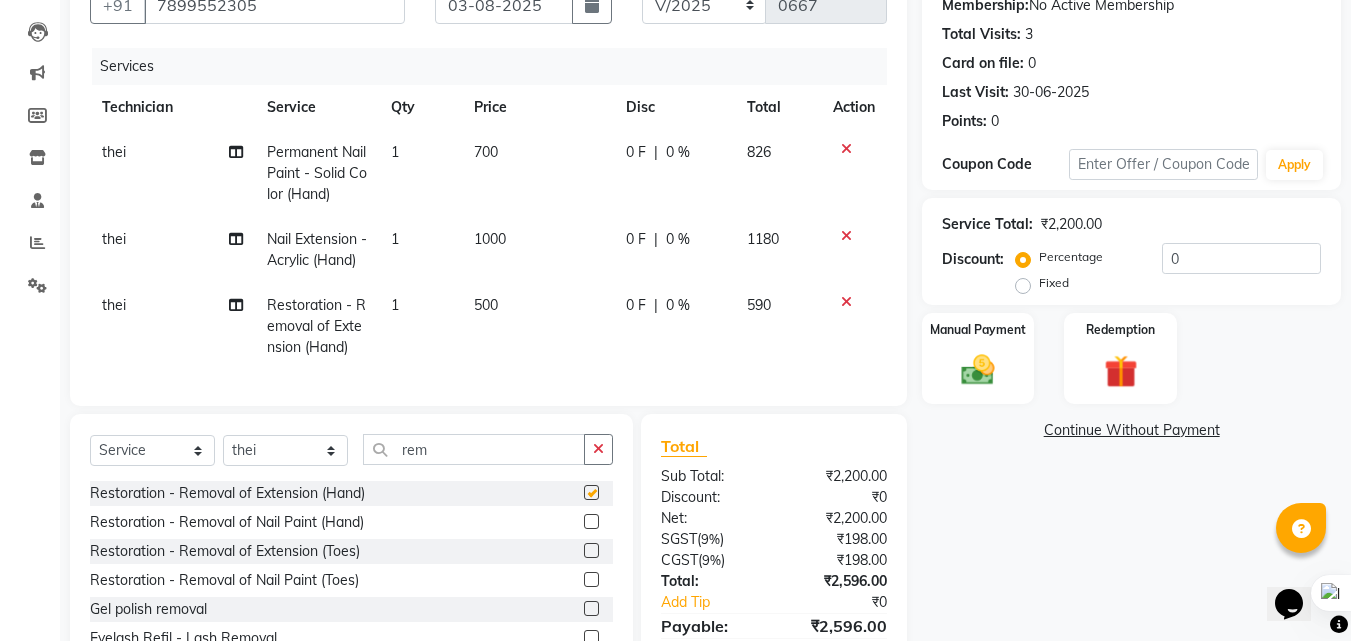 checkbox on "false" 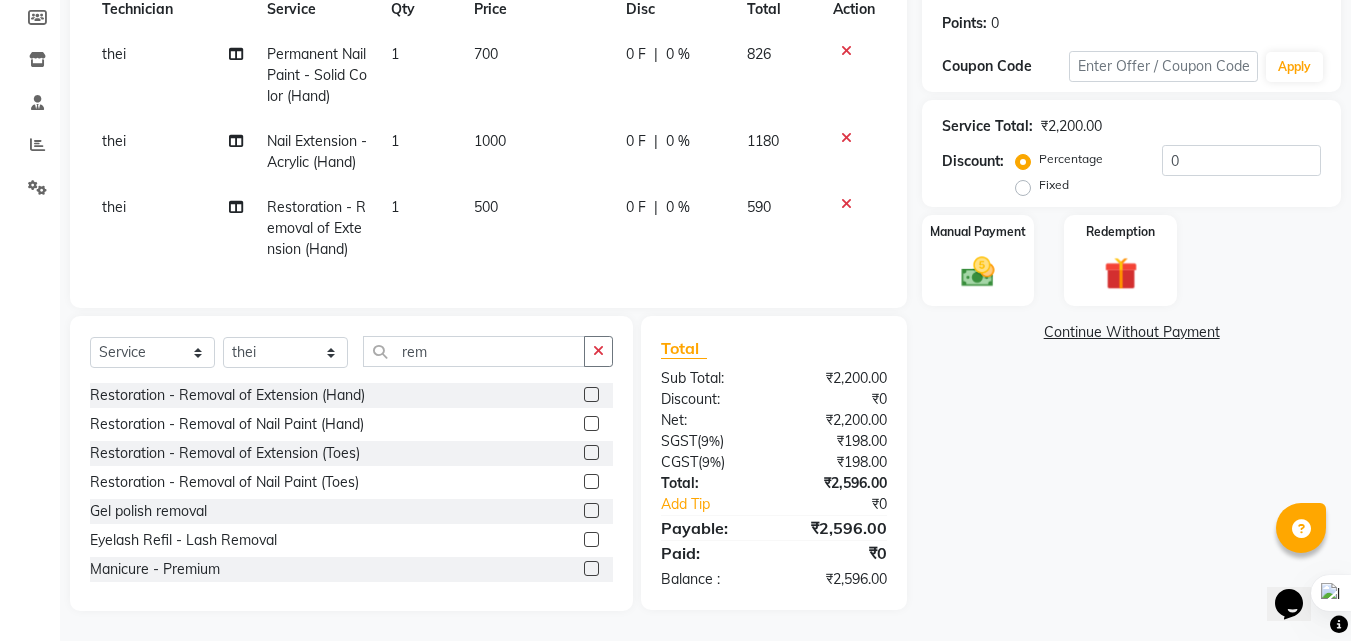 scroll, scrollTop: 334, scrollLeft: 0, axis: vertical 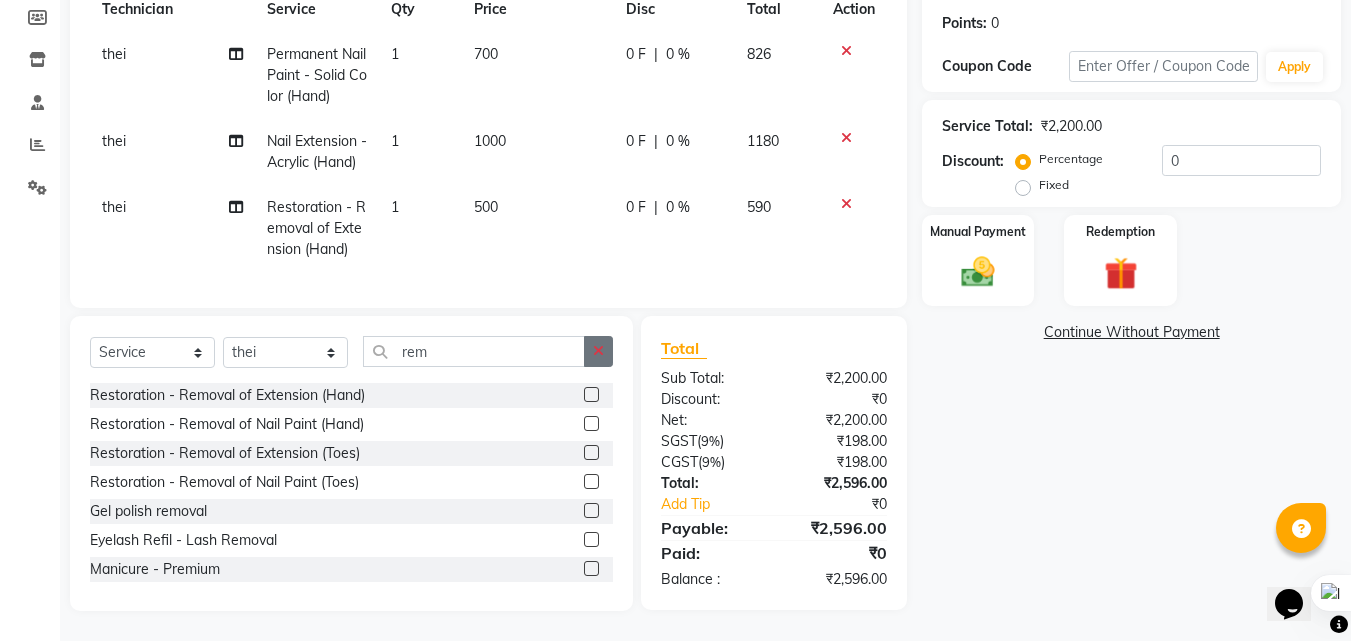click 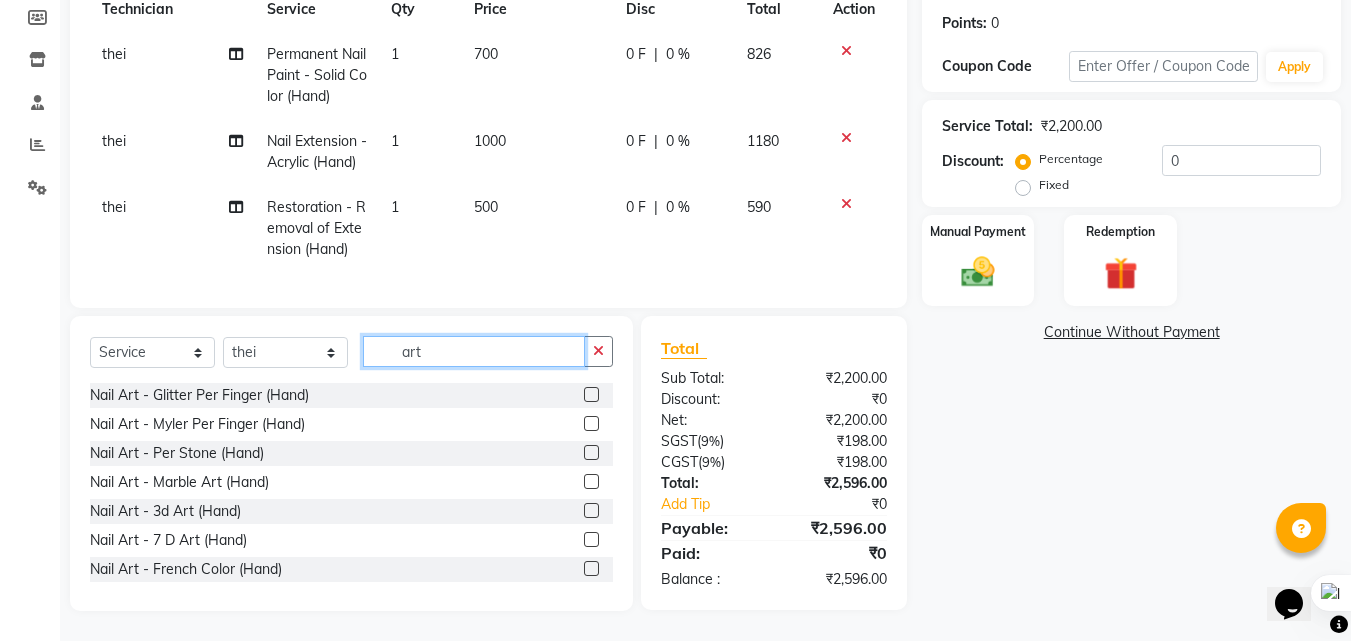 type on "art" 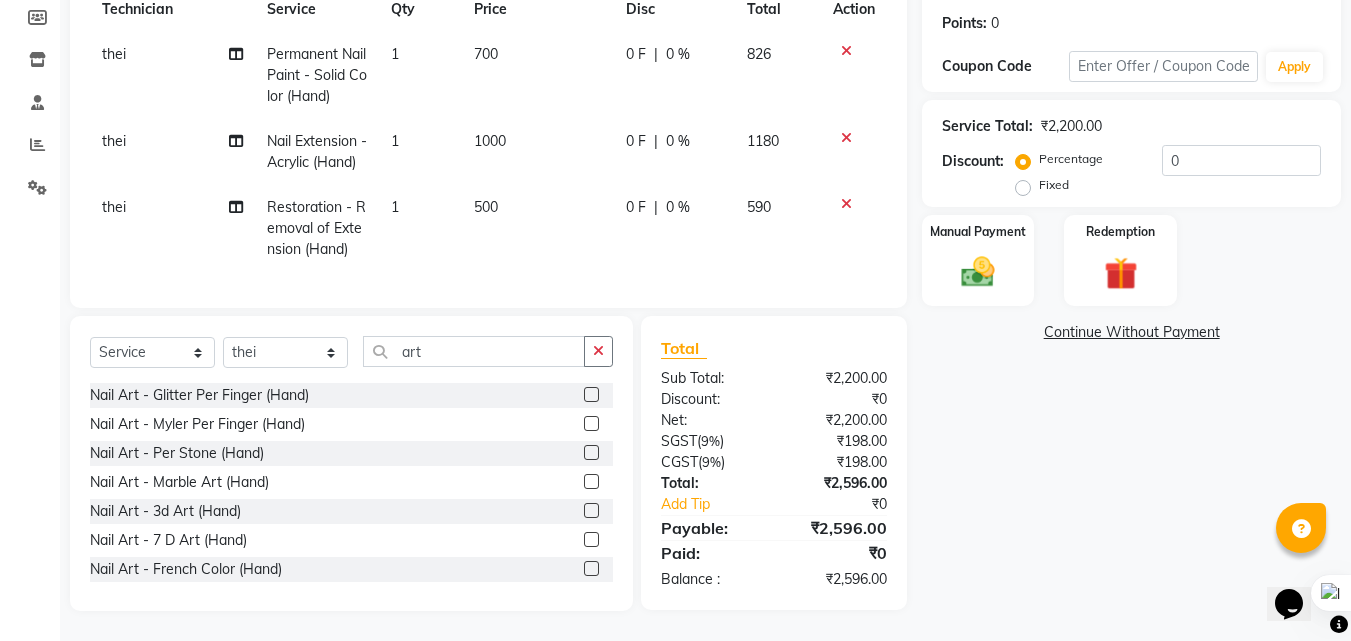 click 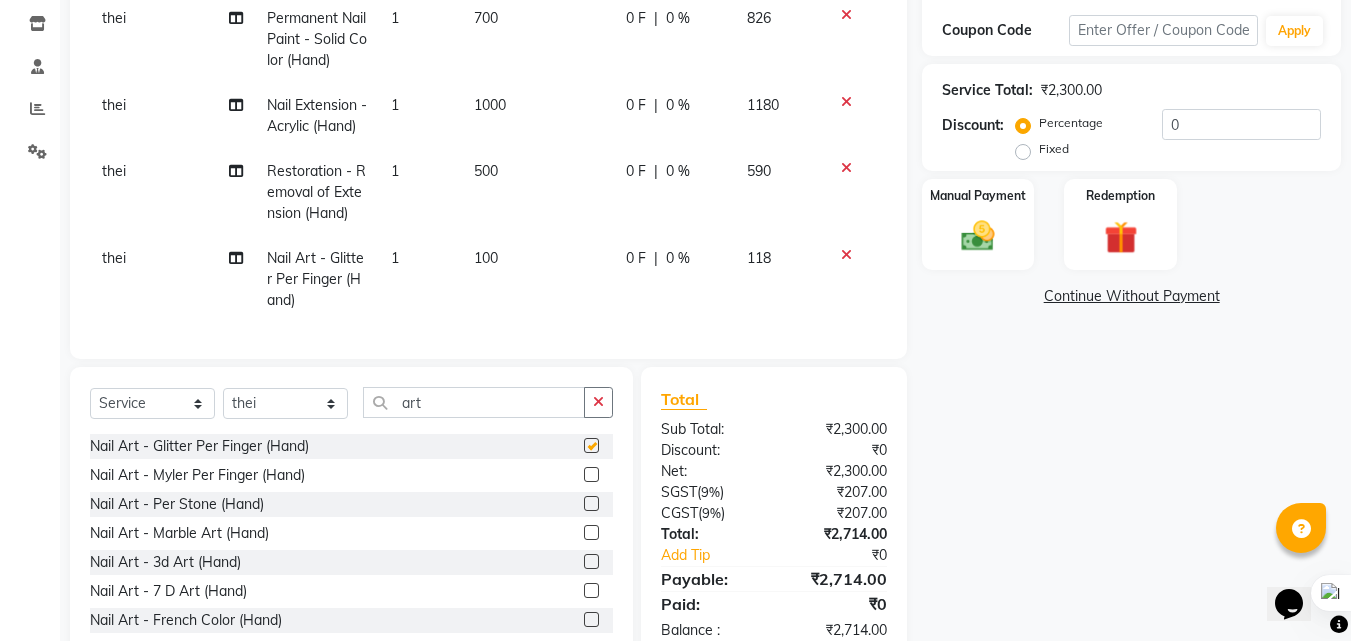 checkbox on "false" 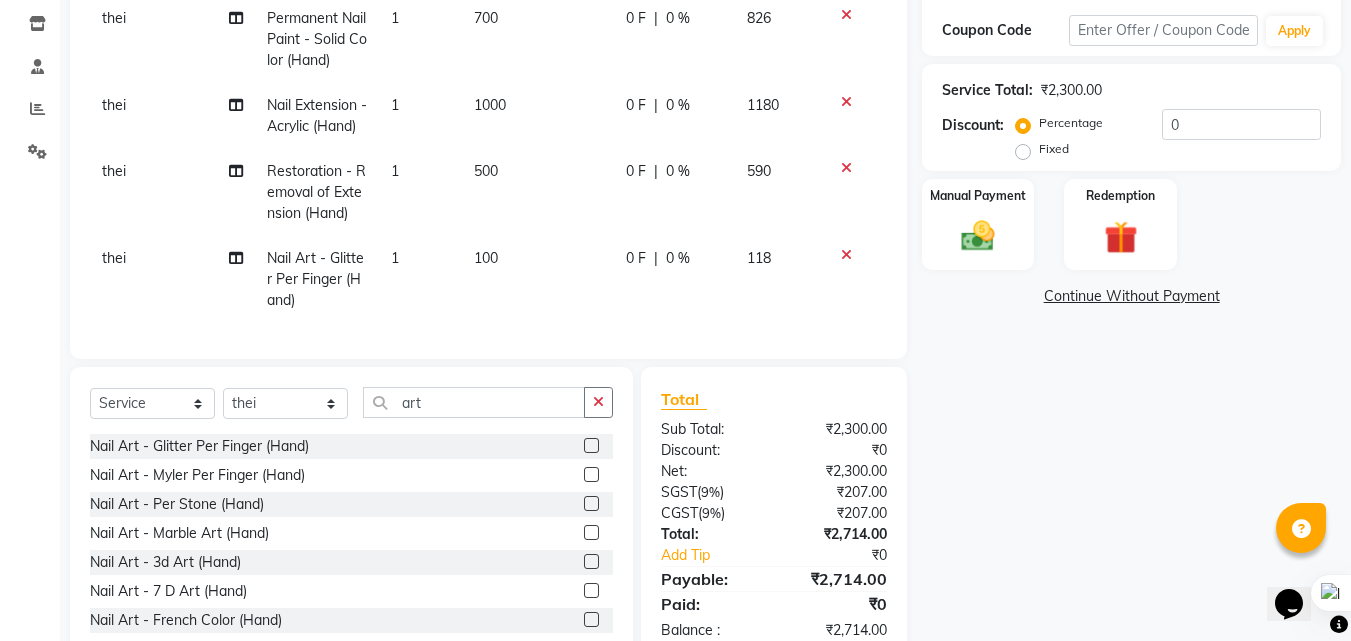 click on "1" 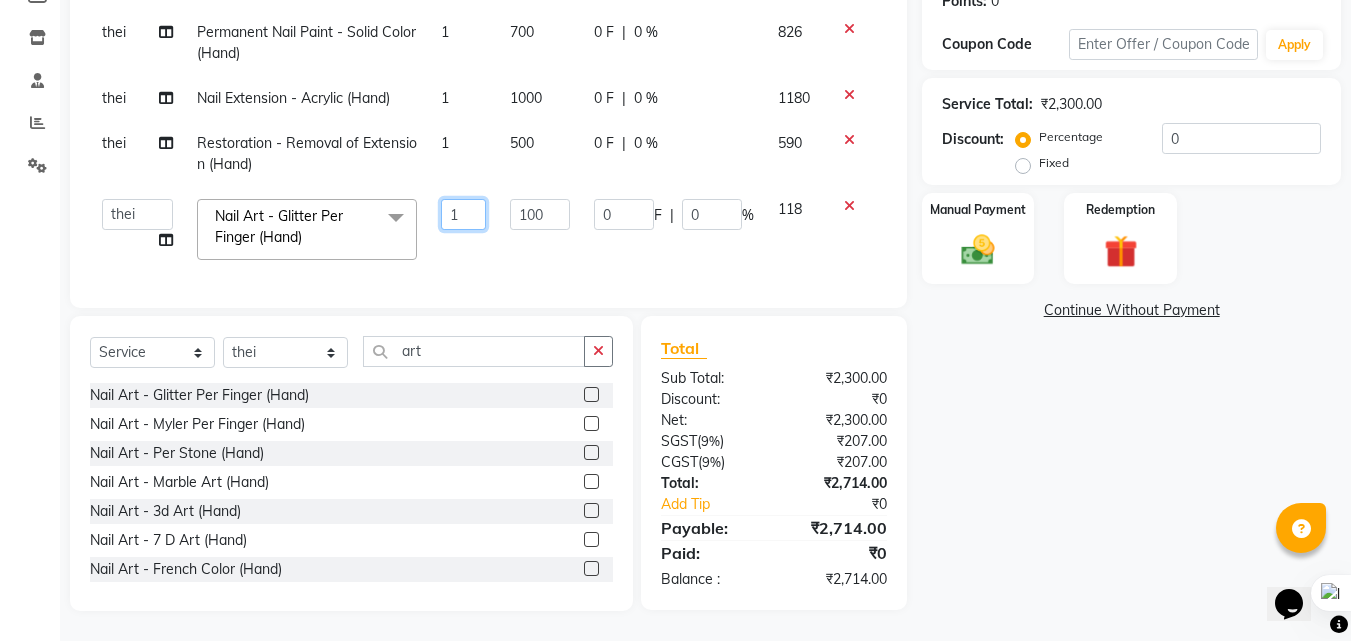 click on "1" 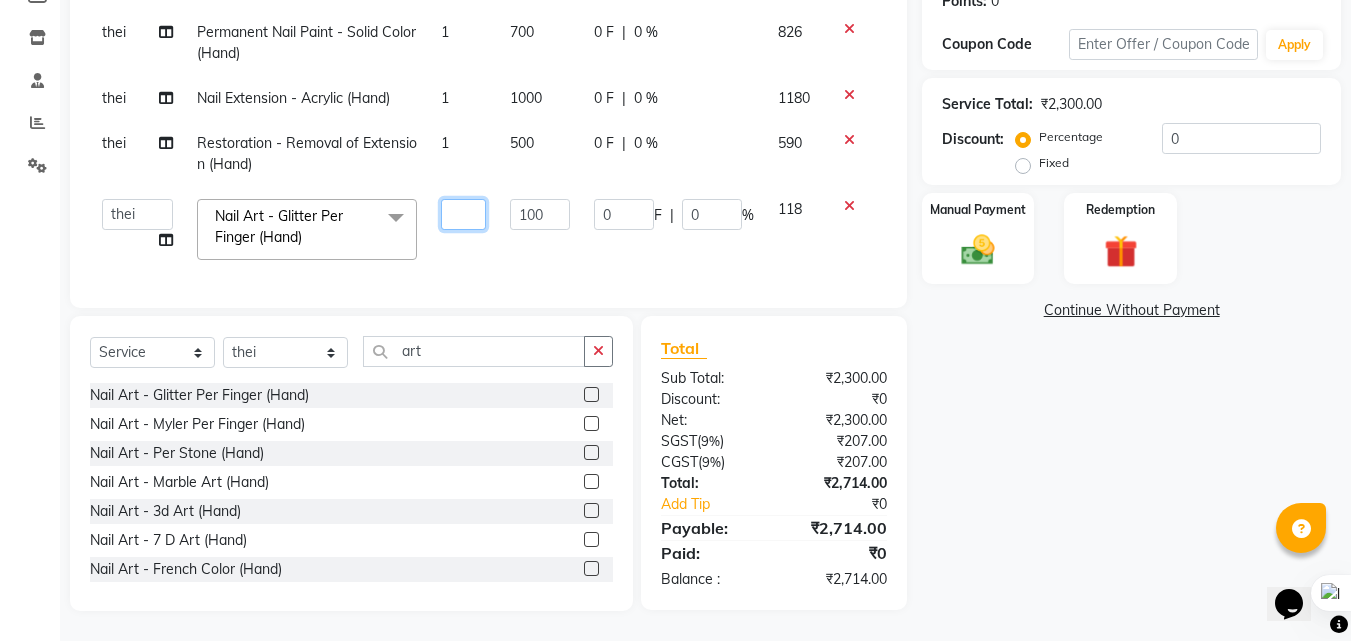 type on "5" 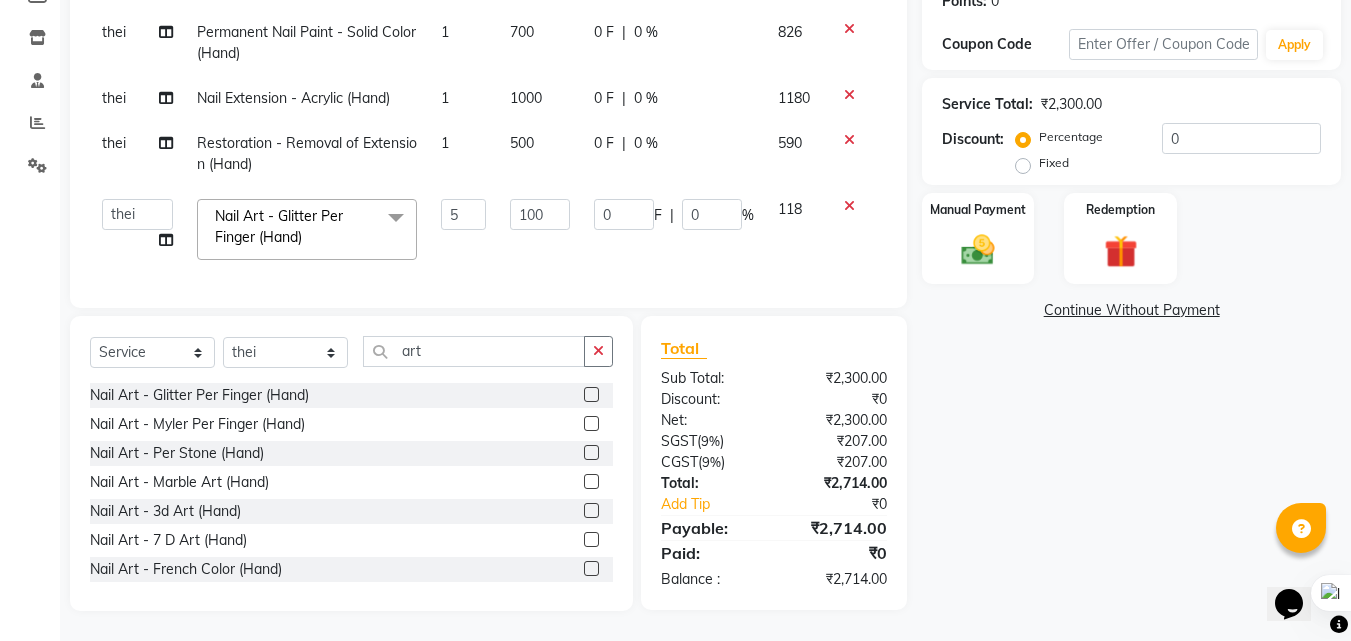 click on "Services Technician Service Qty Price Disc Total Action thei Permanent Nail Paint - Solid Color (Hand) 1 700 0 F | 0 % 826 thei Nail Extension - Acrylic (Hand) 1 1000 0 F | 0 % 1180 thei Restoration - Removal of Extension (Hand) 1 500 0 F | 0 % 590  [NAME]   [NAME]   [NAME]   [NAME]   [NAME]   [NAME]   [NAME]   [NAME]   [NAME]   thei  Nail Art - Glitter Per Finger (Hand)  x Permanent Nail Paint - Solid Color (Hand) Permanent Nail Paint - French (Hand) Permanent Nail Paint - Solid Color (Toes) Permanent Nail Paint - French (Toes) Nail course Basic Nail Course Advance Permanent Nail Paint - Regular Polish Restoration - Gel (Hand) Restoration - Tip Replacement (Hand) Restoration - Touch -up (Hand) Restoration - Gel Color Changes (Hand) Restoration - Removal of Extension (Hand) Restoration - Removal of Nail Paint (Hand) Restoration - Gel (Toes) Restoration - Tip Replacement (Toes) Restoration - Touch -up (Toes) Restoration - Gel Color Changes (Toes) Restoration - Removal of Extension (Toes) 5" 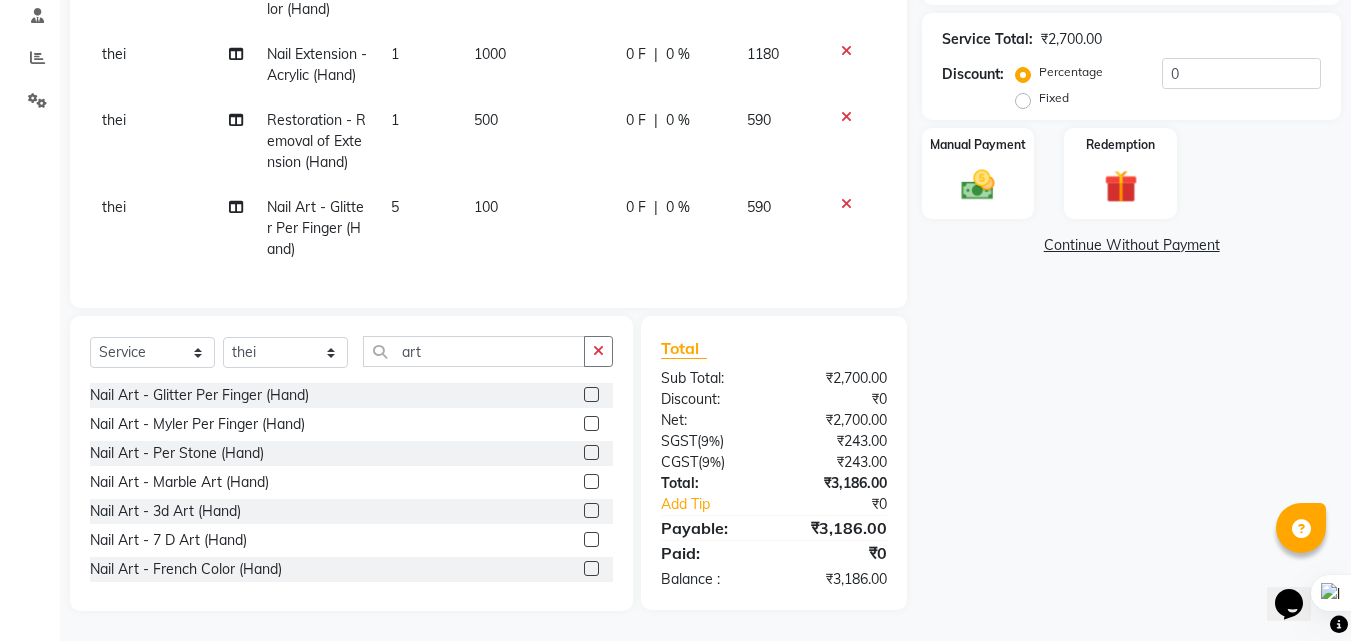 scroll, scrollTop: 421, scrollLeft: 0, axis: vertical 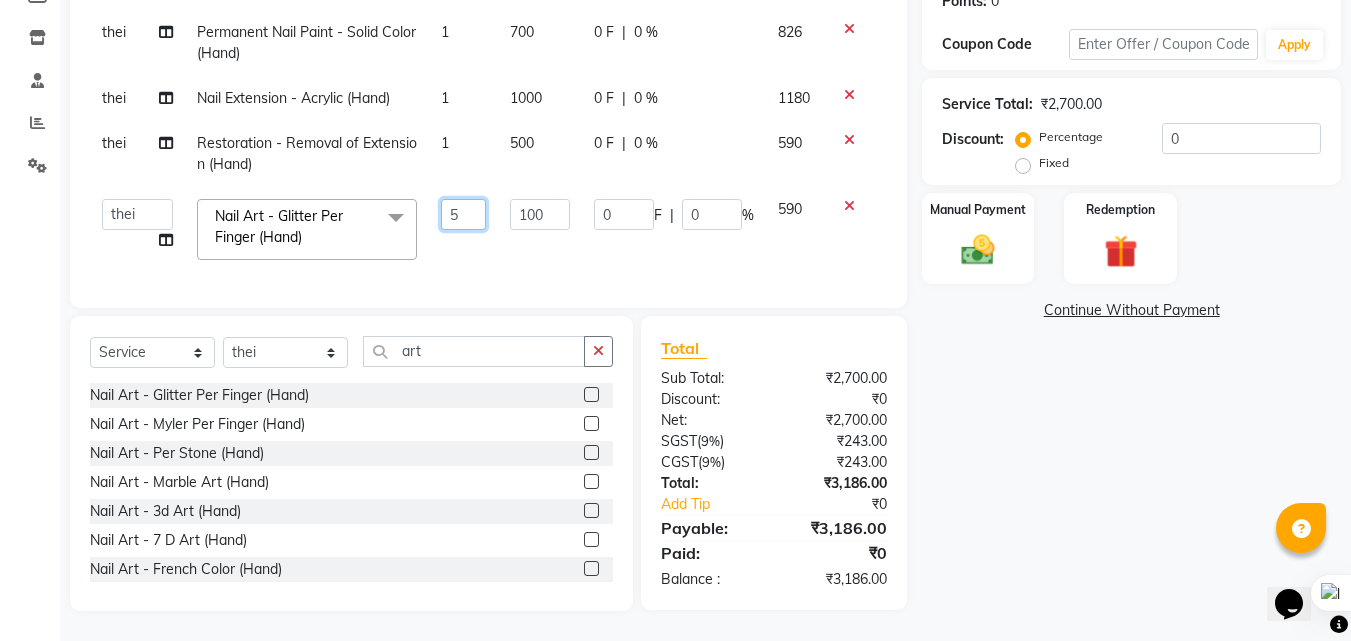 drag, startPoint x: 466, startPoint y: 215, endPoint x: 466, endPoint y: 196, distance: 19 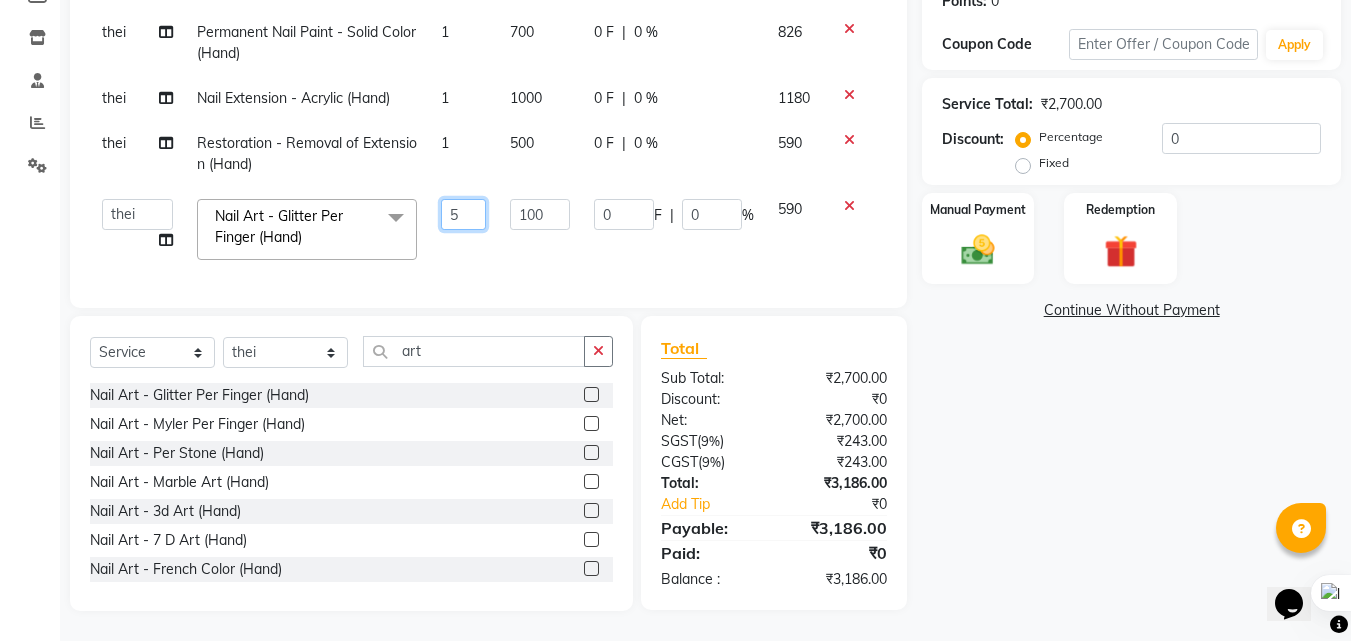 click on "5" 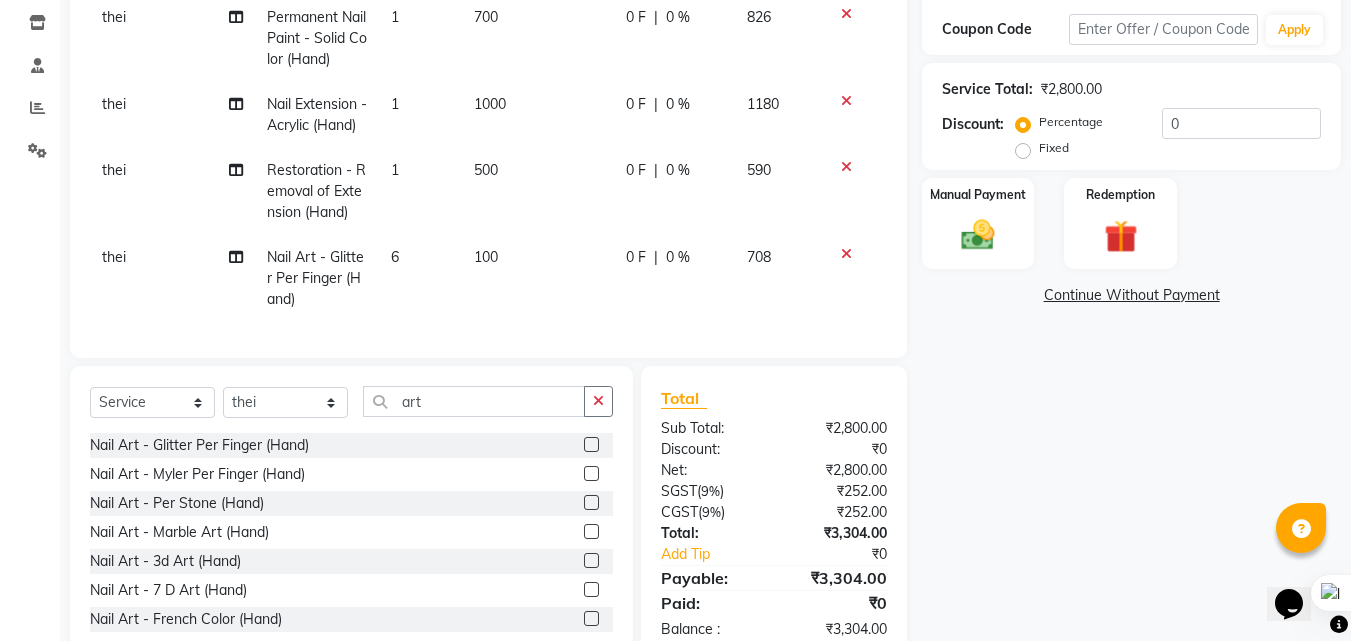 click on "thei Permanent Nail Paint - Solid Color (Hand) 1 700 0 F | 0 % 826 thei Nail Extension - Acrylic (Hand) 1 1000 0 F | 0 % 1180 thei Restoration - Removal of Extension (Hand) 1 500 0 F | 0 % 590 thei Nail Art - Glitter Per Finger (Hand) 6 100 0 F | 0 % 708" 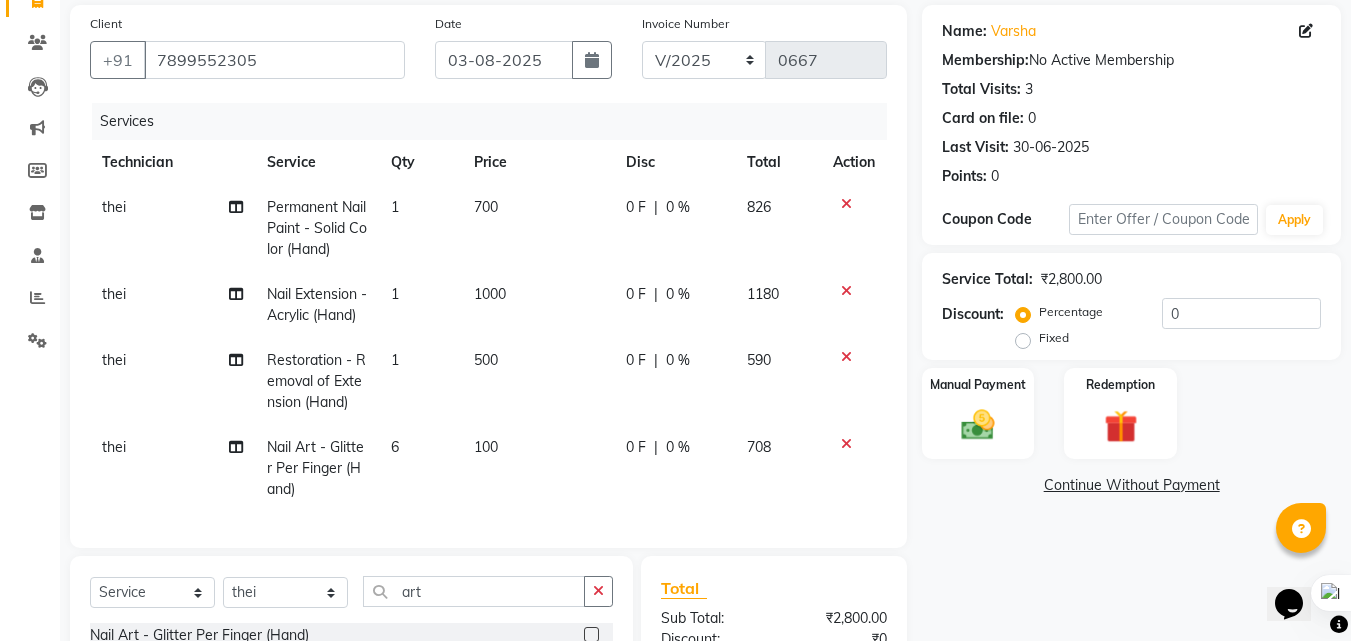 scroll, scrollTop: 221, scrollLeft: 0, axis: vertical 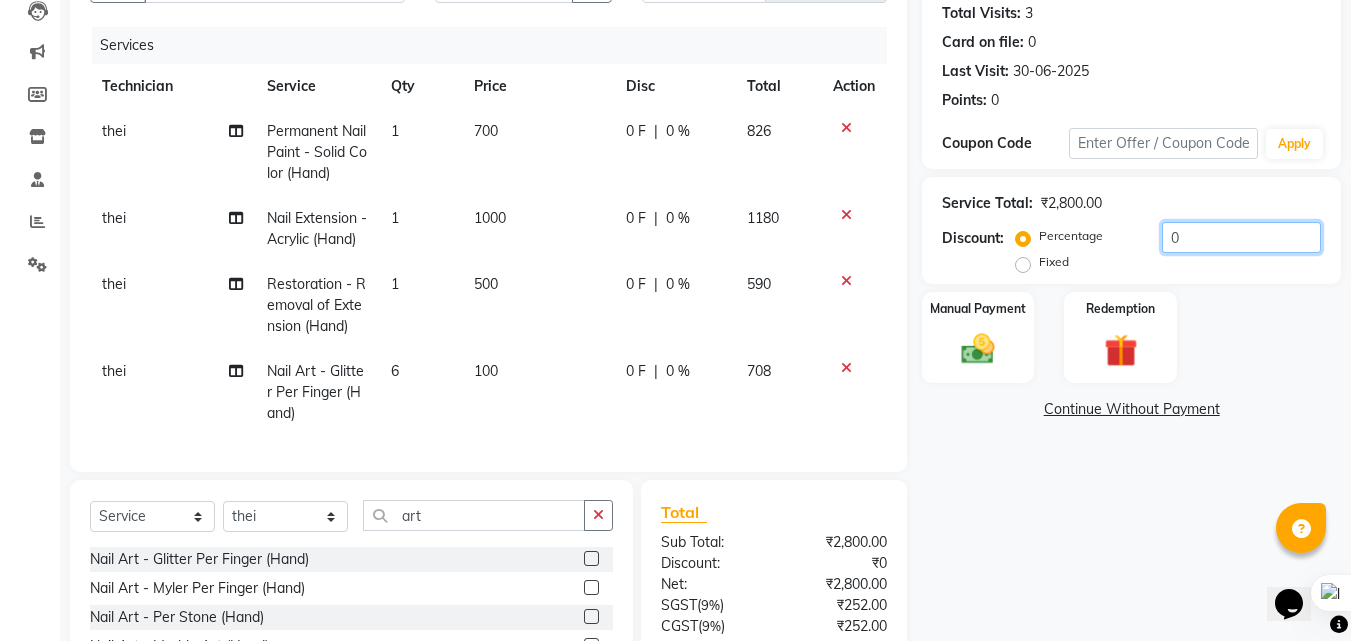 click on "0" 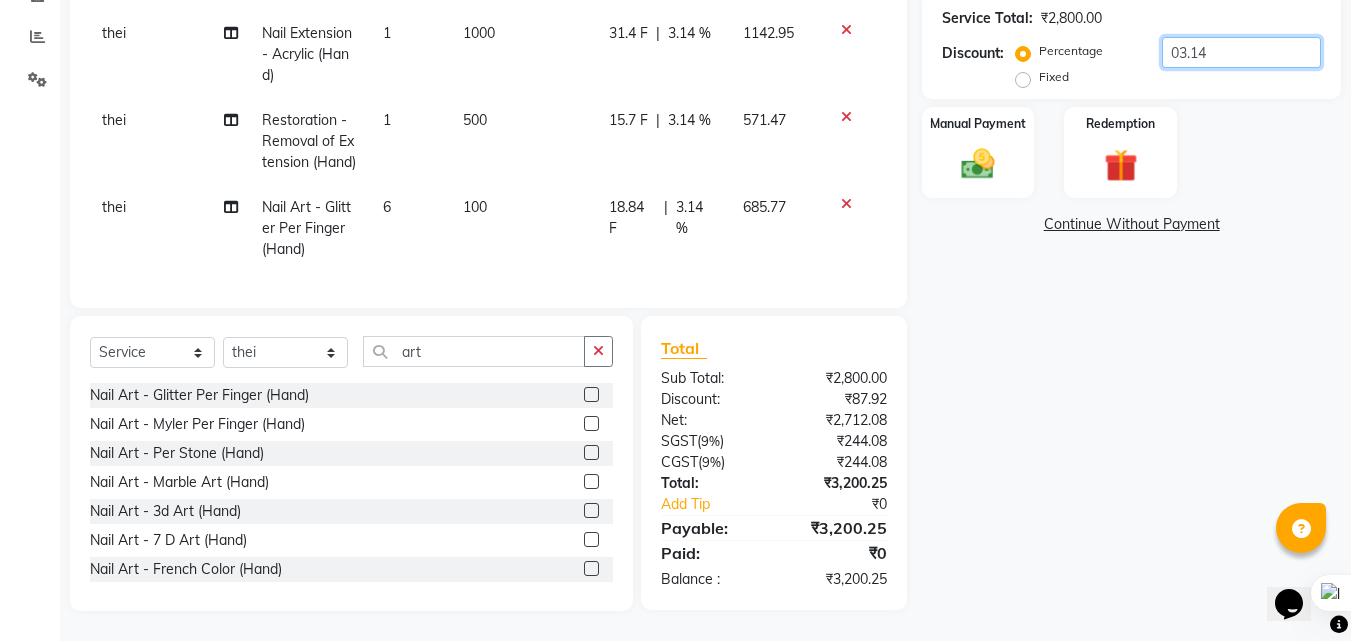 scroll, scrollTop: 421, scrollLeft: 0, axis: vertical 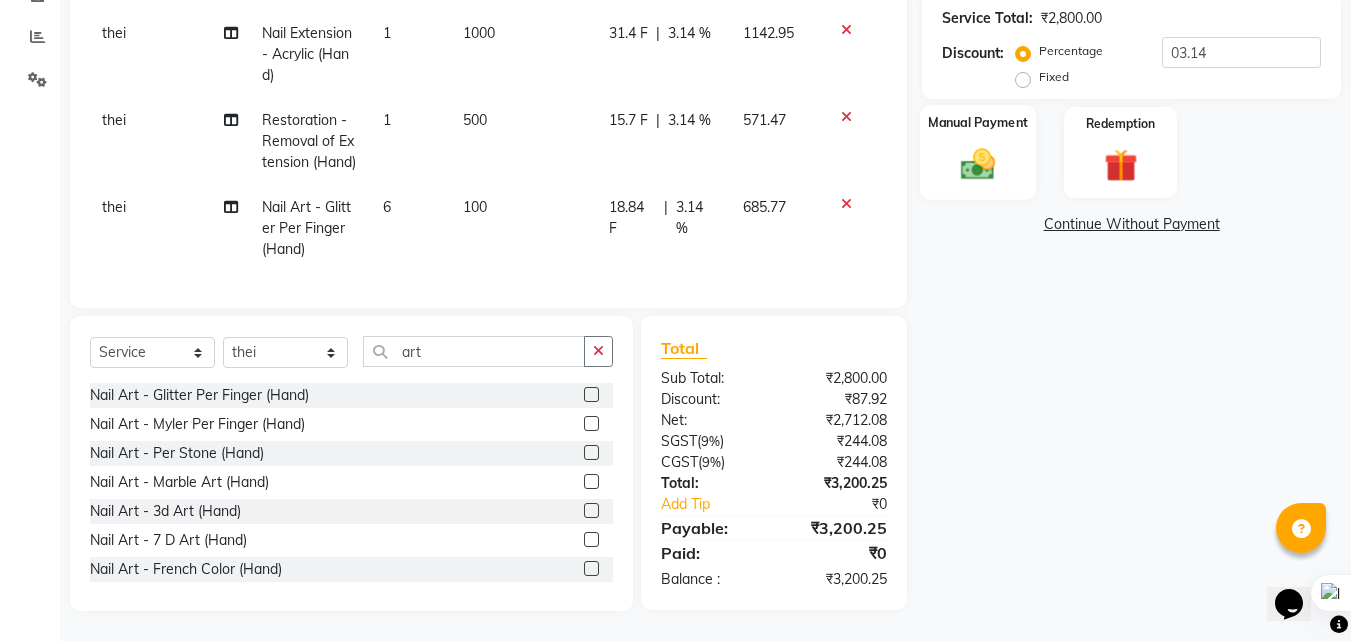 click 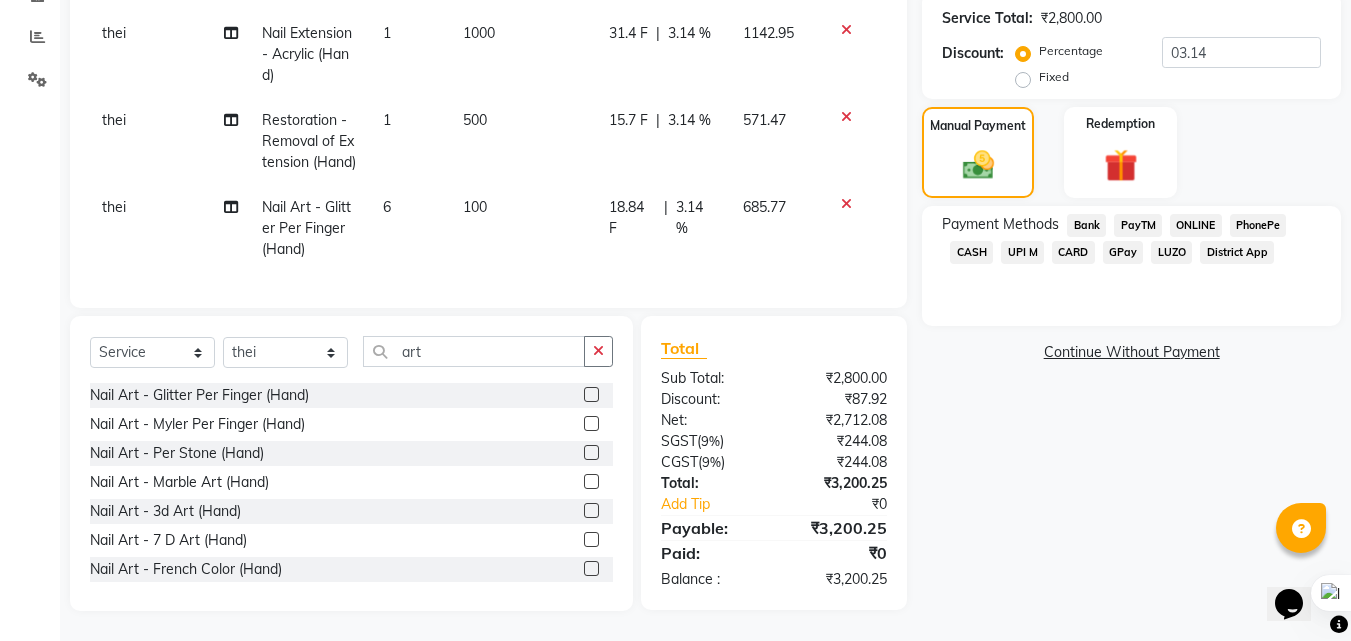 click on "UPI M" 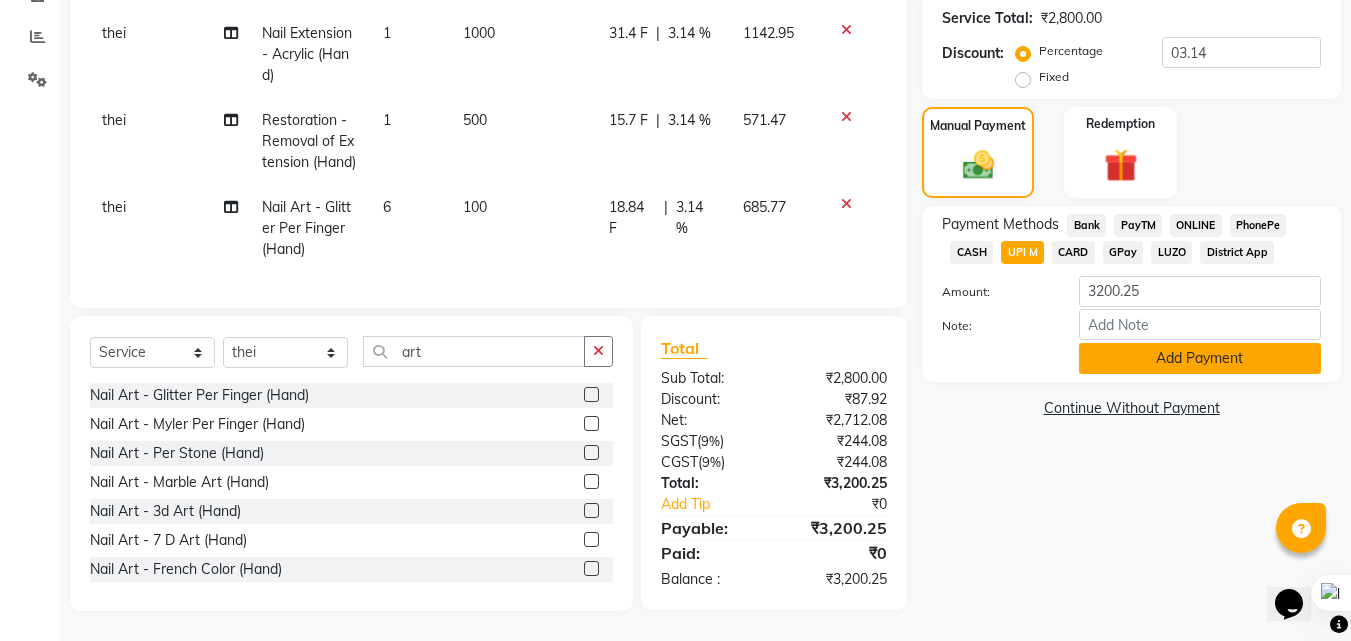 click on "Add Payment" 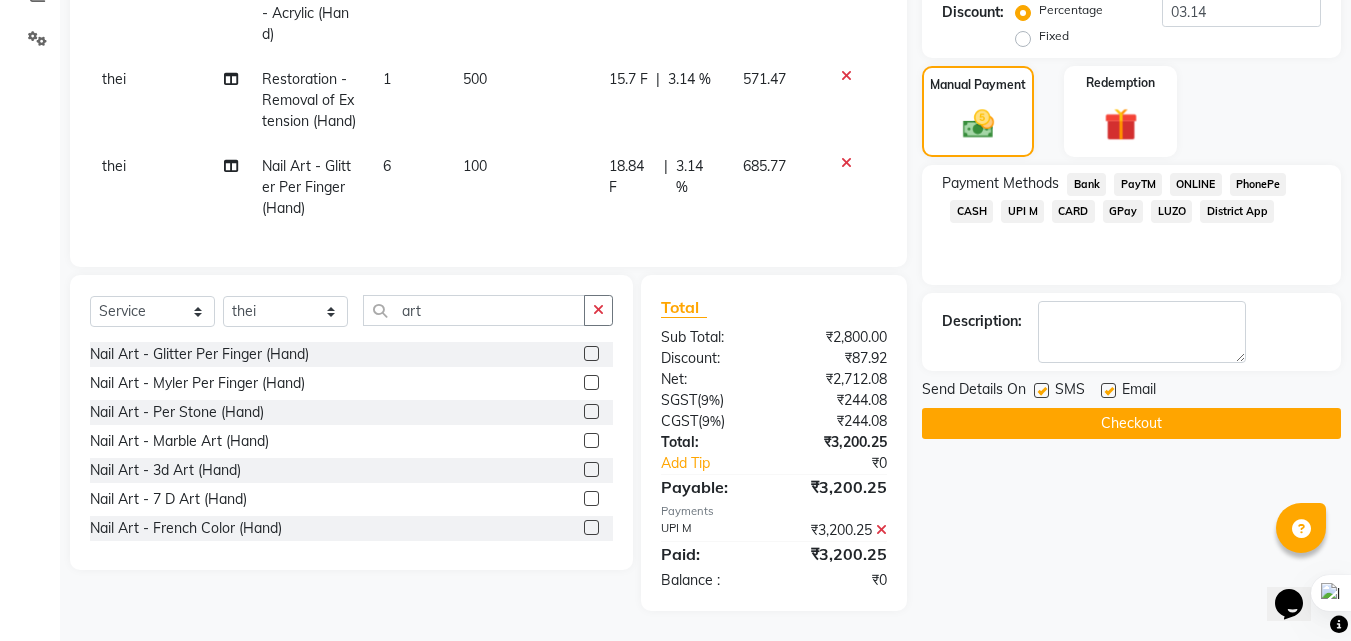 scroll, scrollTop: 462, scrollLeft: 0, axis: vertical 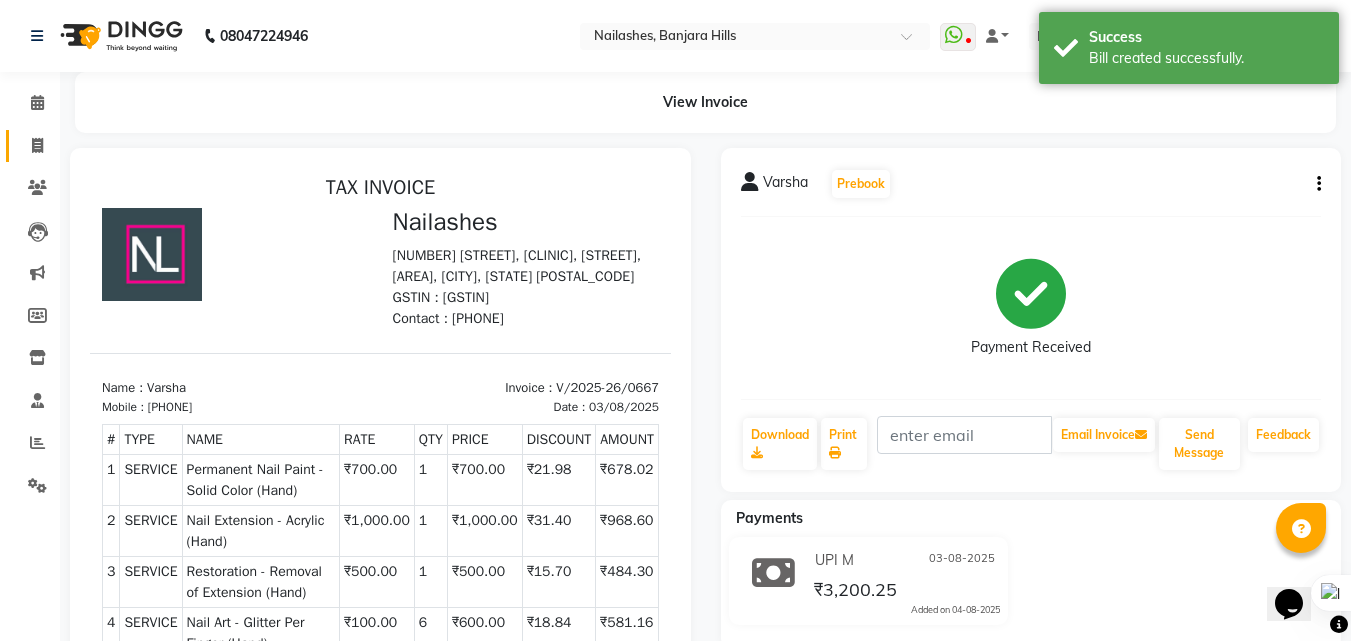 click on "Invoice" 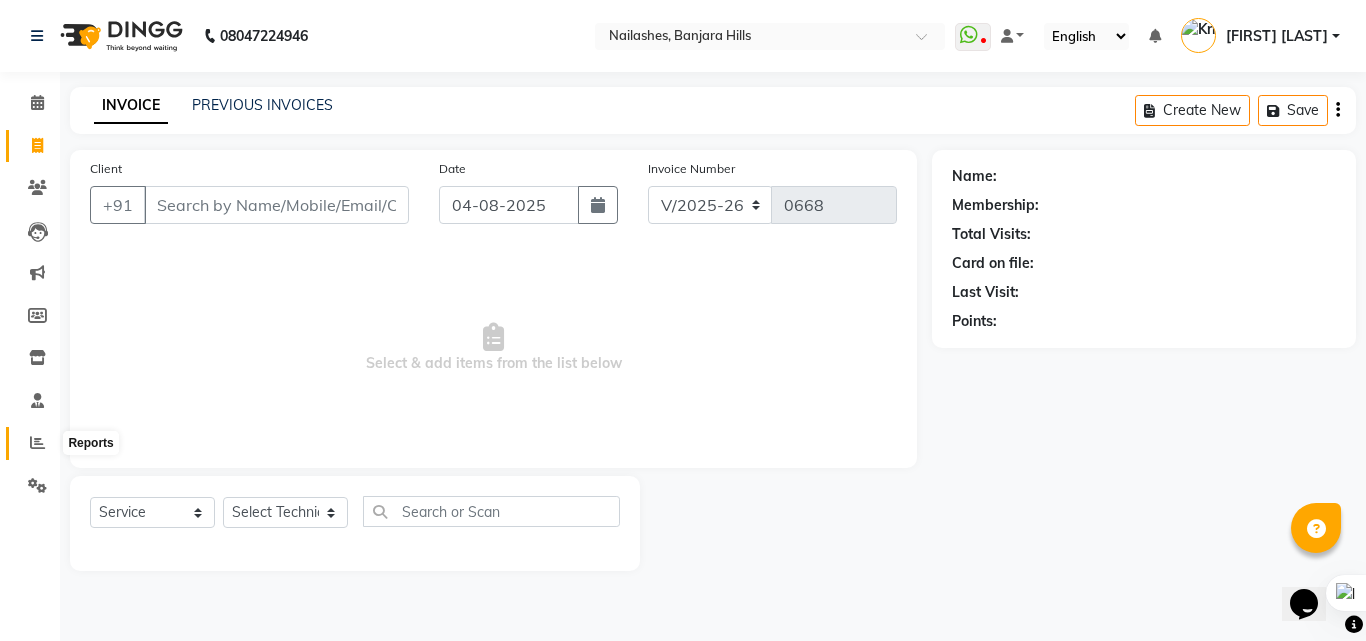 click 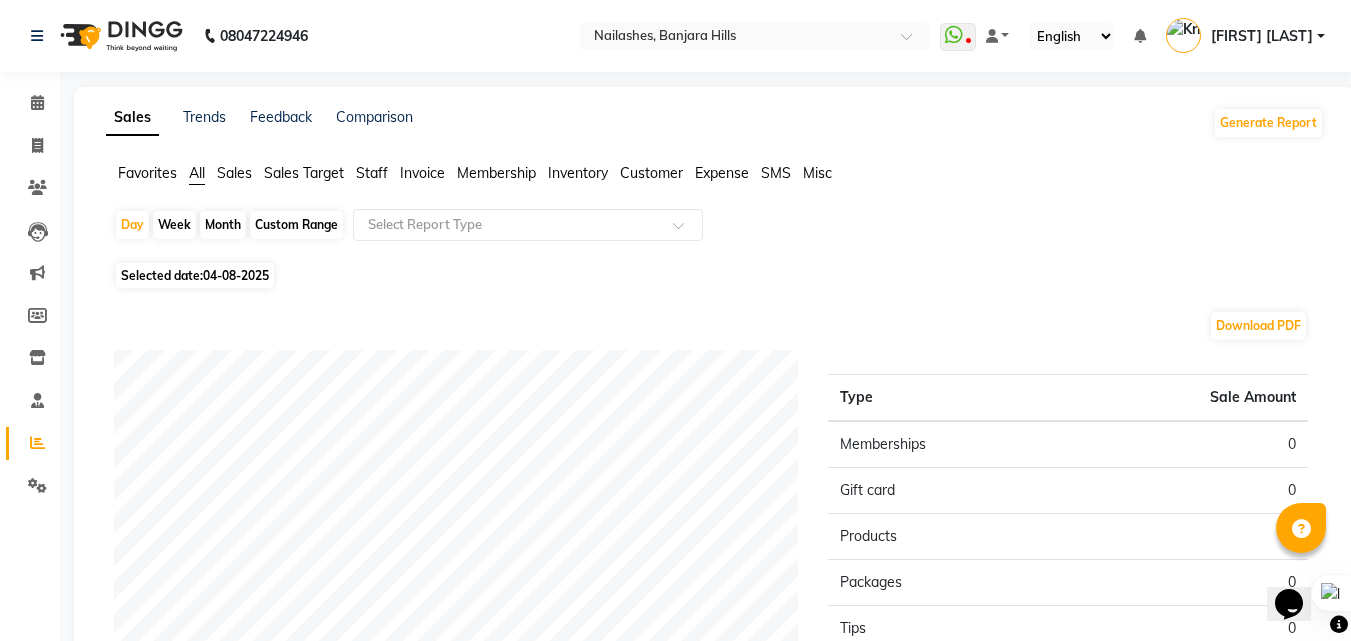 click on "Selected date:  04-08-2025" 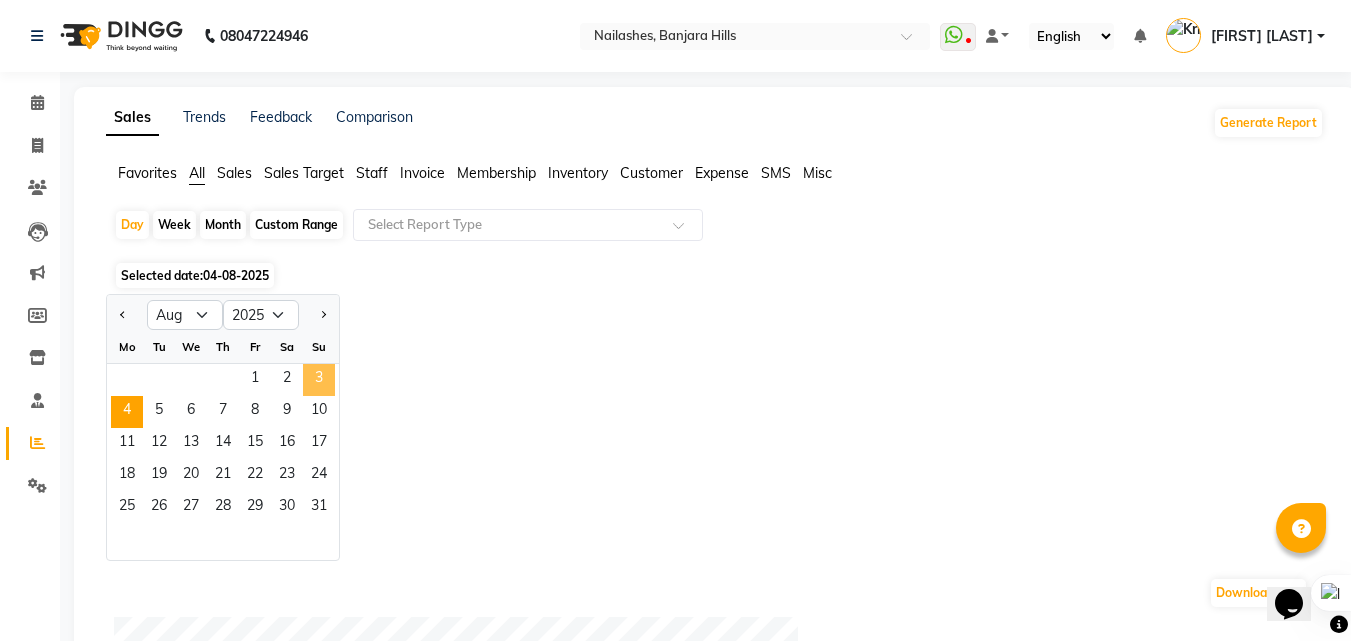 drag, startPoint x: 313, startPoint y: 372, endPoint x: 331, endPoint y: 381, distance: 20.12461 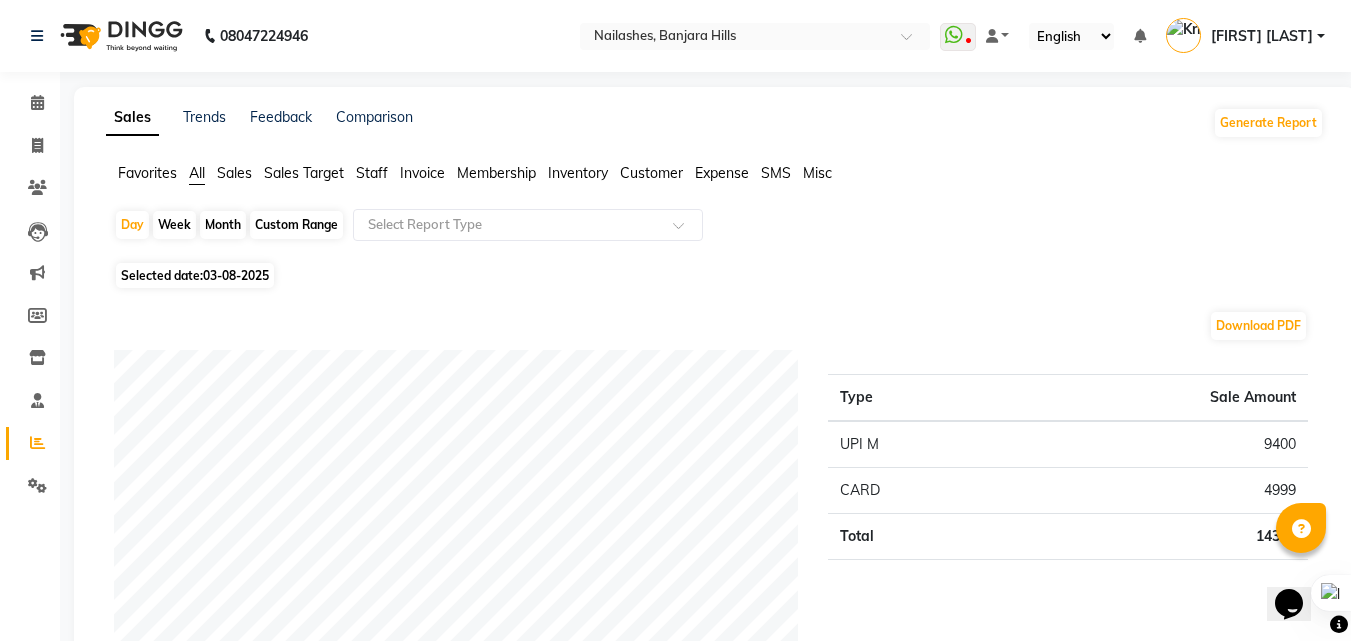 scroll, scrollTop: 300, scrollLeft: 0, axis: vertical 